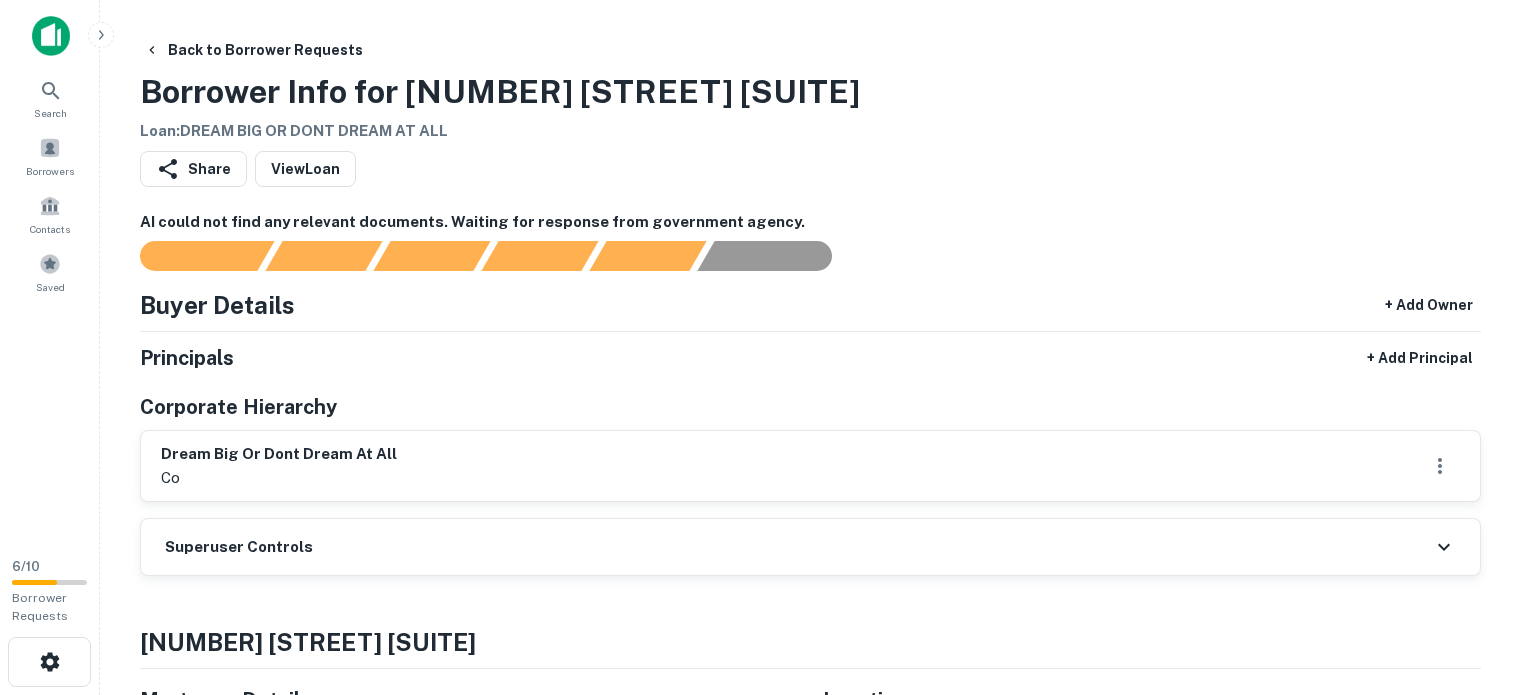 scroll, scrollTop: 0, scrollLeft: 0, axis: both 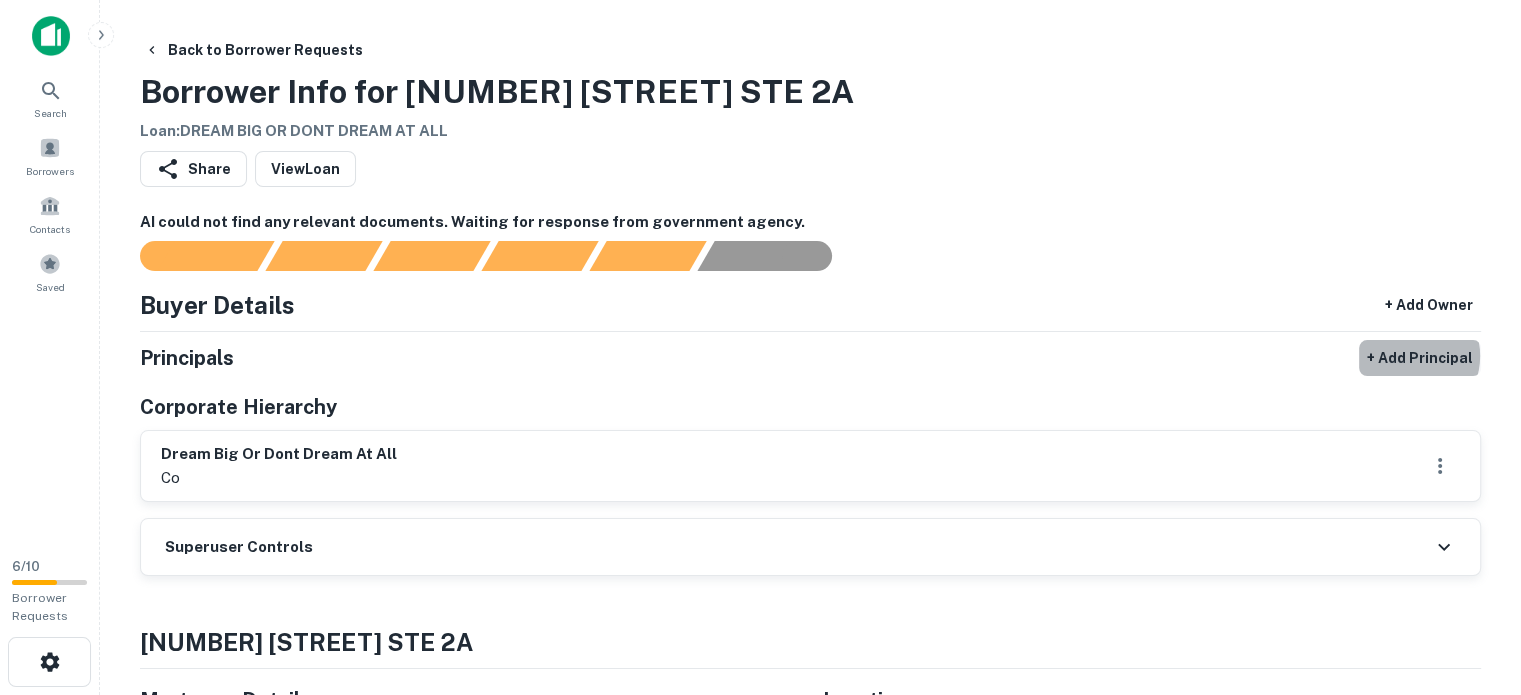 click on "+ Add Principal" at bounding box center [1420, 358] 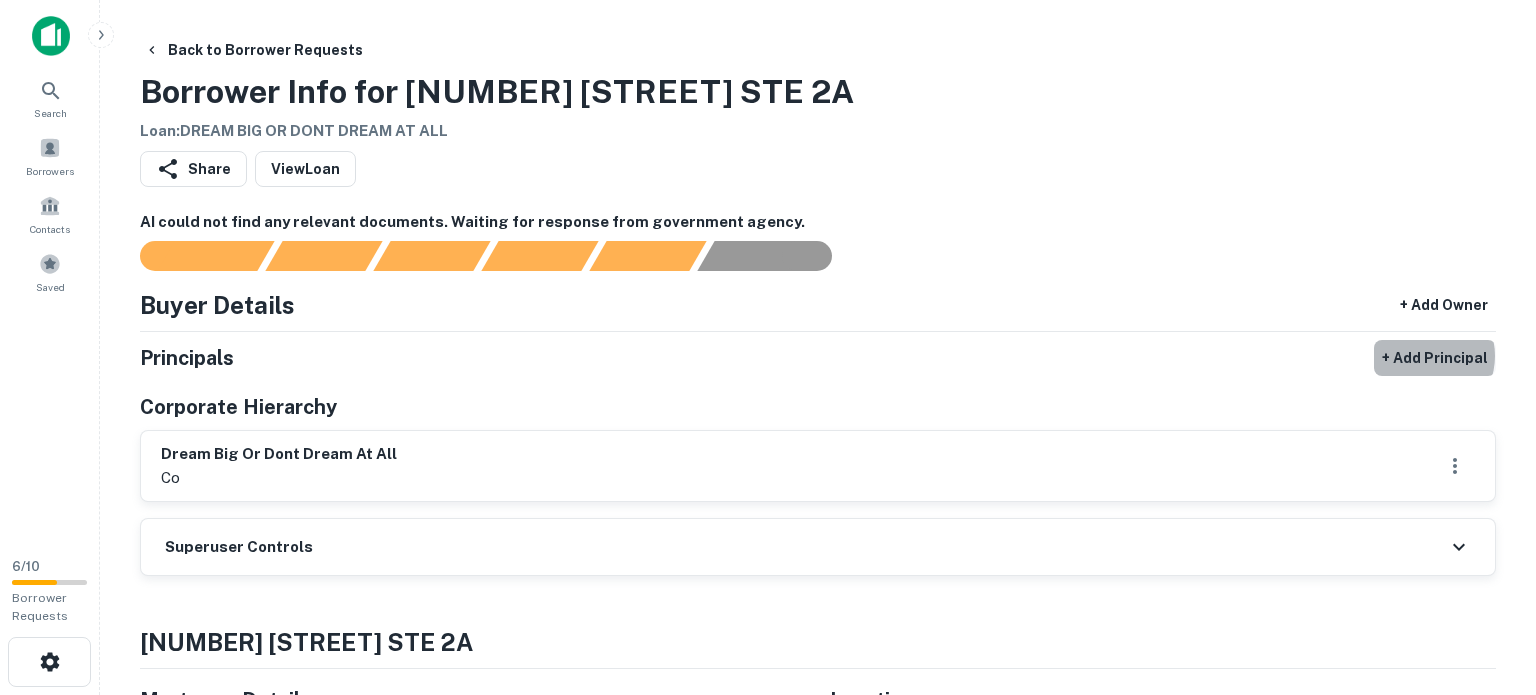 select on "**" 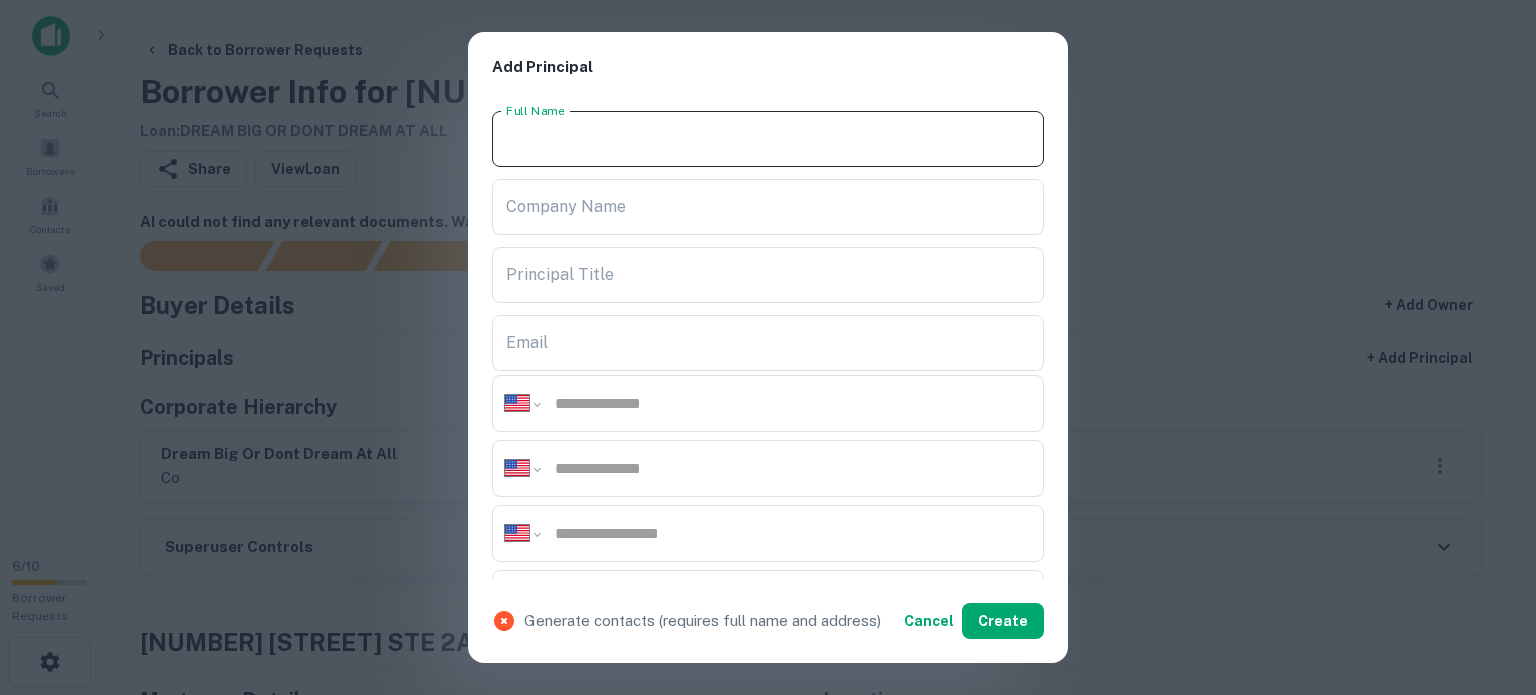 click on "Full Name" at bounding box center [768, 139] 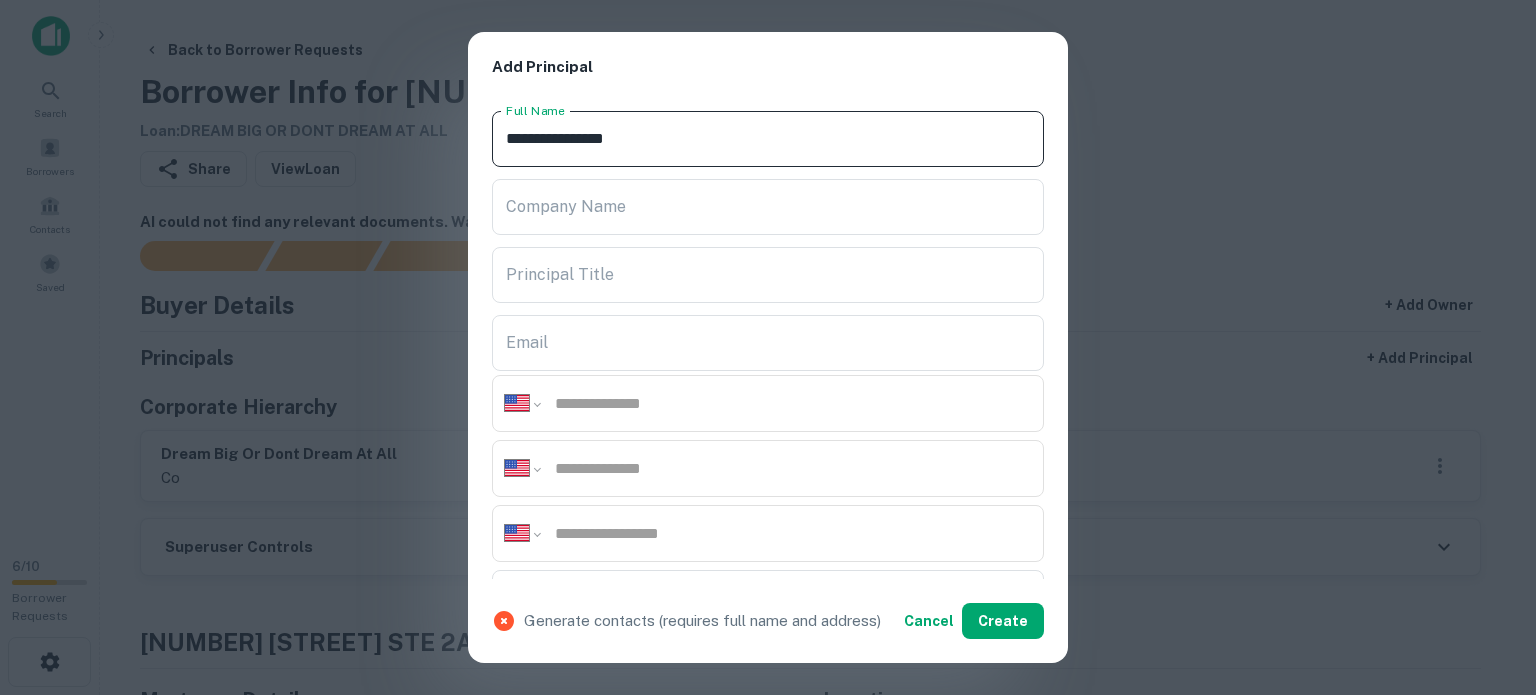 type on "**********" 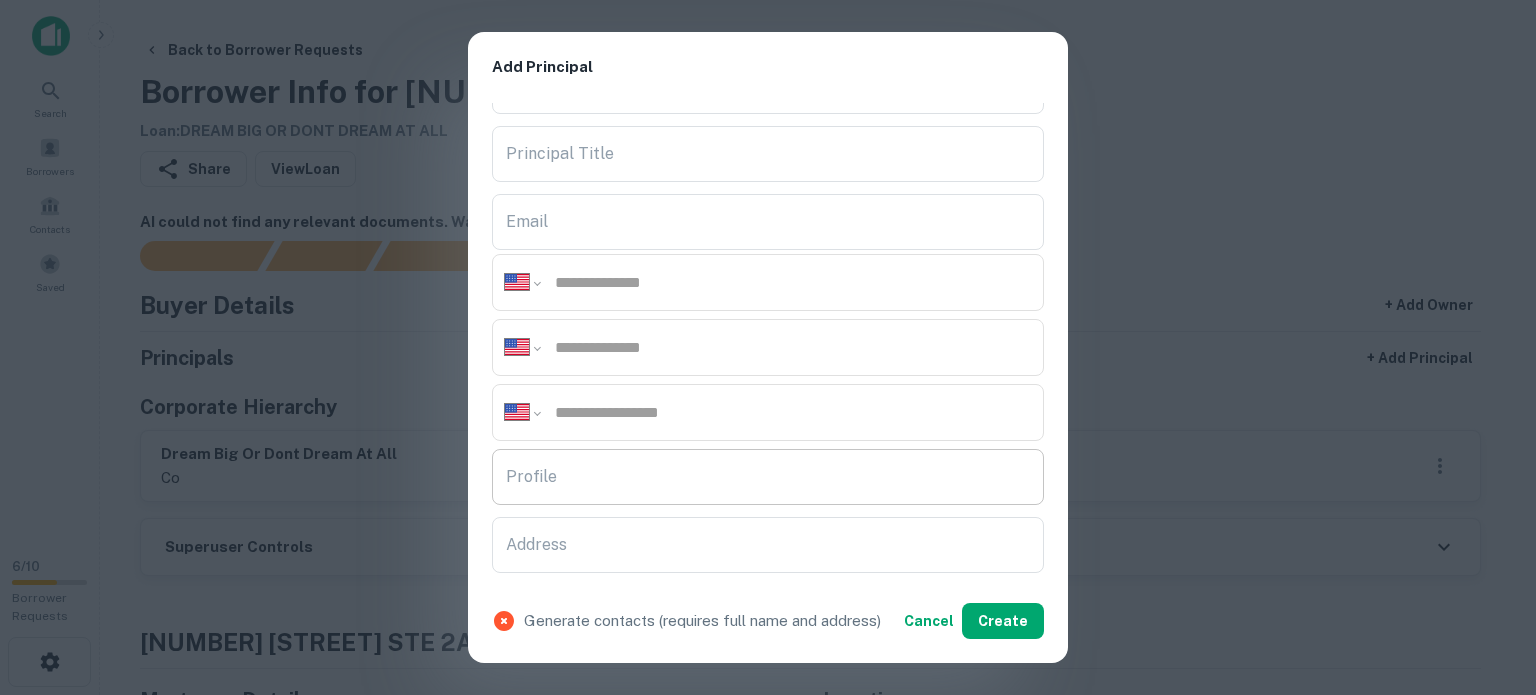 scroll, scrollTop: 400, scrollLeft: 0, axis: vertical 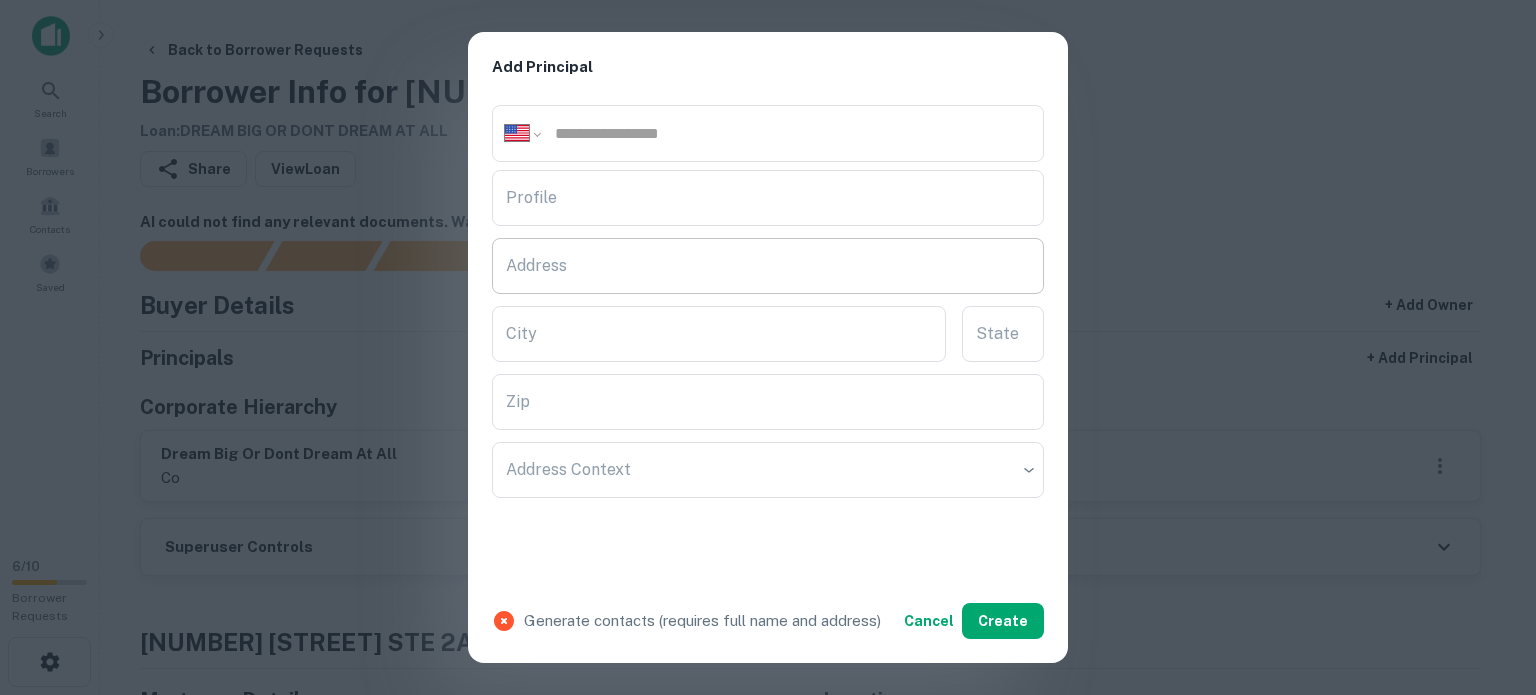 click on "Address" at bounding box center (768, 266) 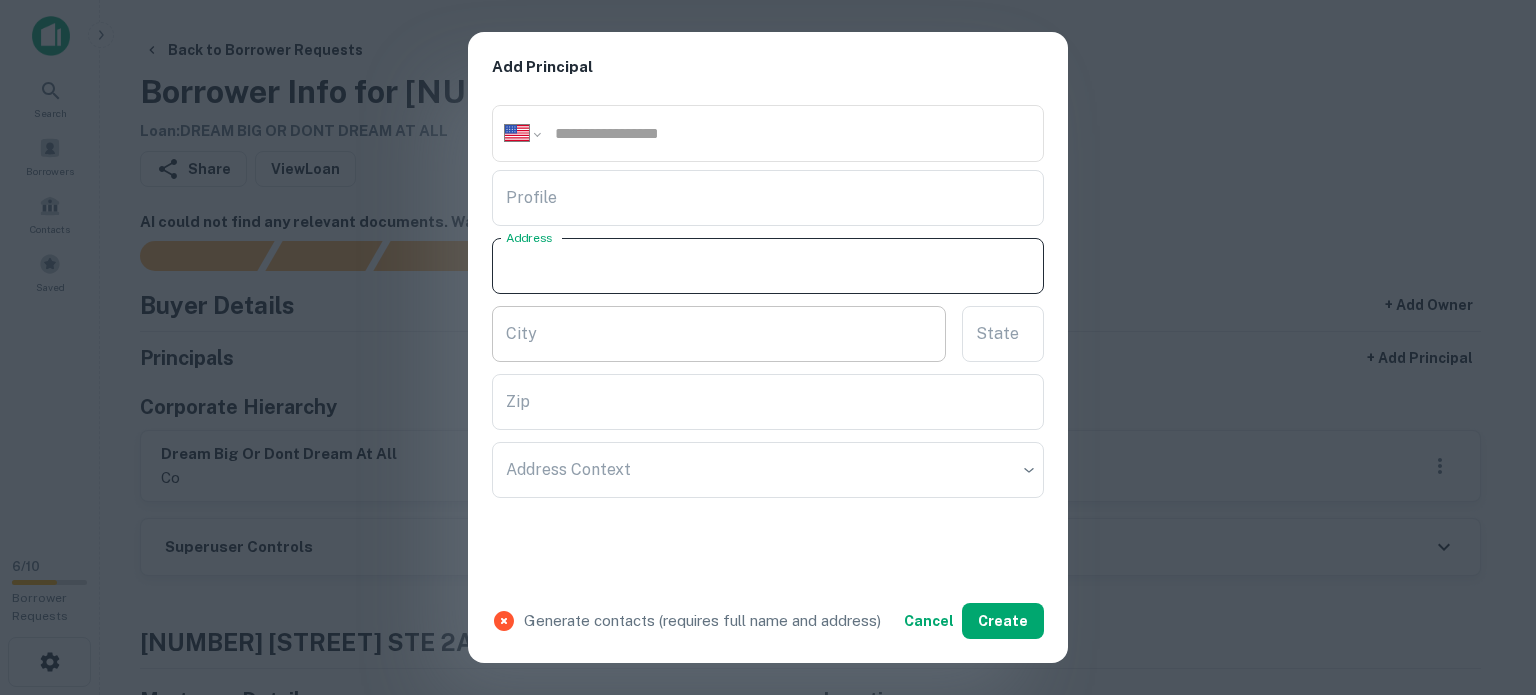 paste on "**********" 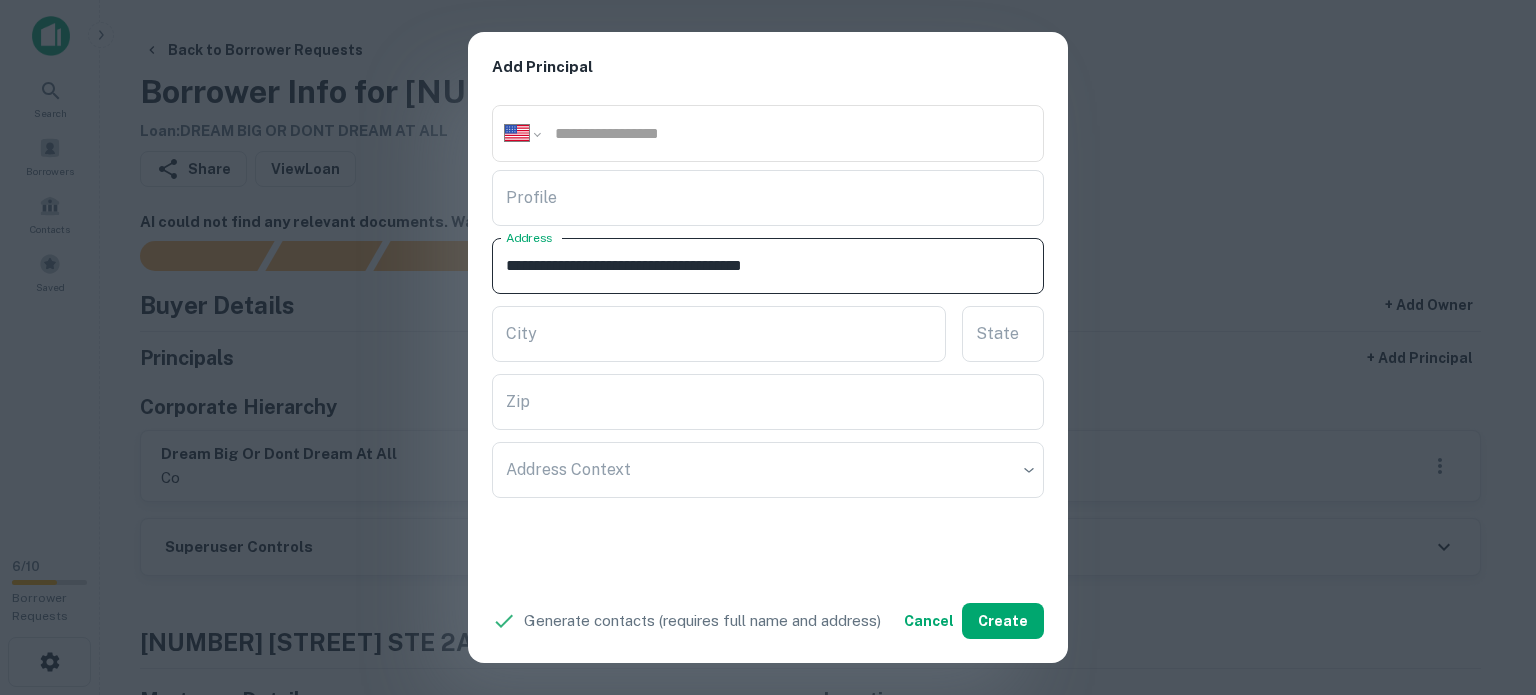 drag, startPoint x: 776, startPoint y: 260, endPoint x: 836, endPoint y: 275, distance: 61.846584 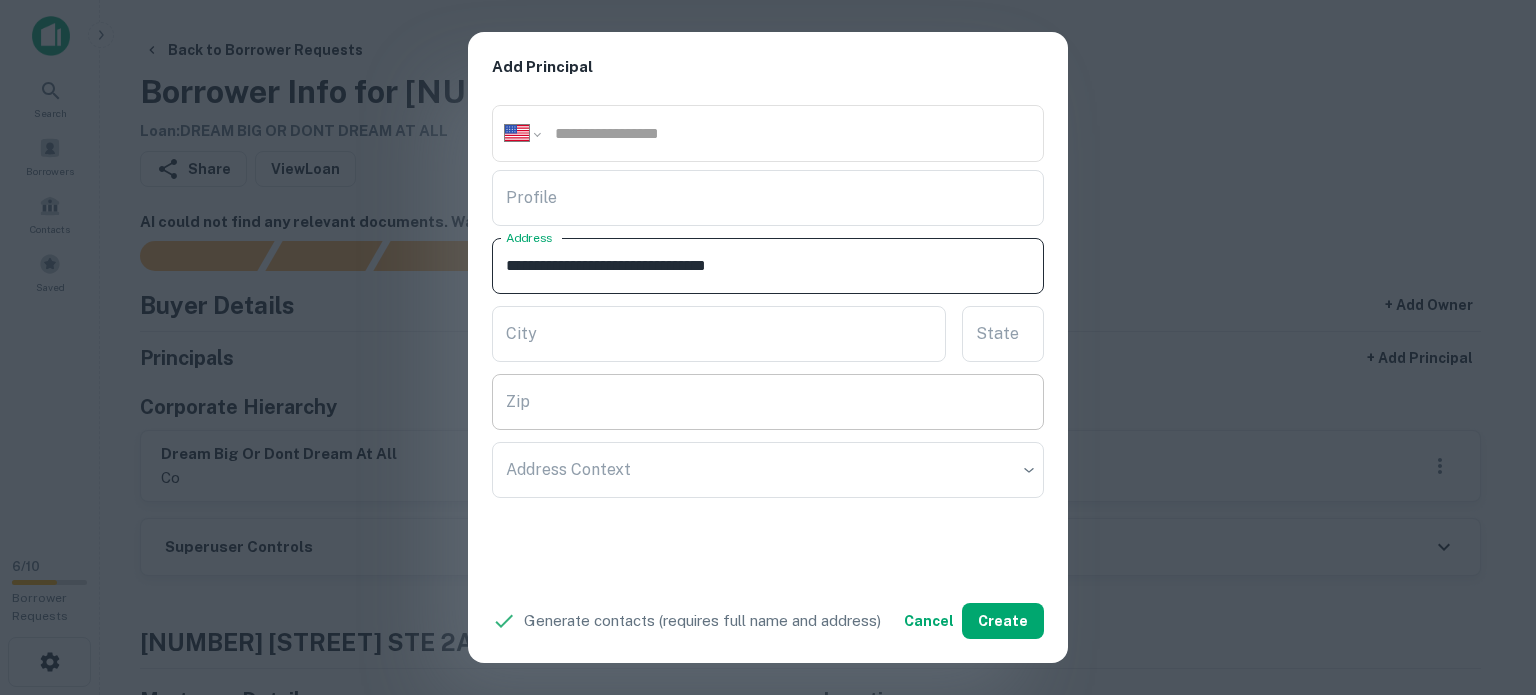 type on "**********" 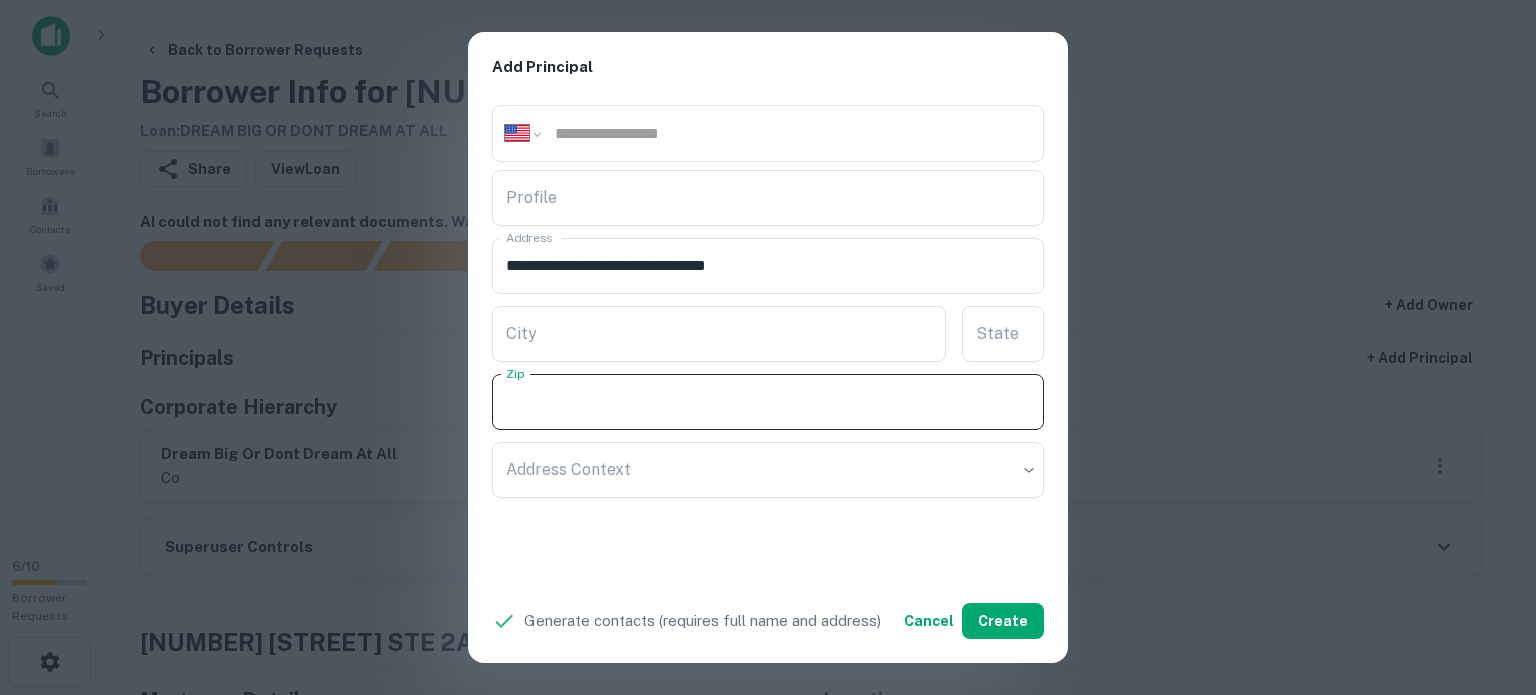 paste on "*****" 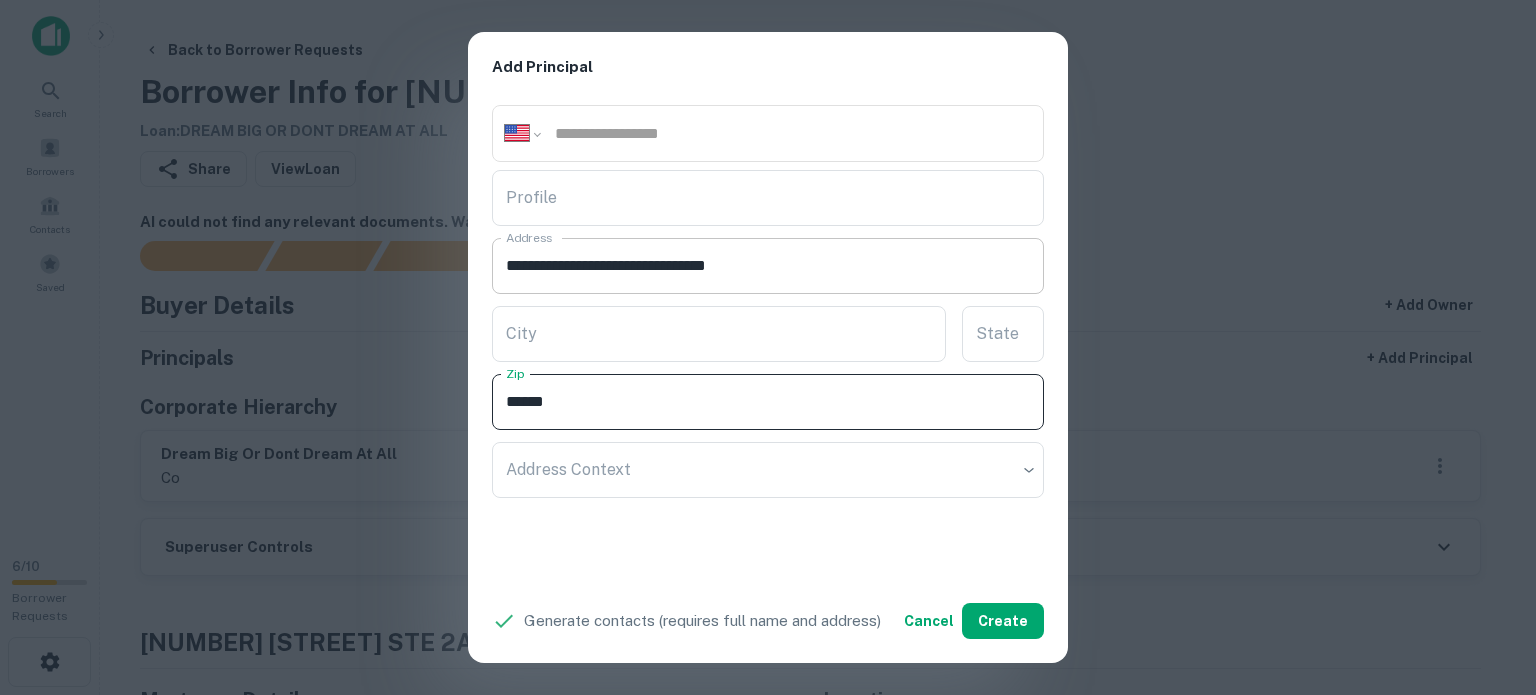 type on "*****" 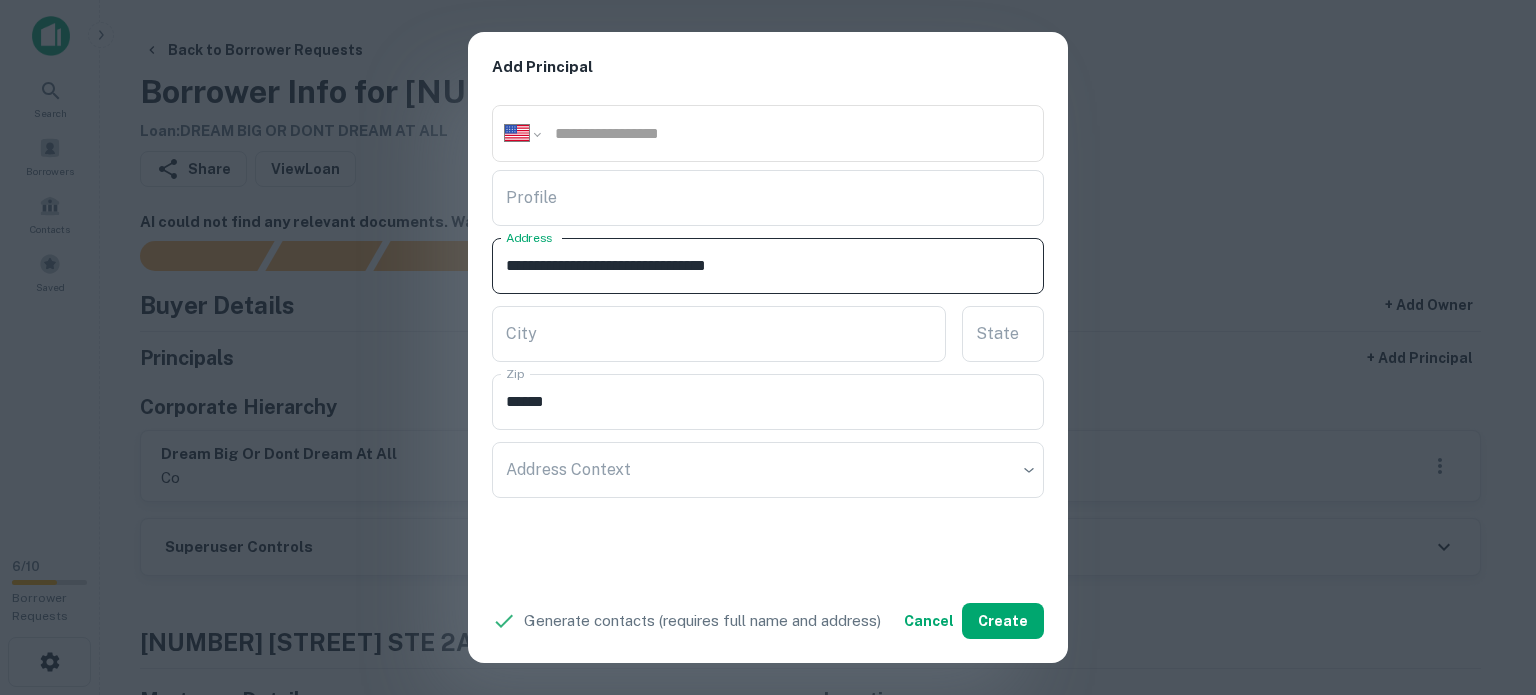drag, startPoint x: 757, startPoint y: 255, endPoint x: 787, endPoint y: 284, distance: 41.725292 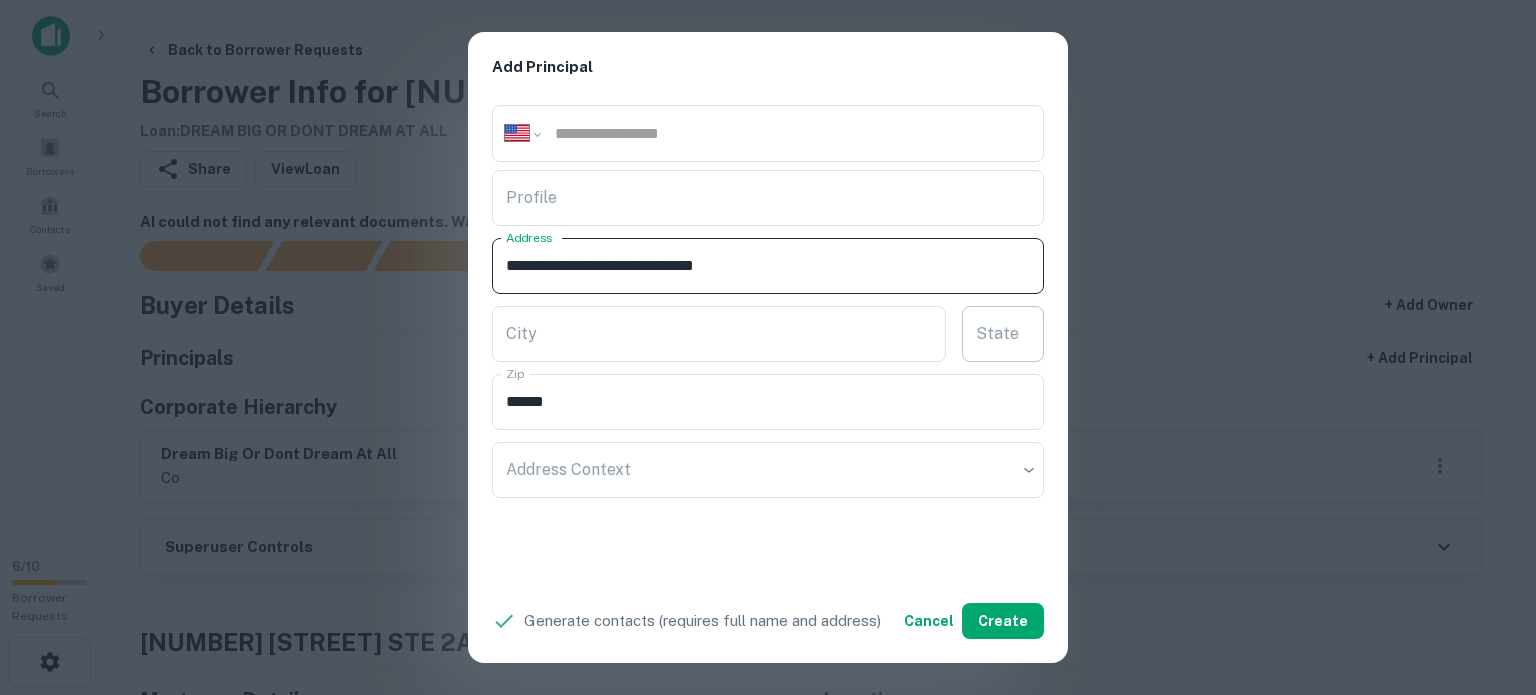 type on "**********" 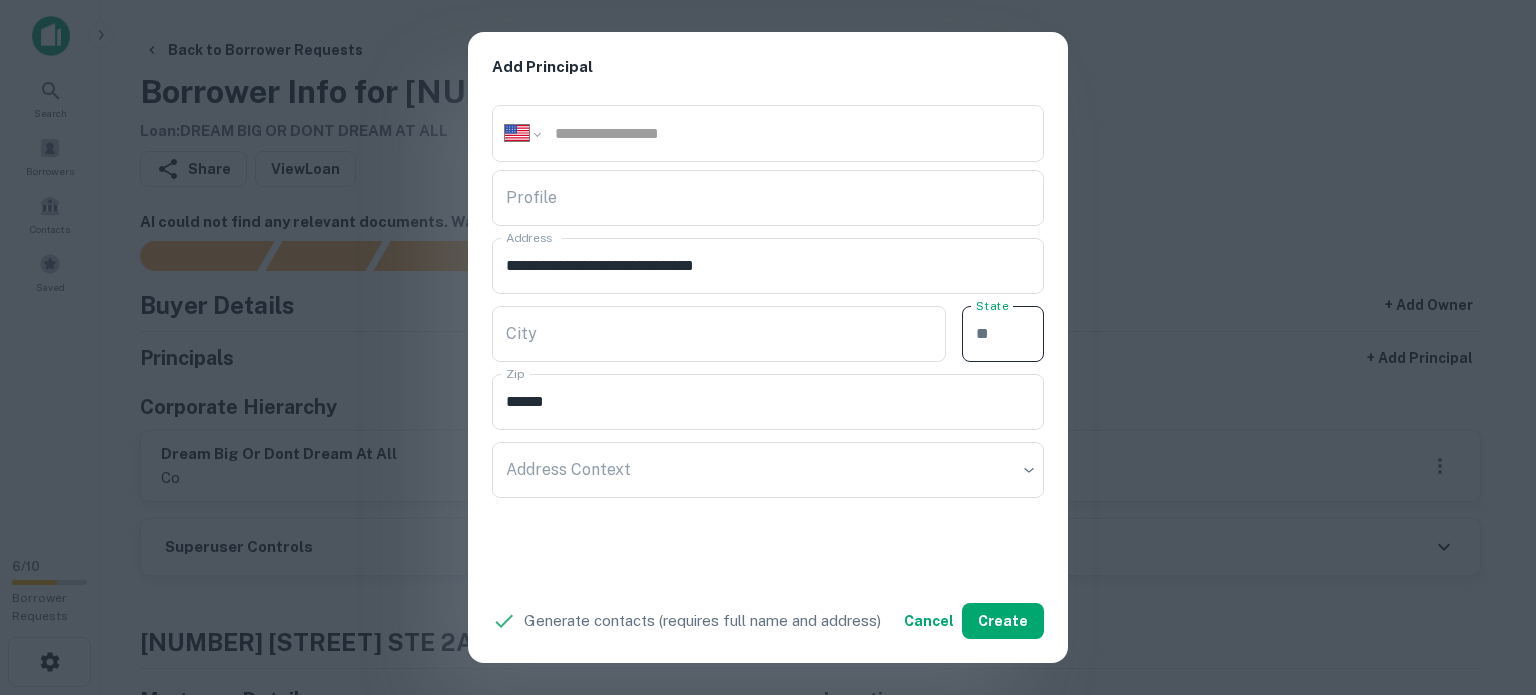 click on "State" at bounding box center (1003, 334) 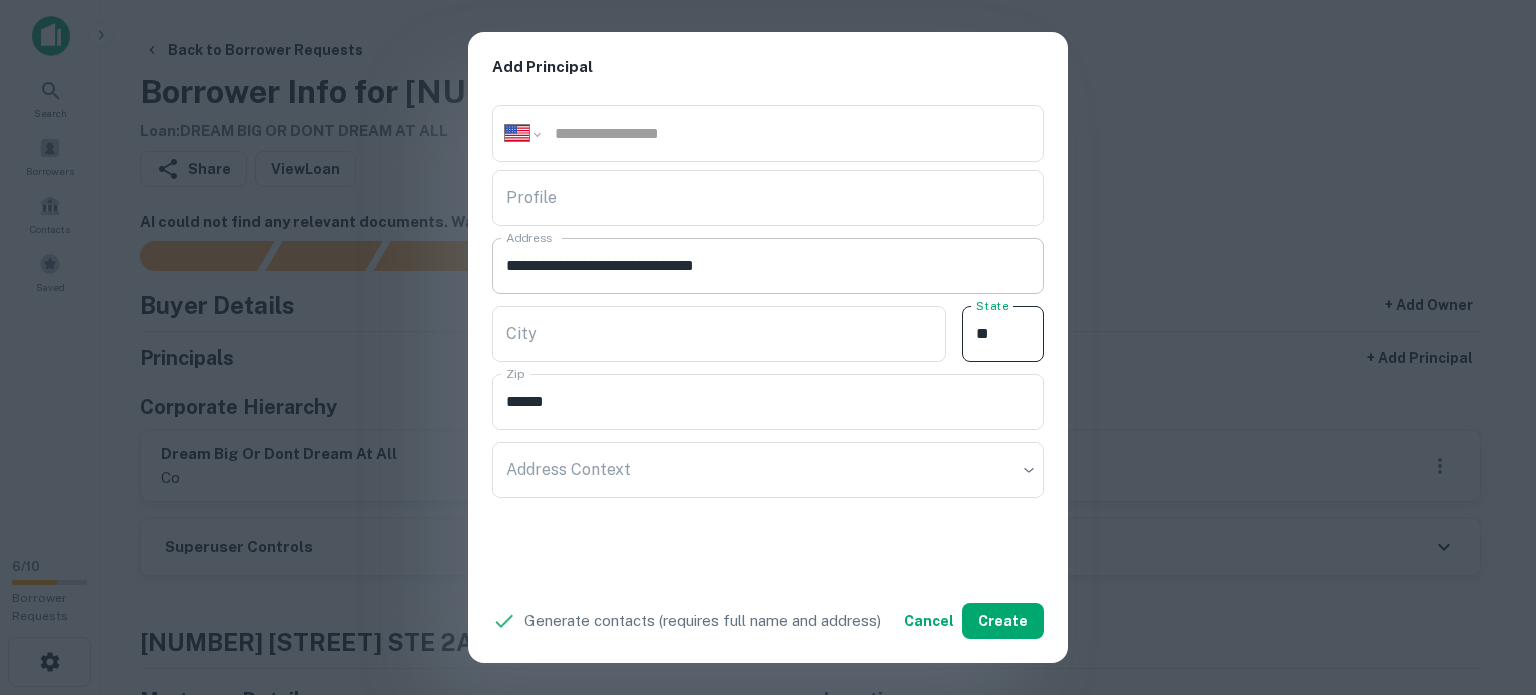 type on "**" 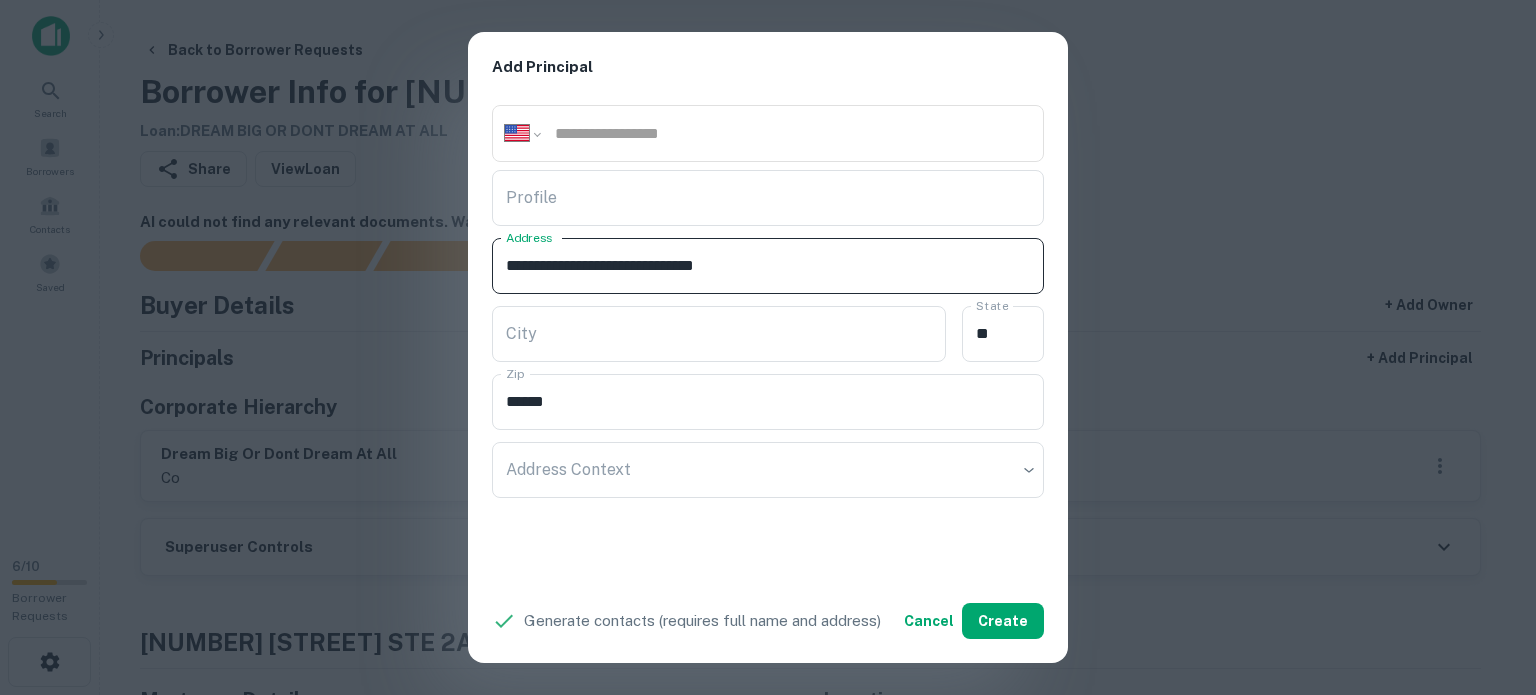 drag, startPoint x: 697, startPoint y: 255, endPoint x: 770, endPoint y: 279, distance: 76.843994 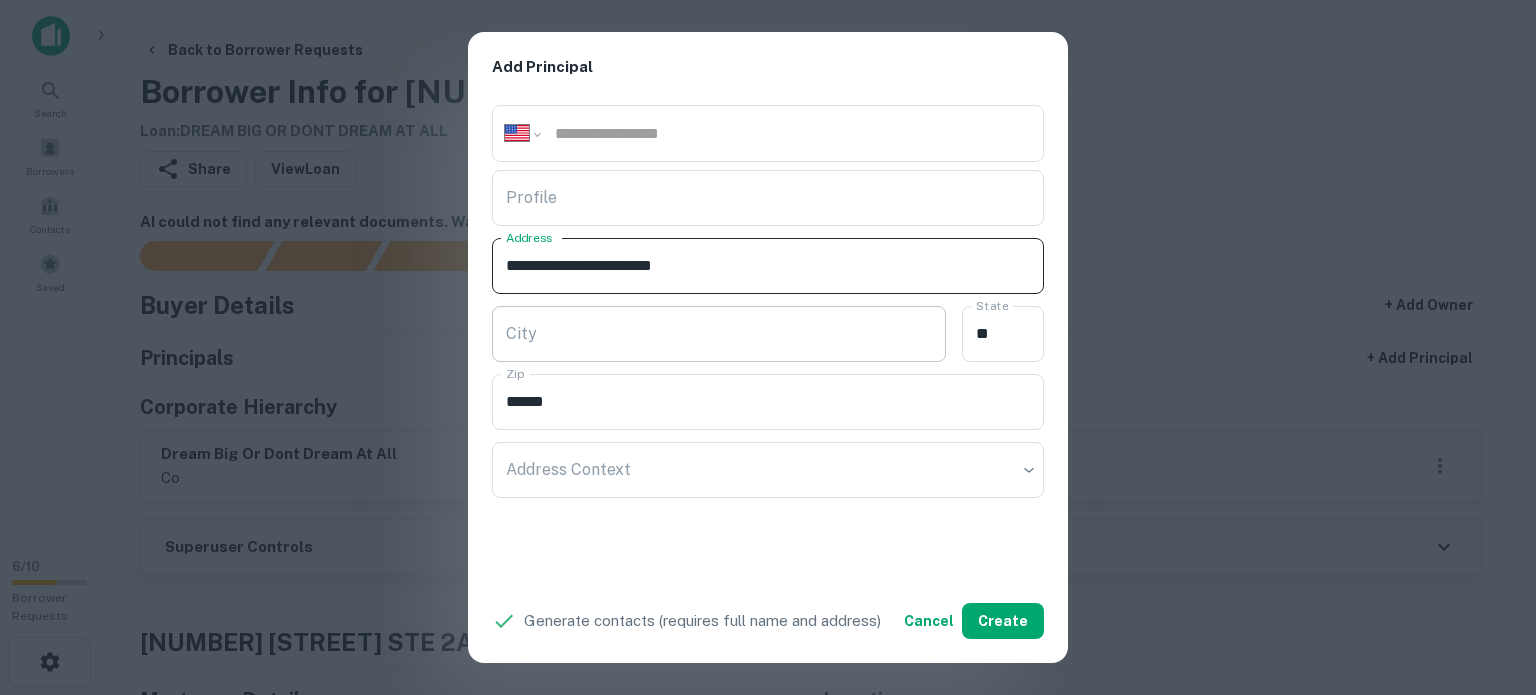 type on "**********" 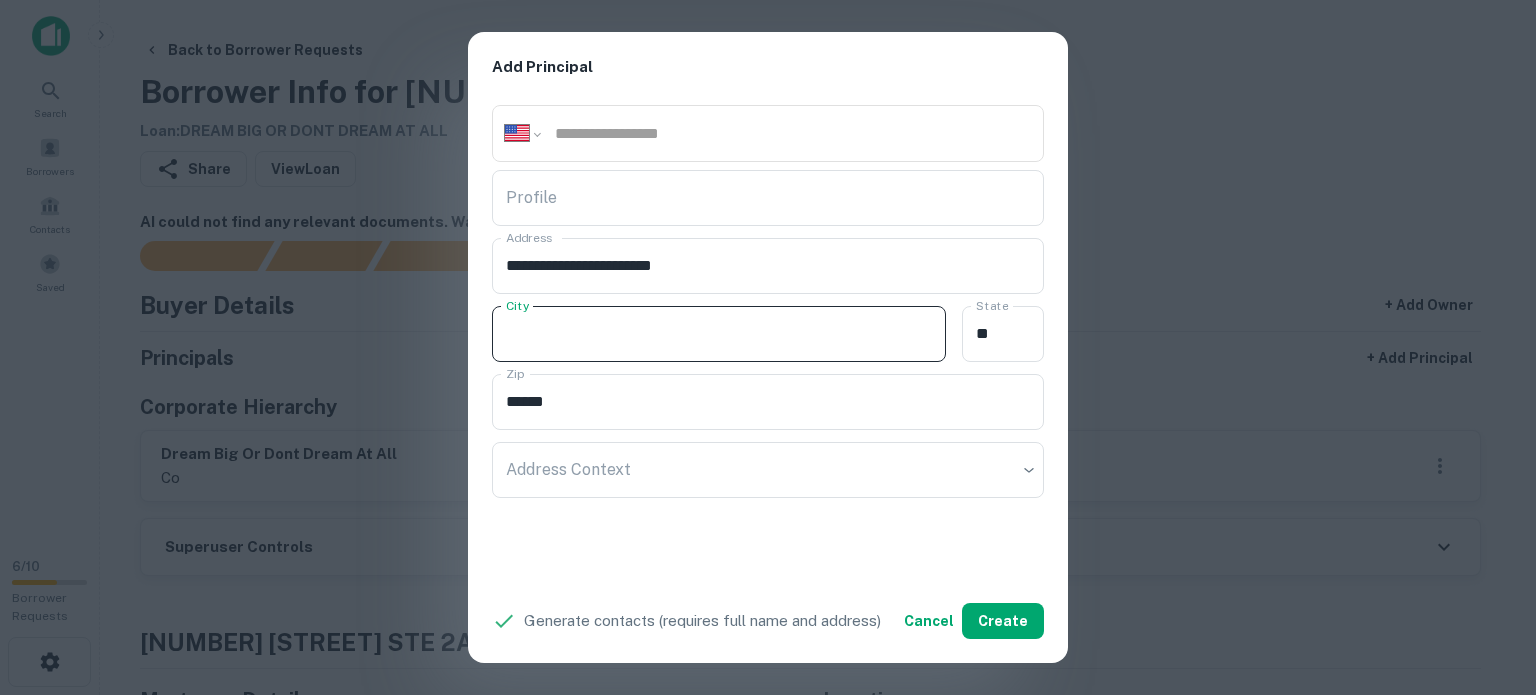 paste on "*****" 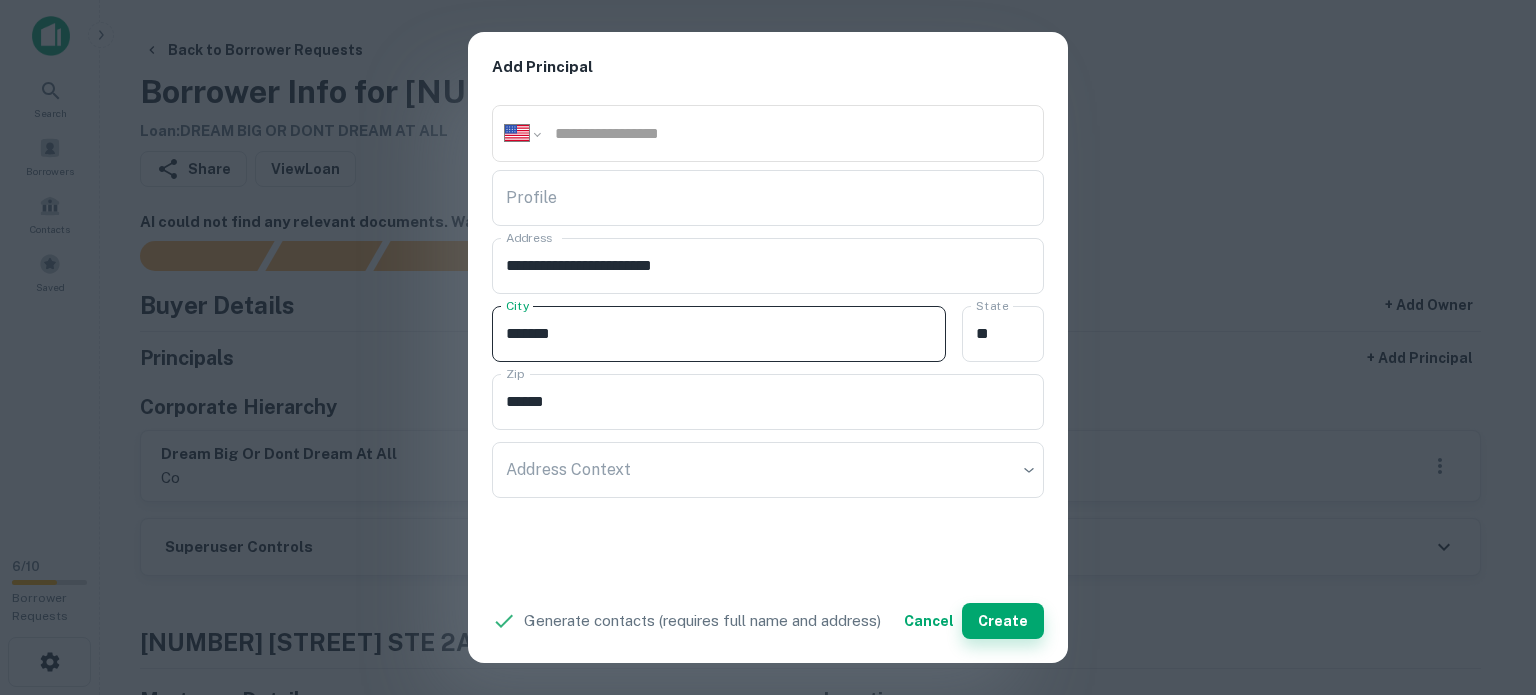 type on "*****" 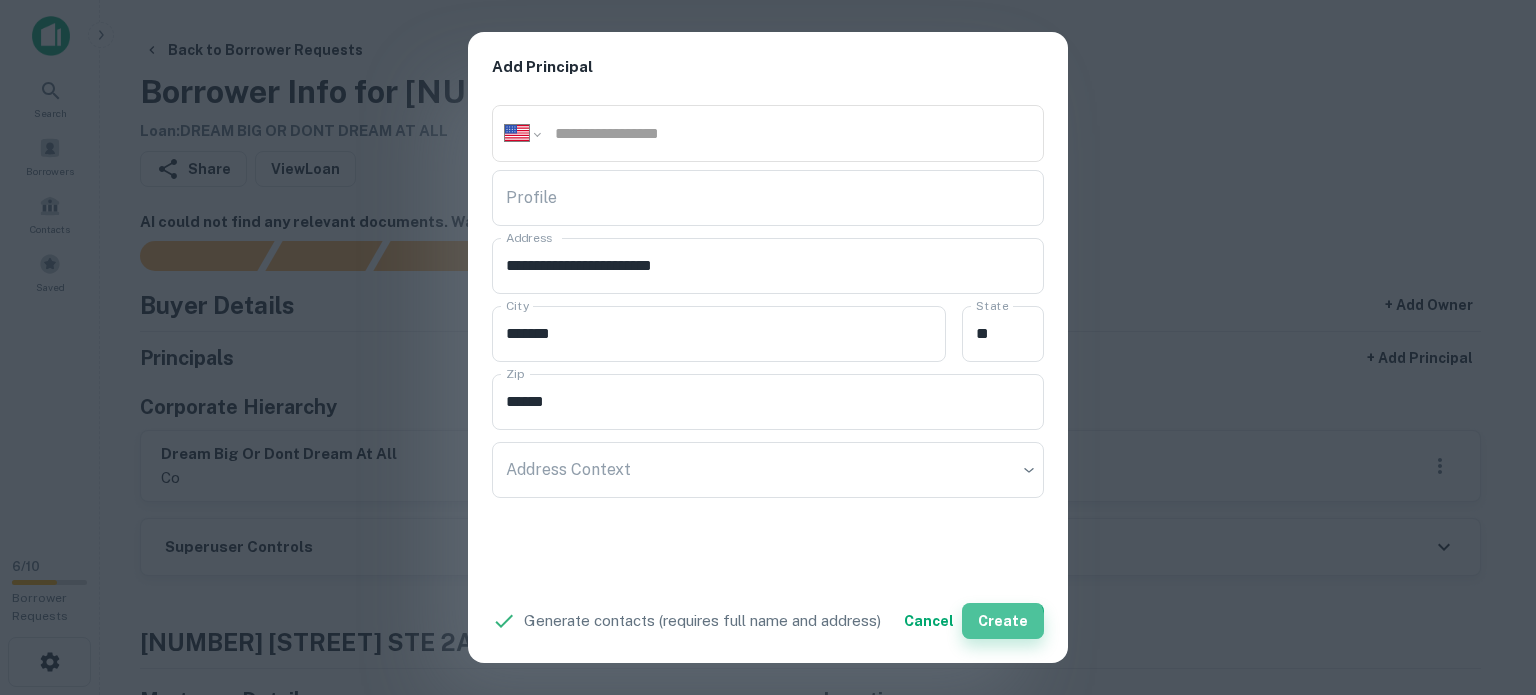 click on "Create" at bounding box center [1003, 621] 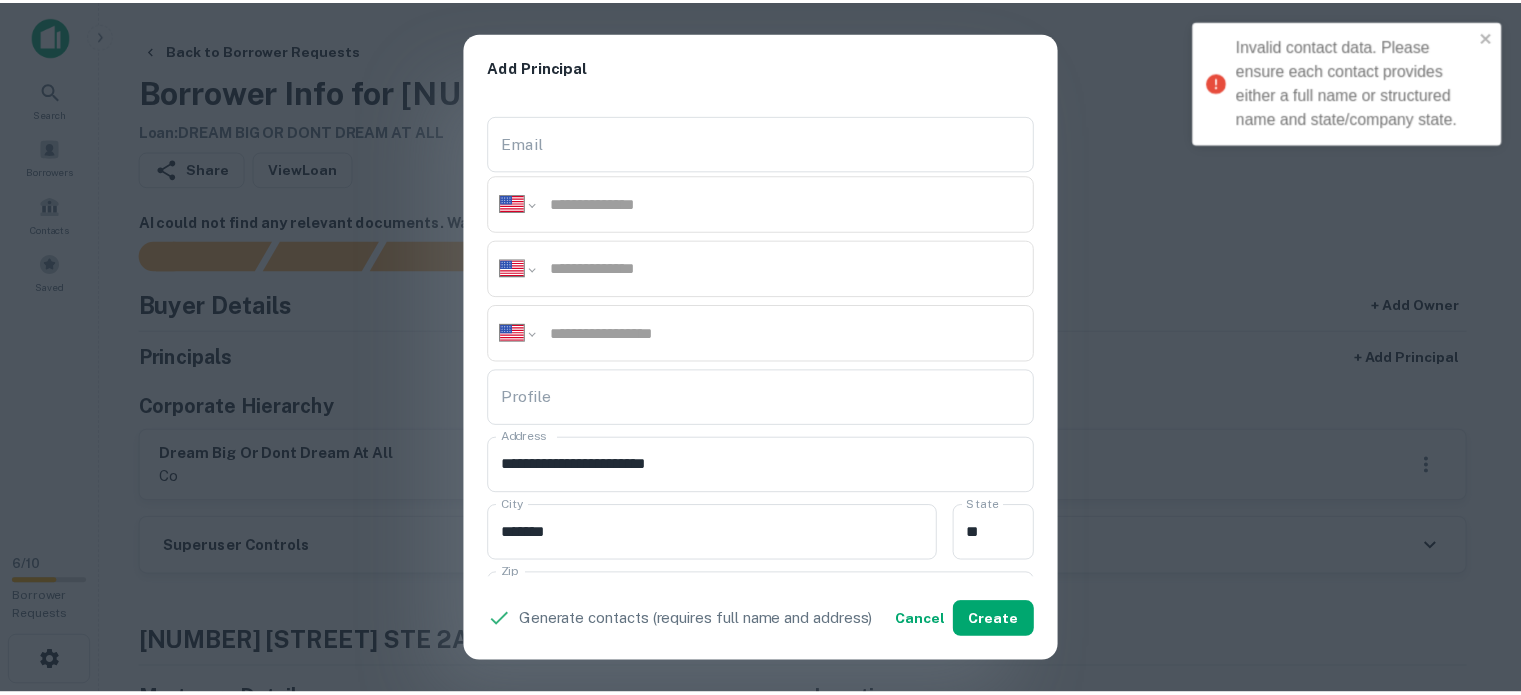 scroll, scrollTop: 0, scrollLeft: 0, axis: both 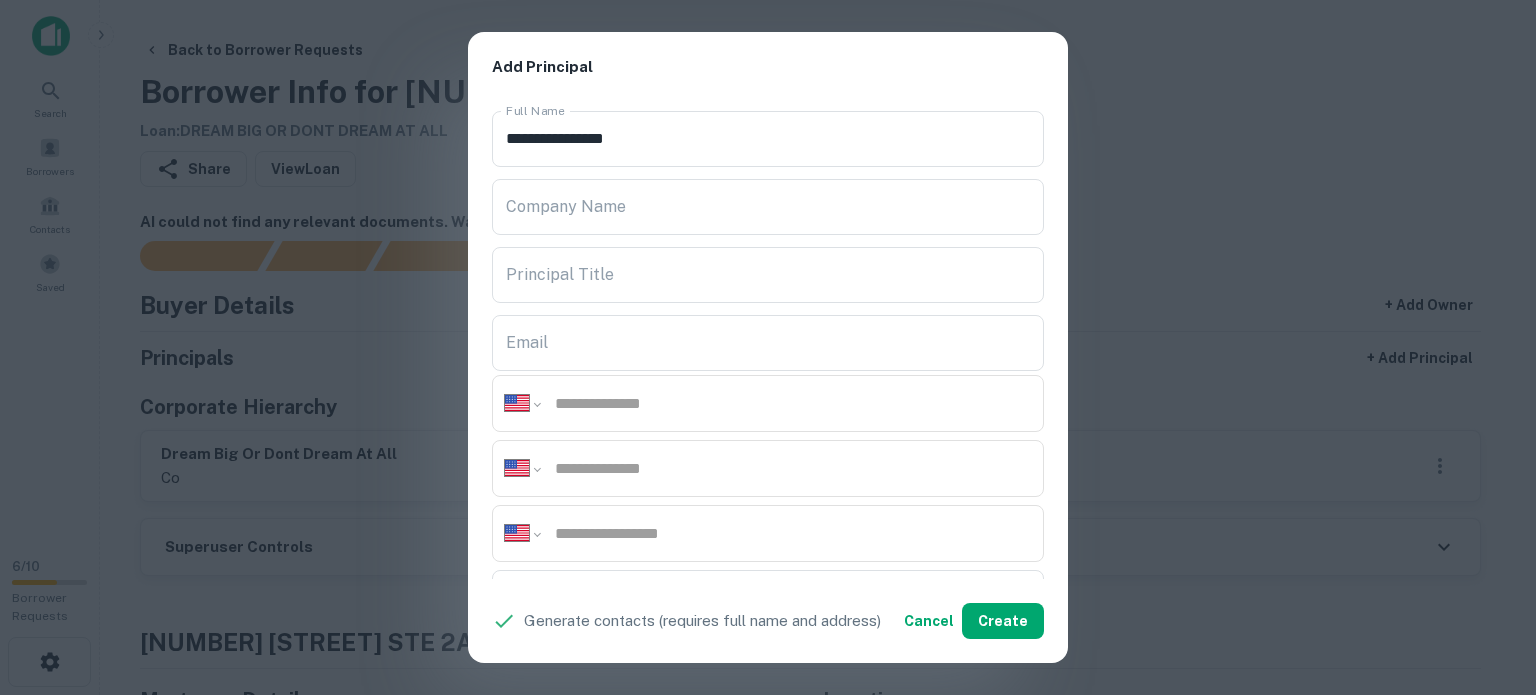 click on "**********" at bounding box center [768, 347] 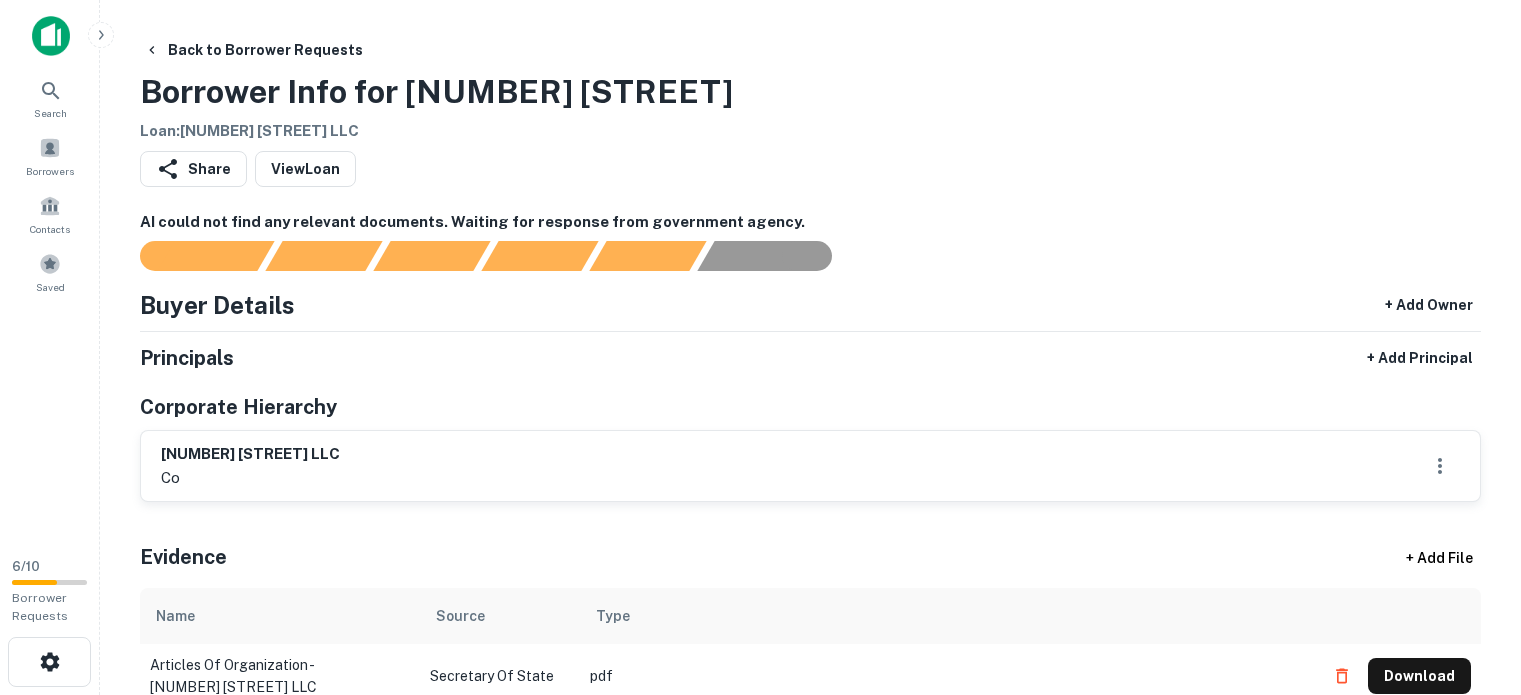 scroll, scrollTop: 0, scrollLeft: 0, axis: both 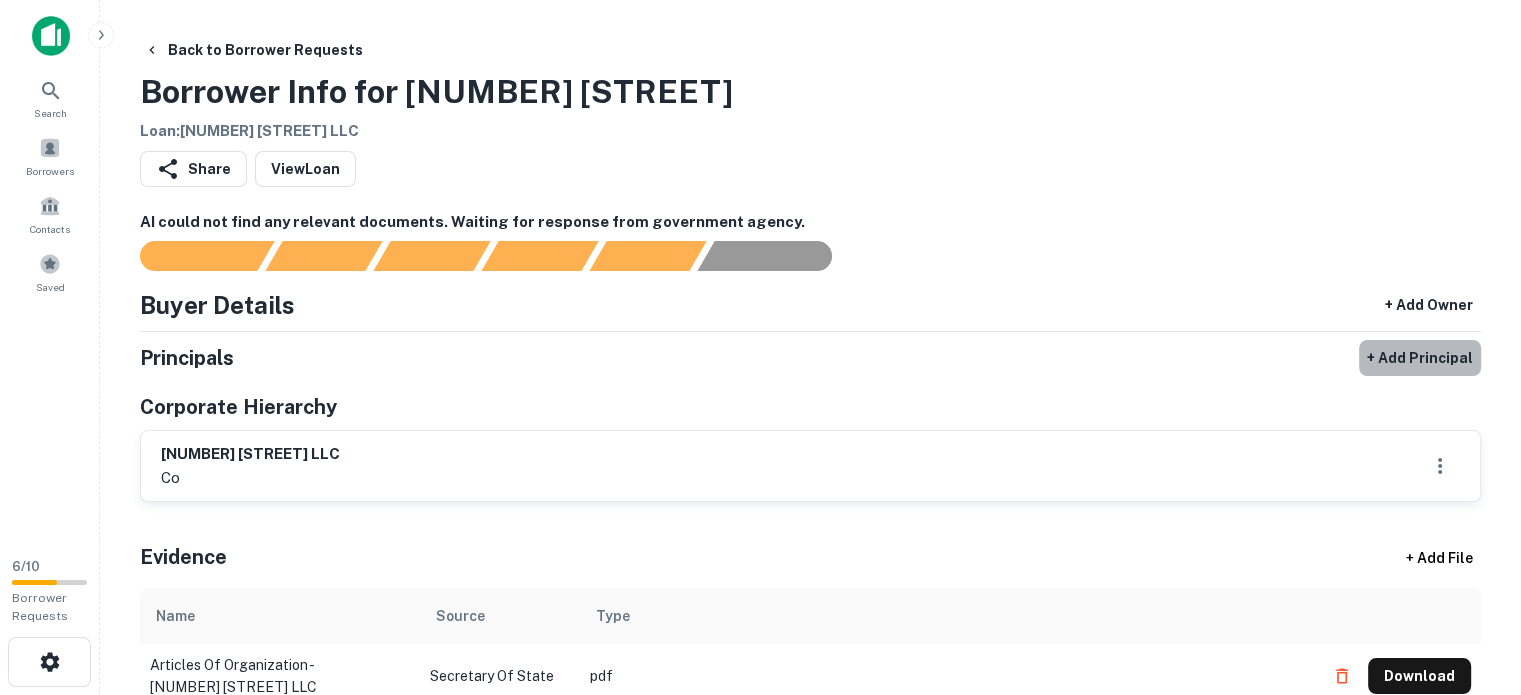 click on "+ Add Principal" at bounding box center [1420, 358] 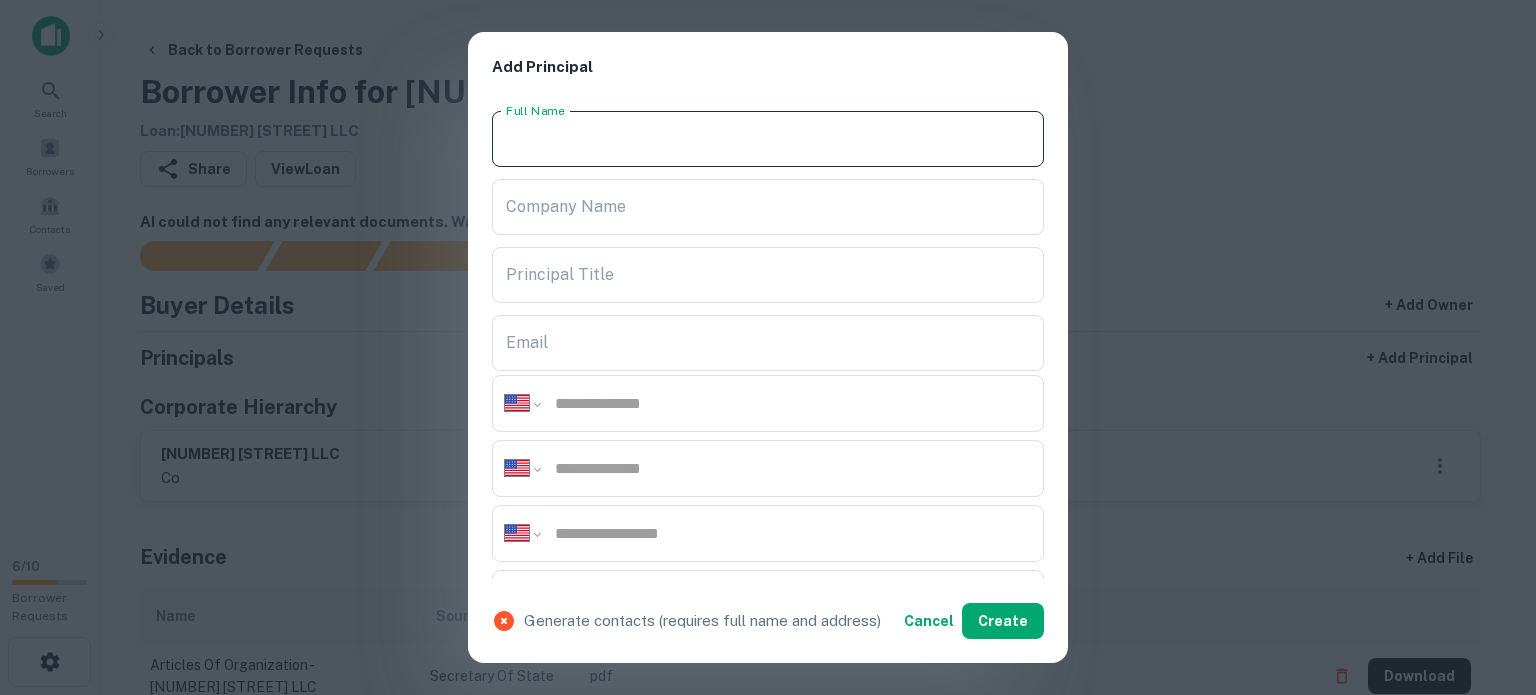 click on "Full Name" at bounding box center [768, 139] 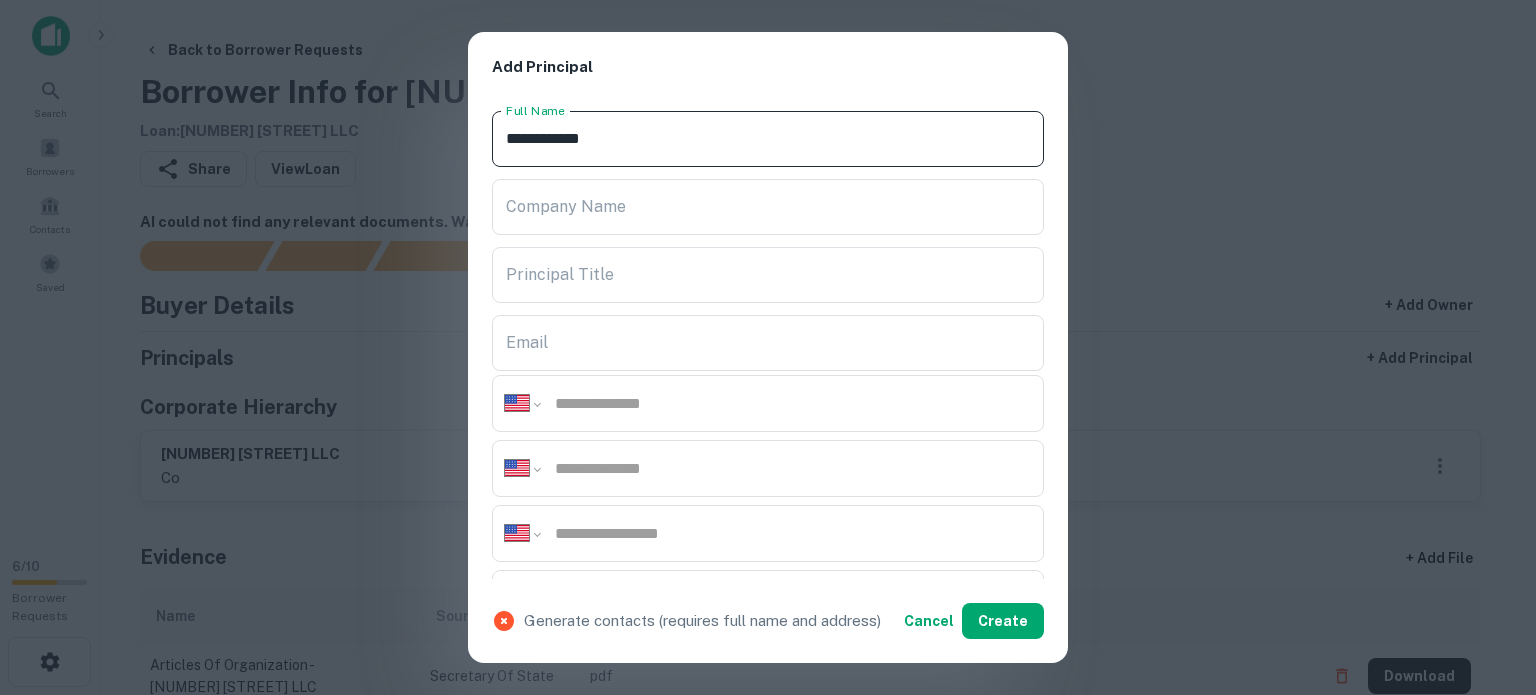type on "**********" 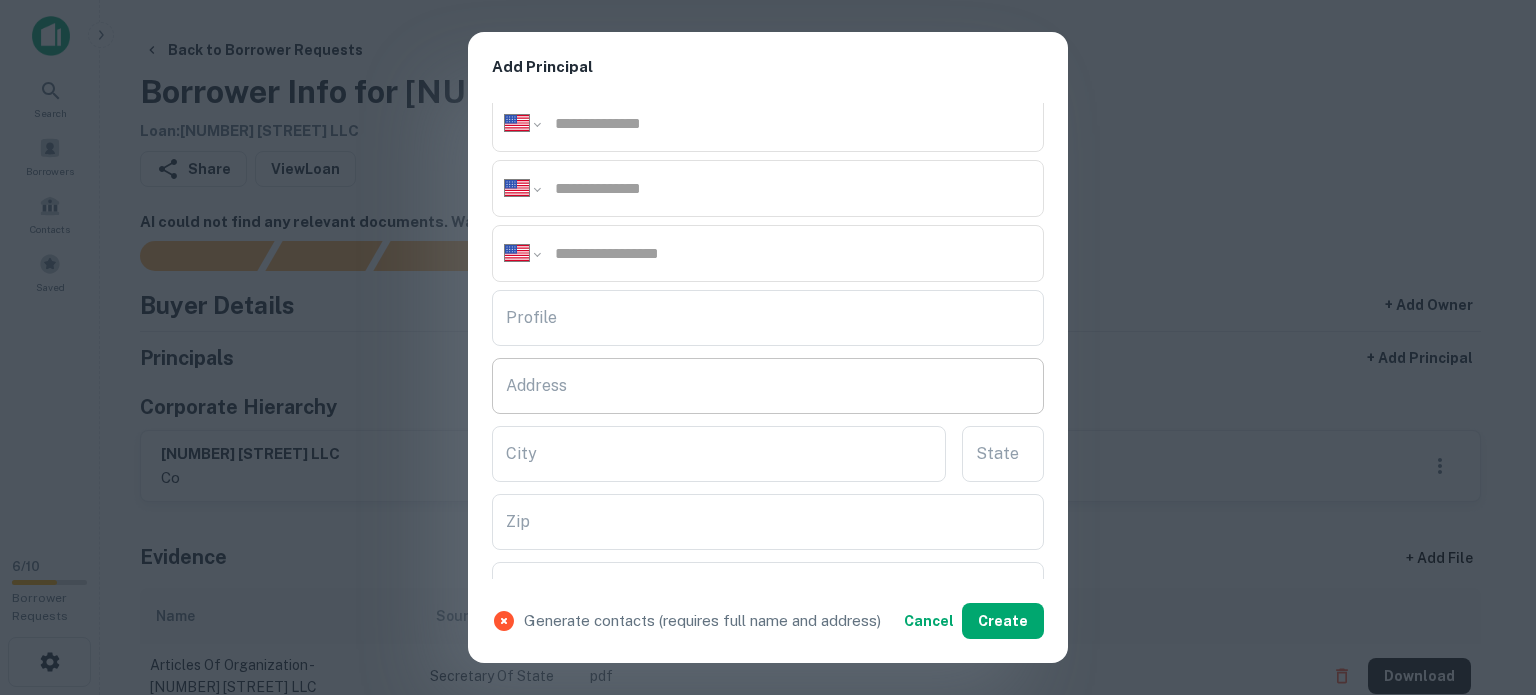 scroll, scrollTop: 400, scrollLeft: 0, axis: vertical 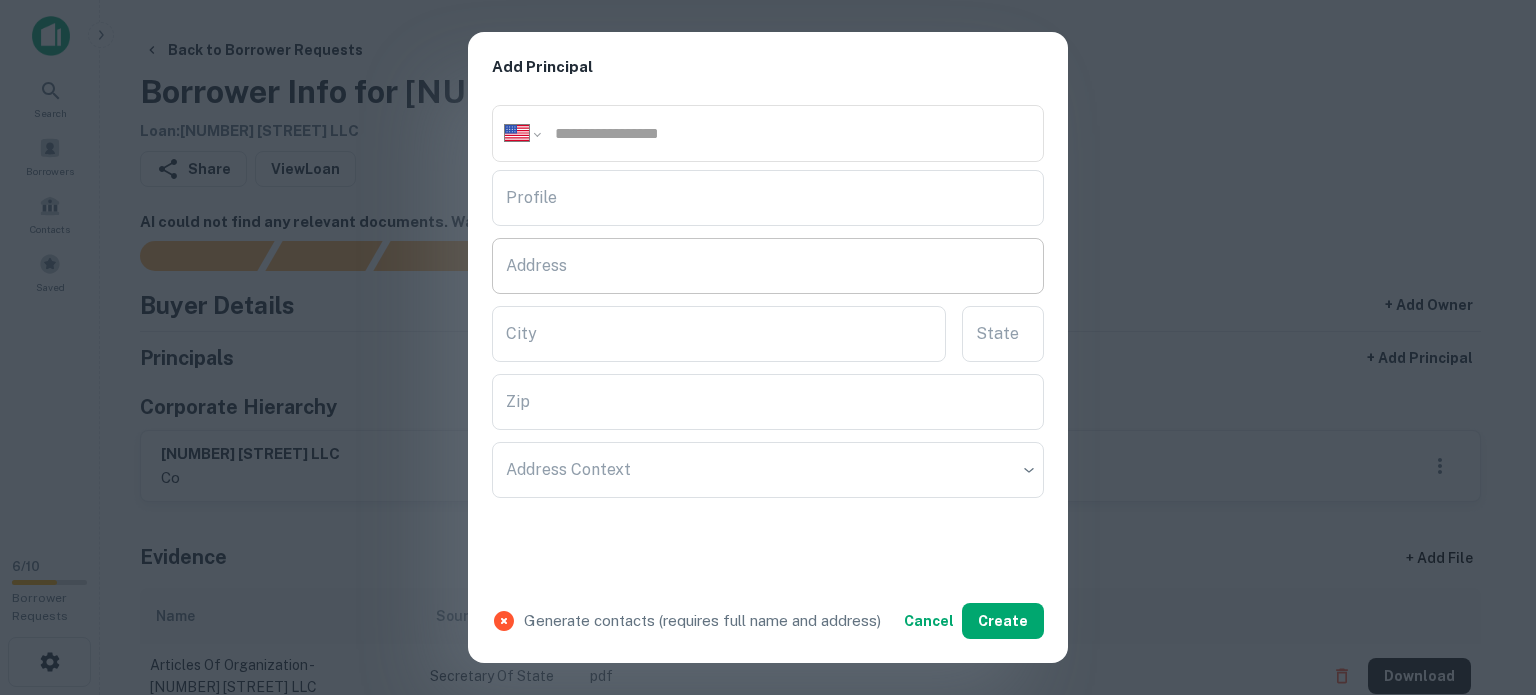 click on "Address" at bounding box center [768, 266] 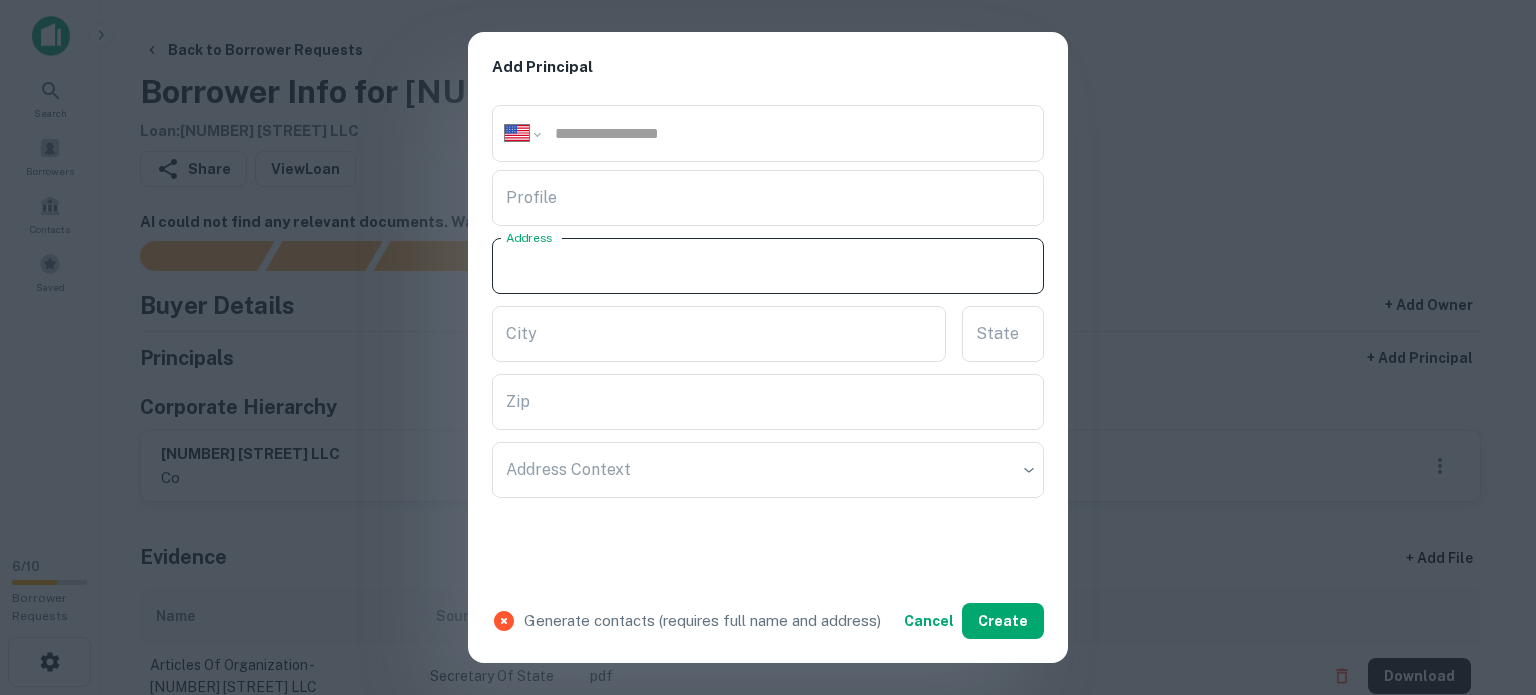 paste on "**********" 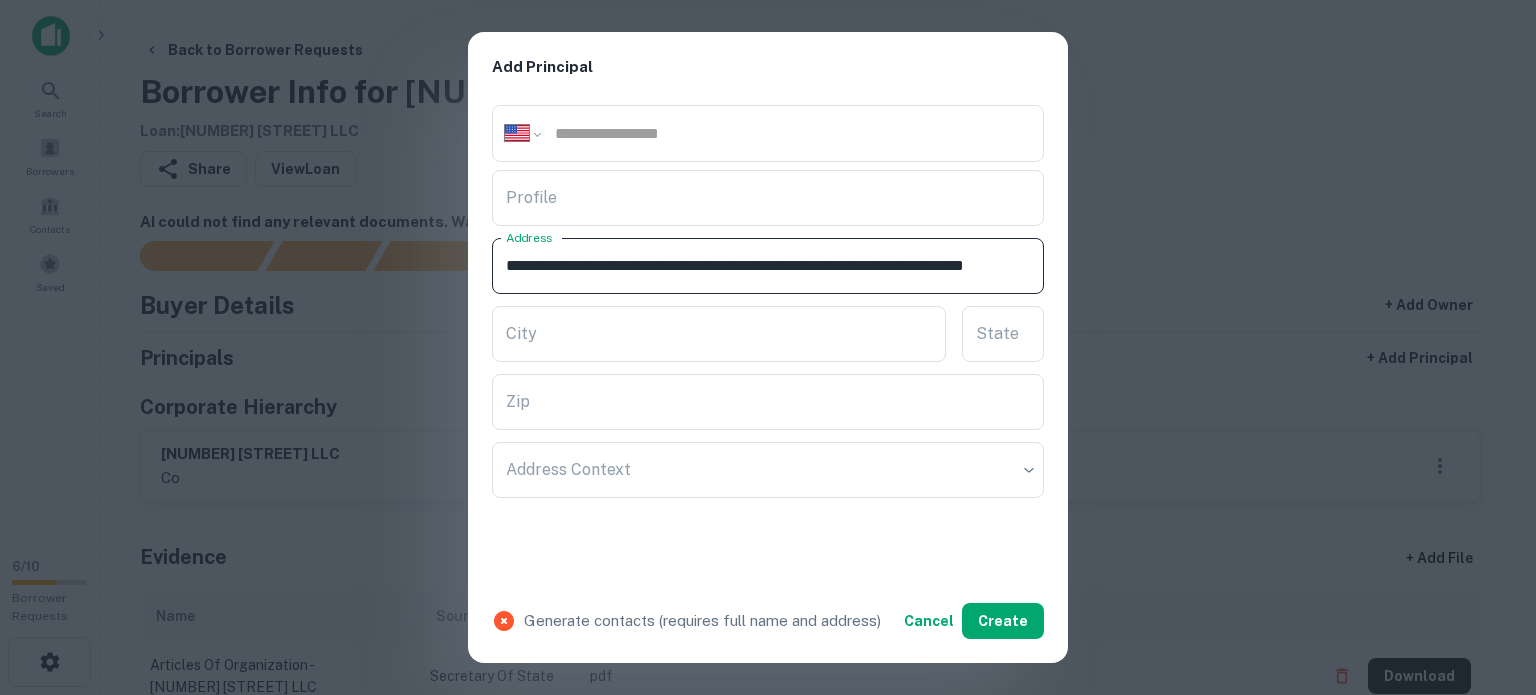scroll, scrollTop: 0, scrollLeft: 89, axis: horizontal 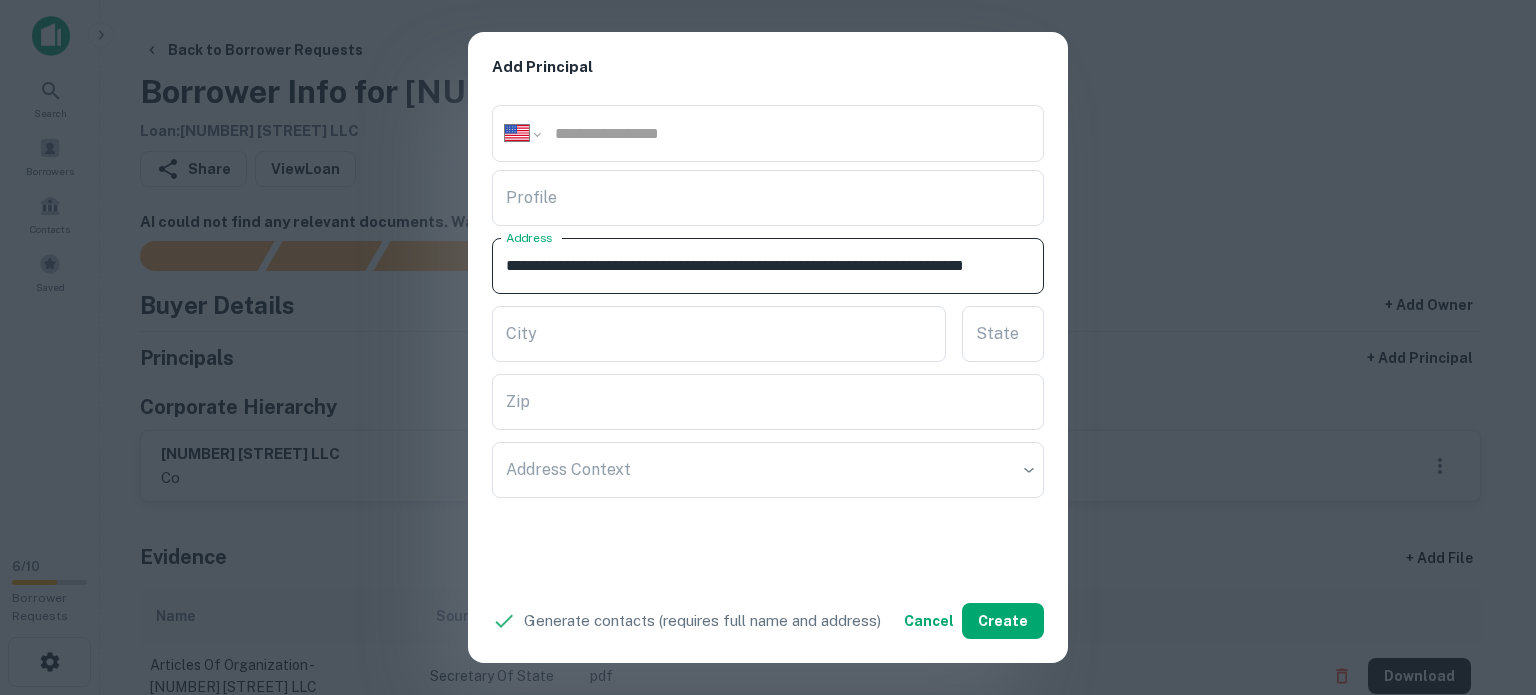 drag, startPoint x: 976, startPoint y: 262, endPoint x: 1040, endPoint y: 275, distance: 65.30697 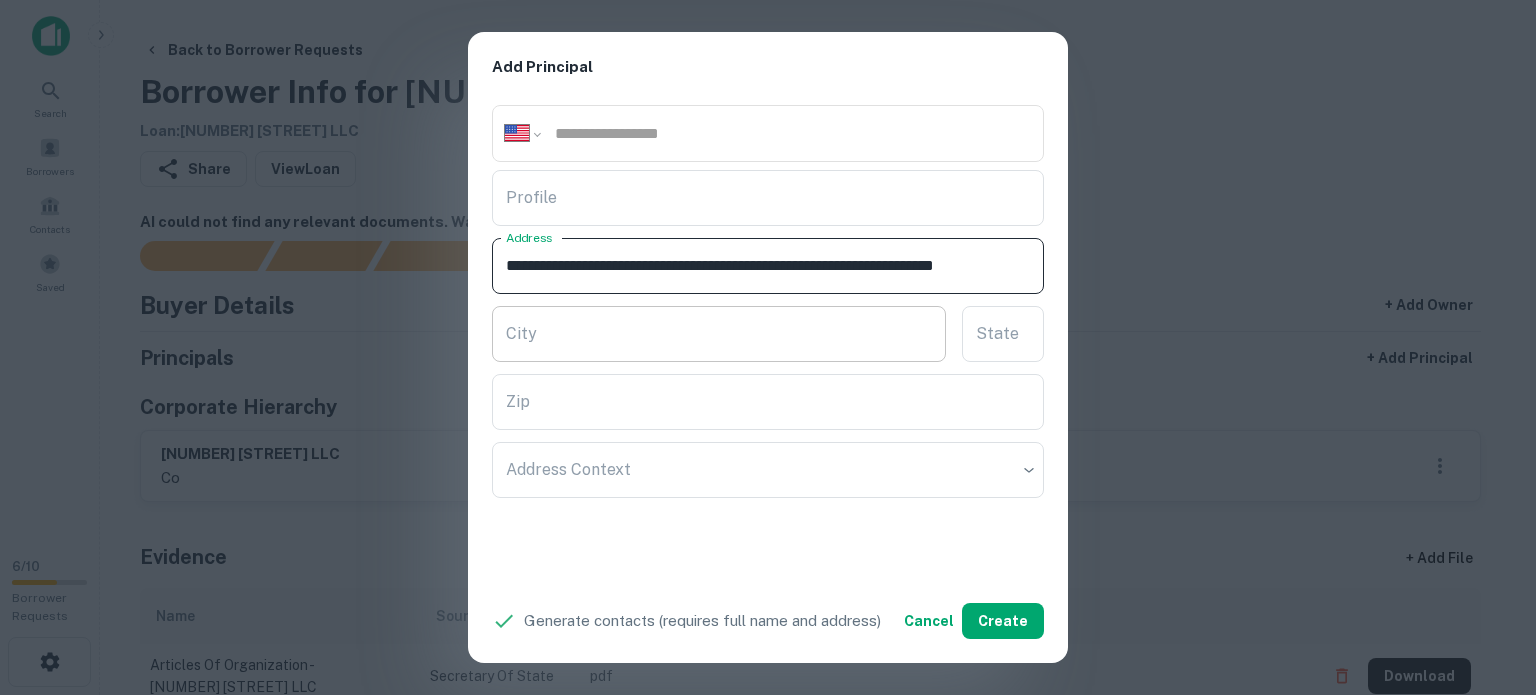 scroll, scrollTop: 0, scrollLeft: 49, axis: horizontal 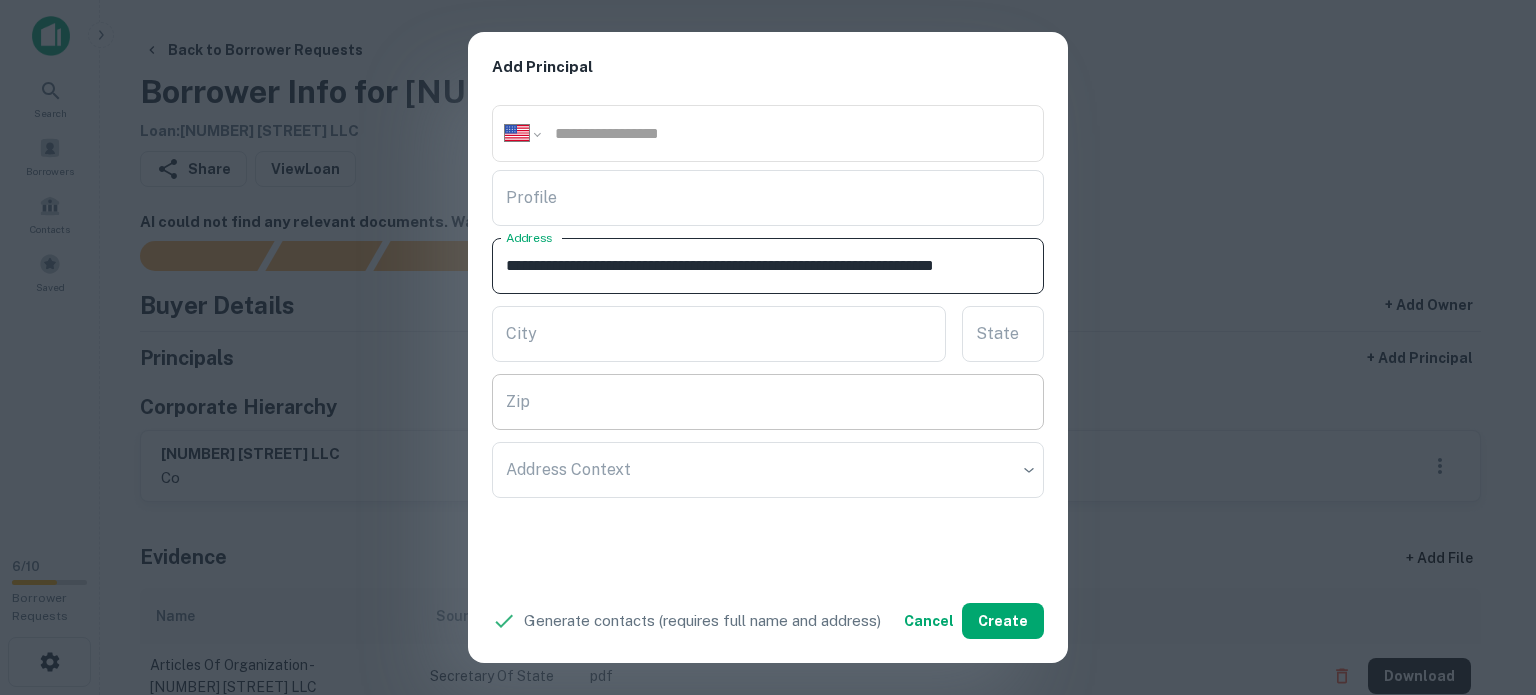type on "**********" 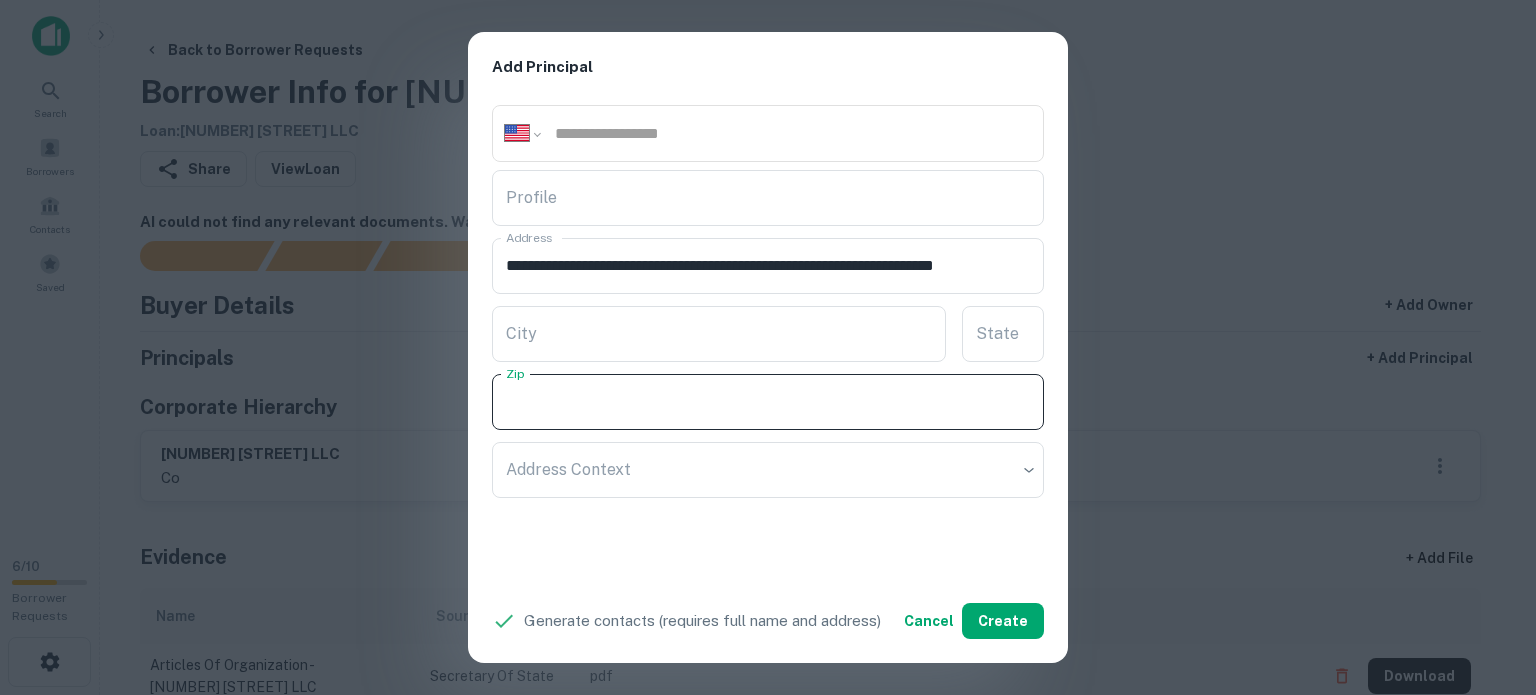 paste on "*****" 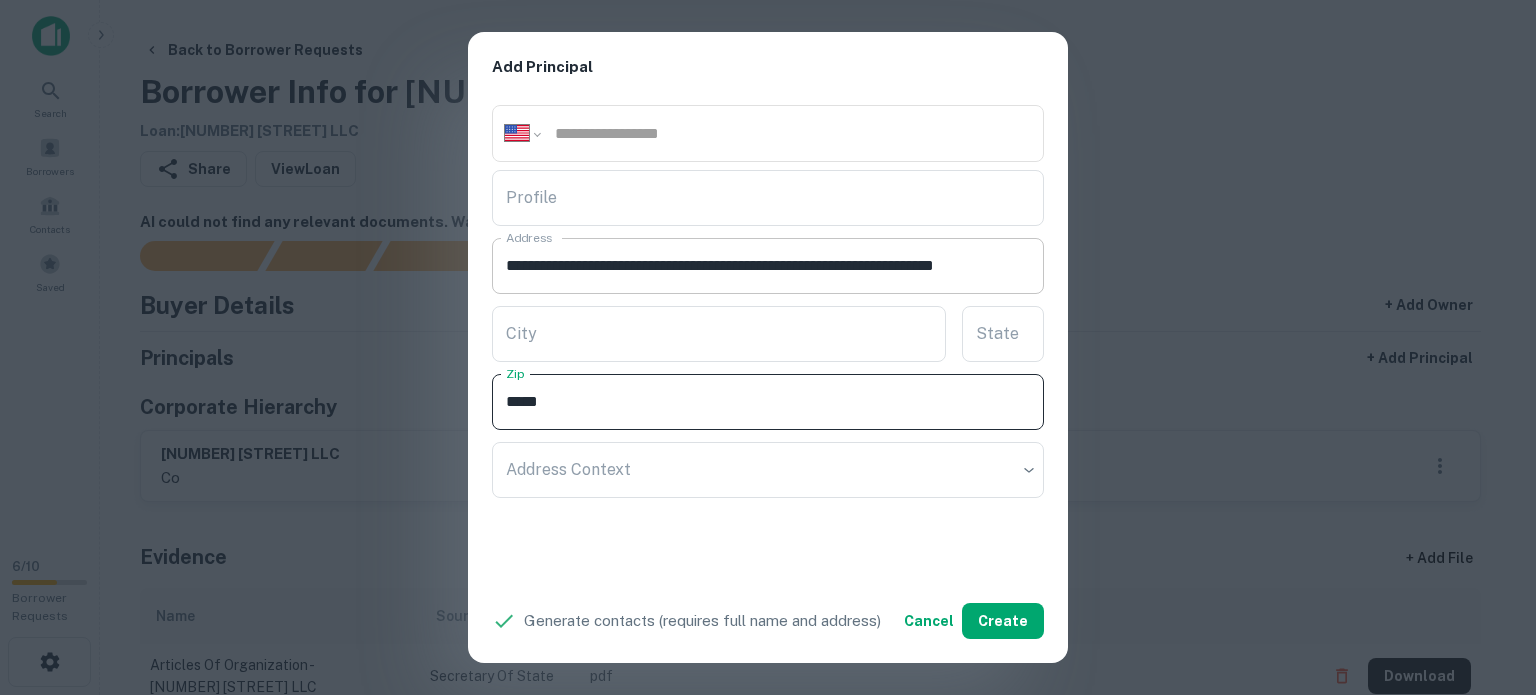 type on "*****" 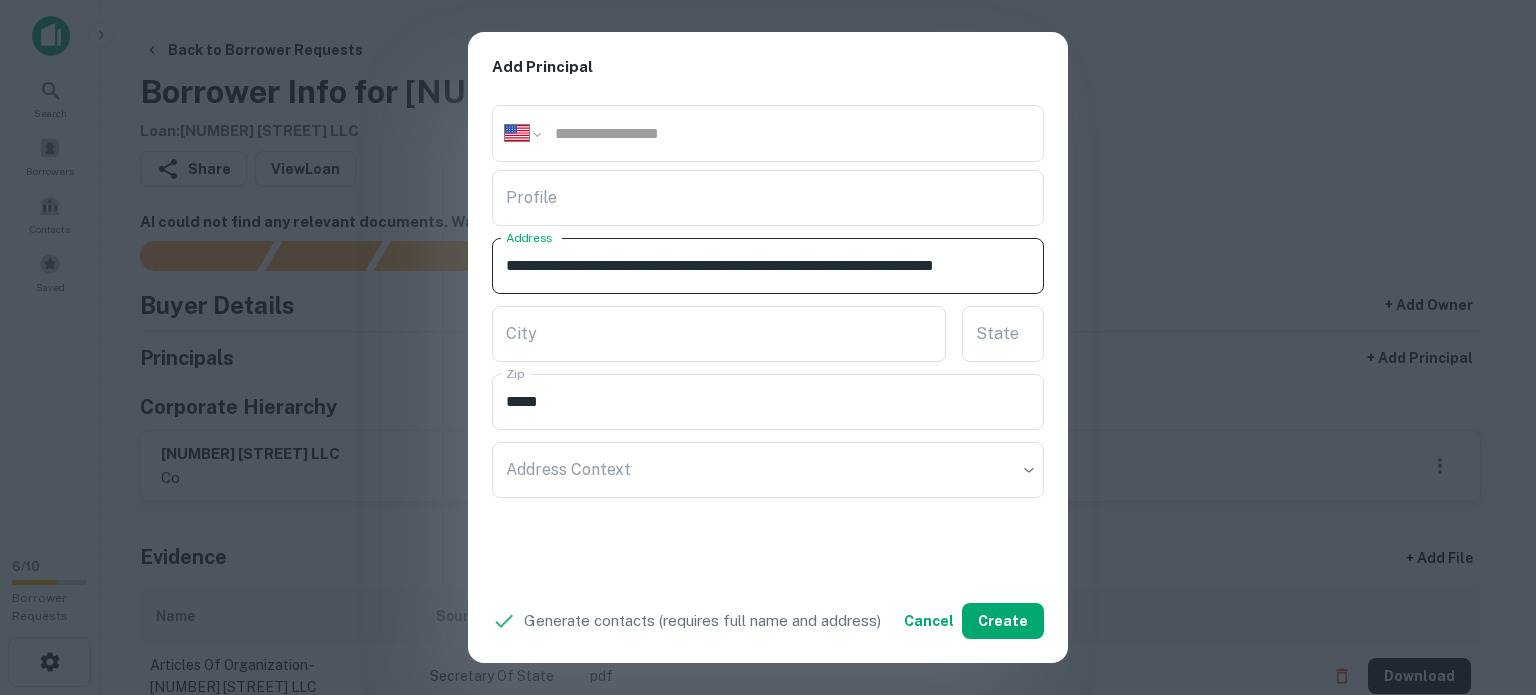 drag, startPoint x: 991, startPoint y: 261, endPoint x: 1150, endPoint y: 260, distance: 159.00314 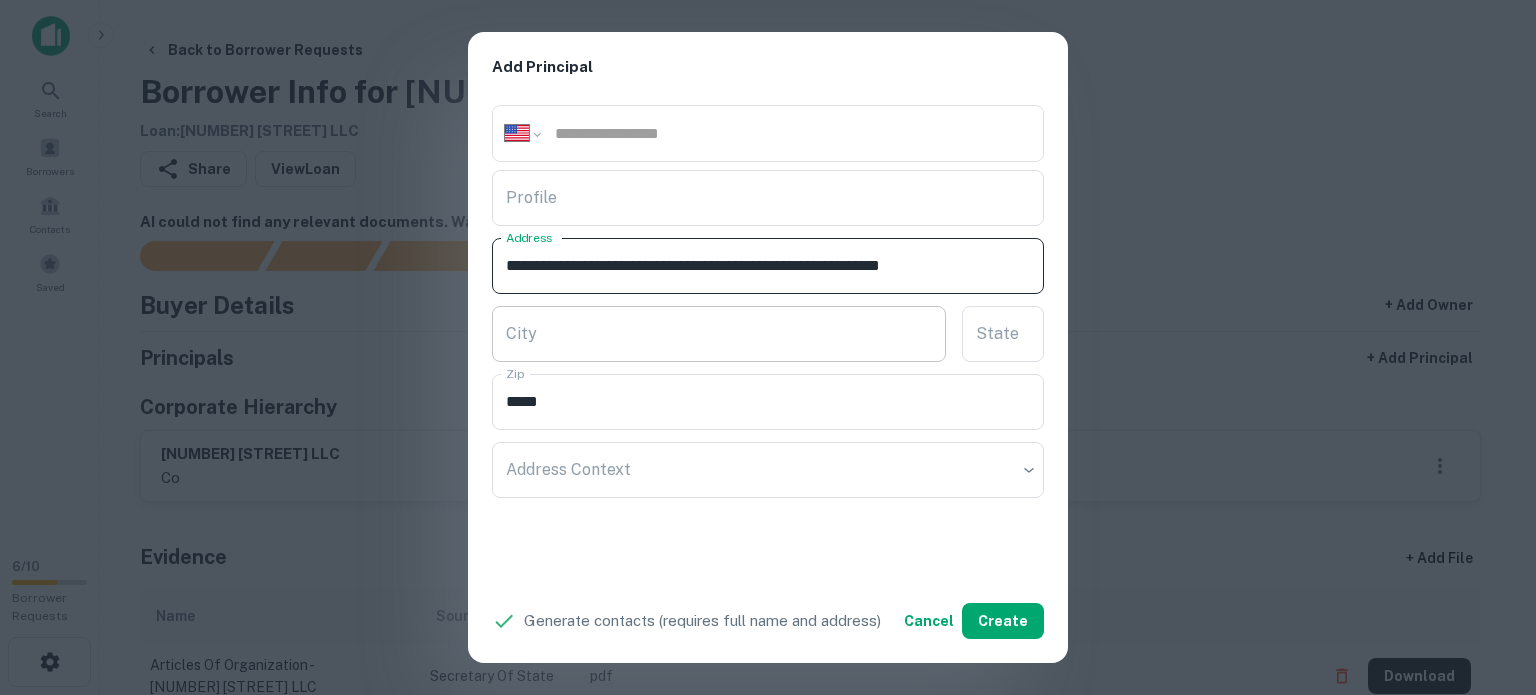 type on "**********" 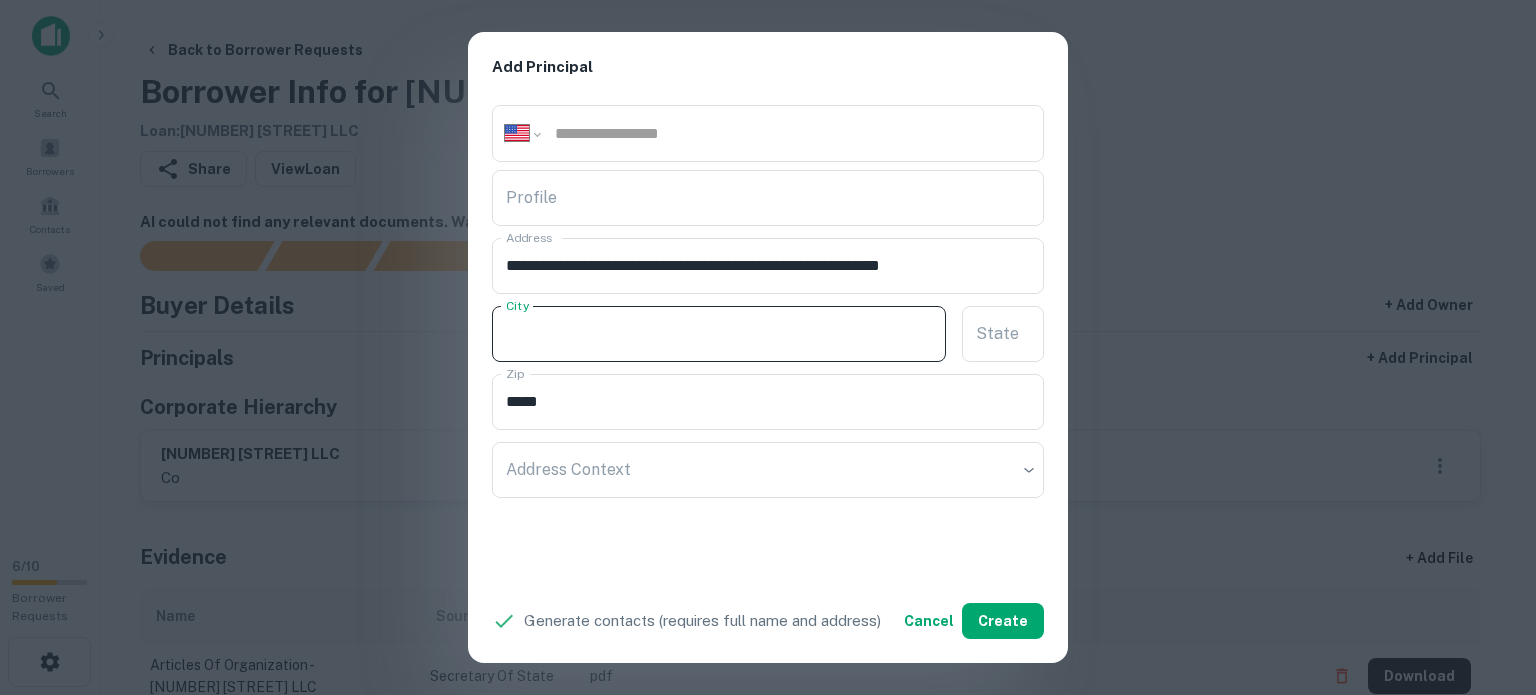 click on "City" at bounding box center (719, 334) 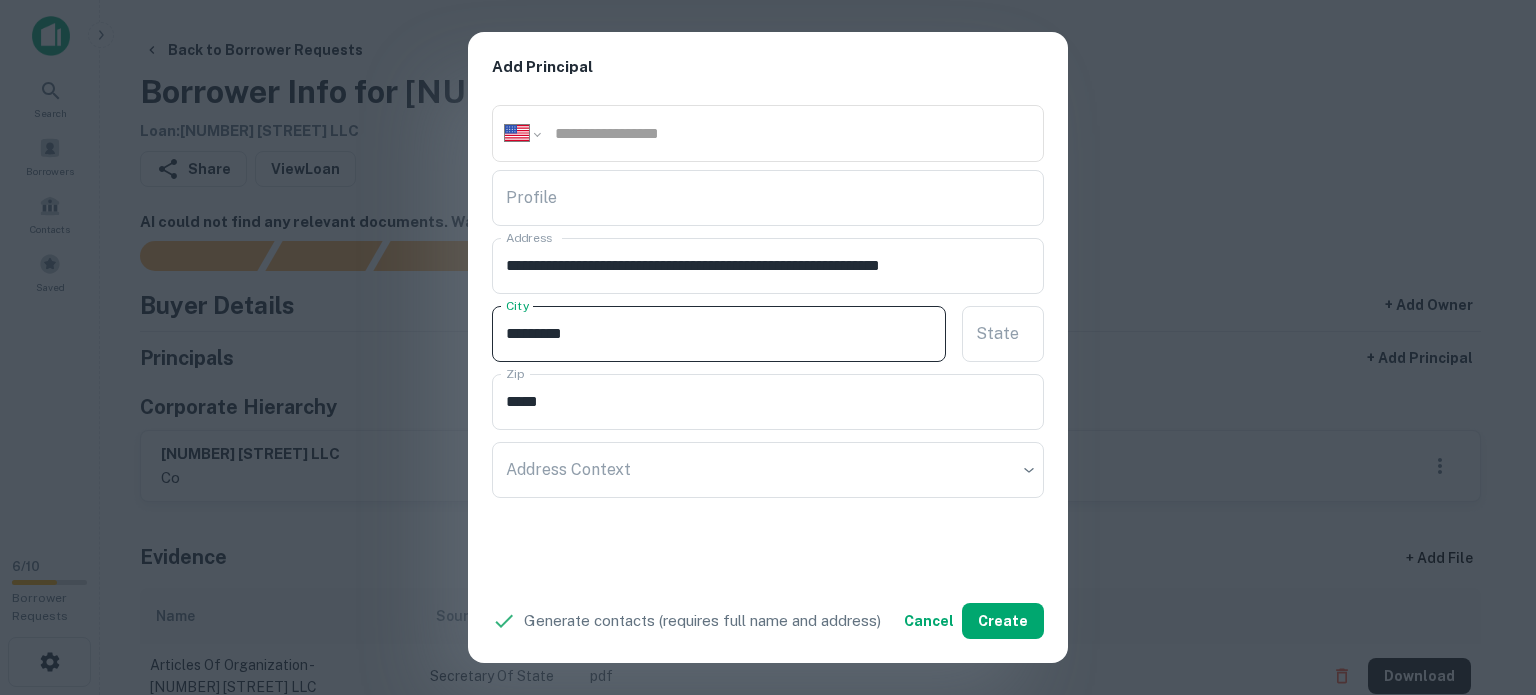 drag, startPoint x: 562, startPoint y: 325, endPoint x: 612, endPoint y: 329, distance: 50.159744 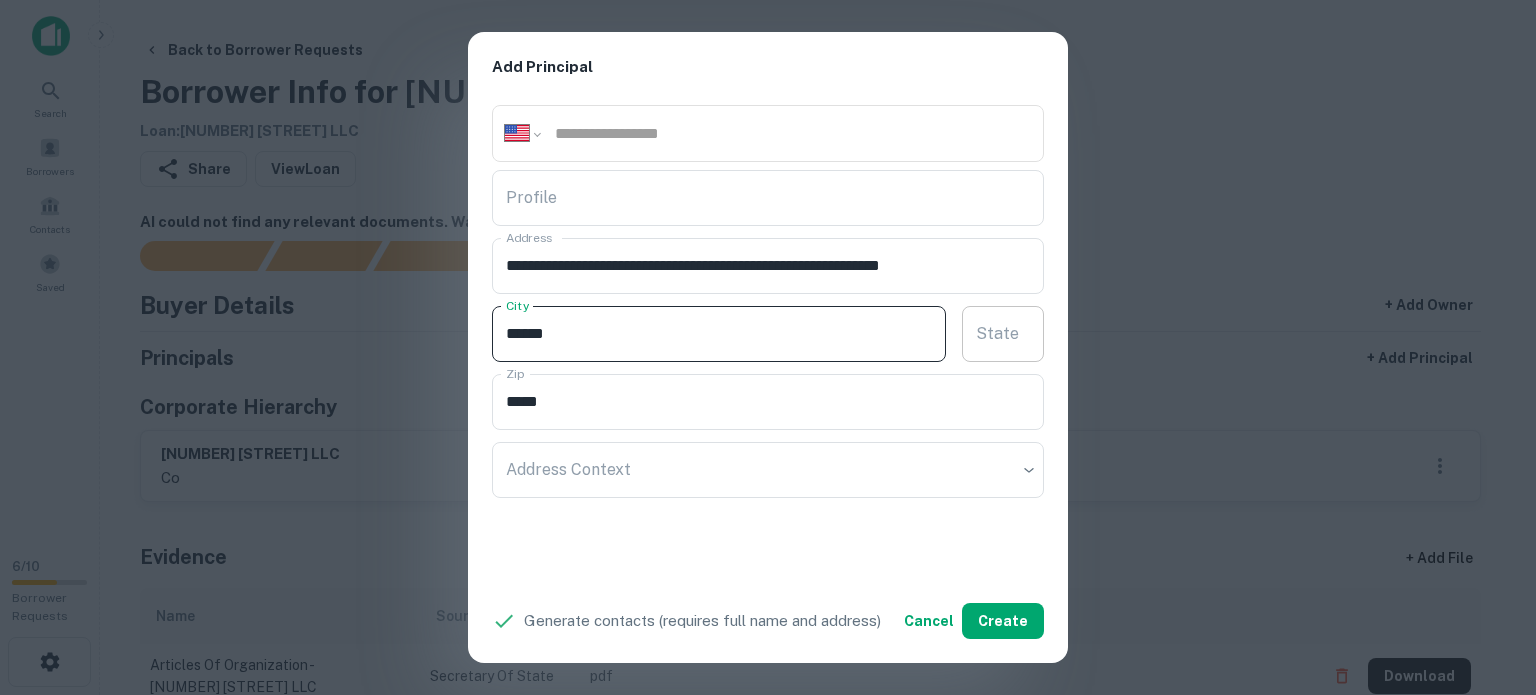 type on "*****" 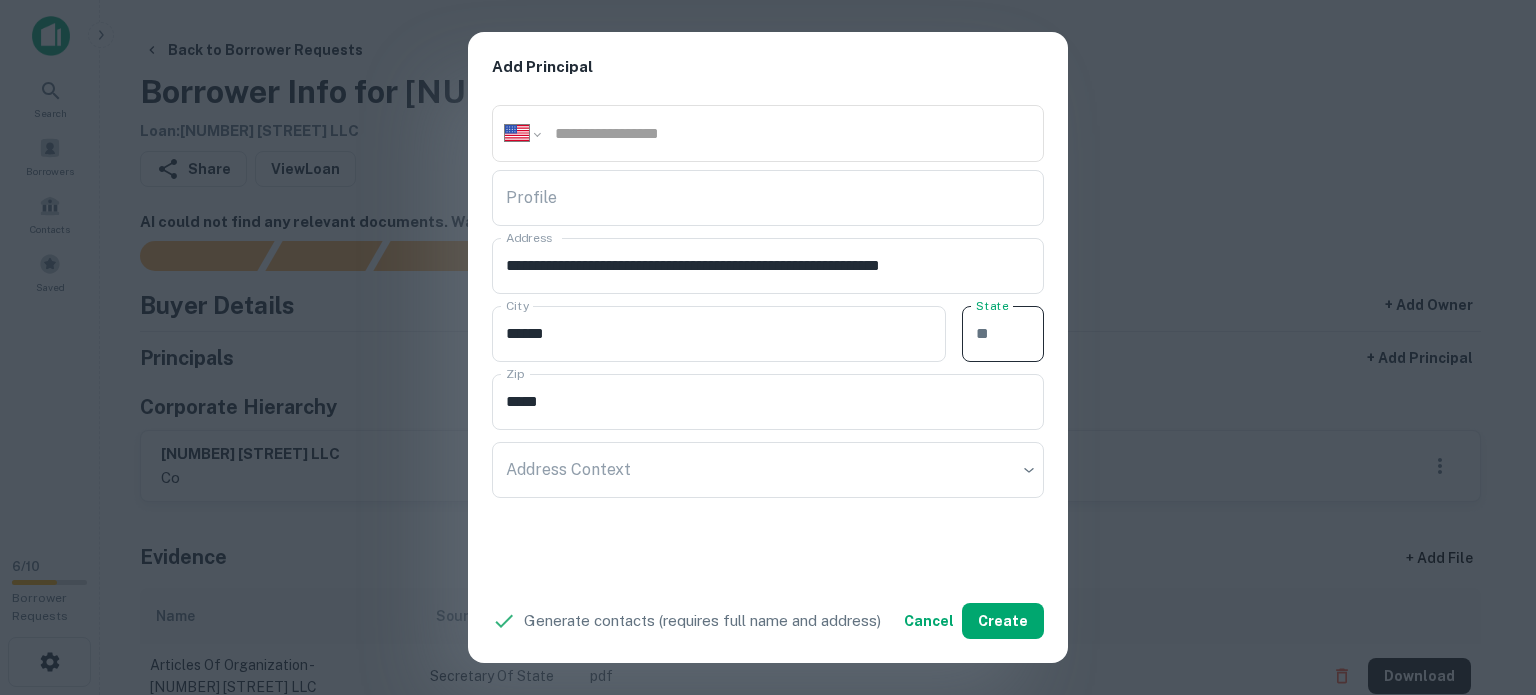 click on "State" at bounding box center (1003, 334) 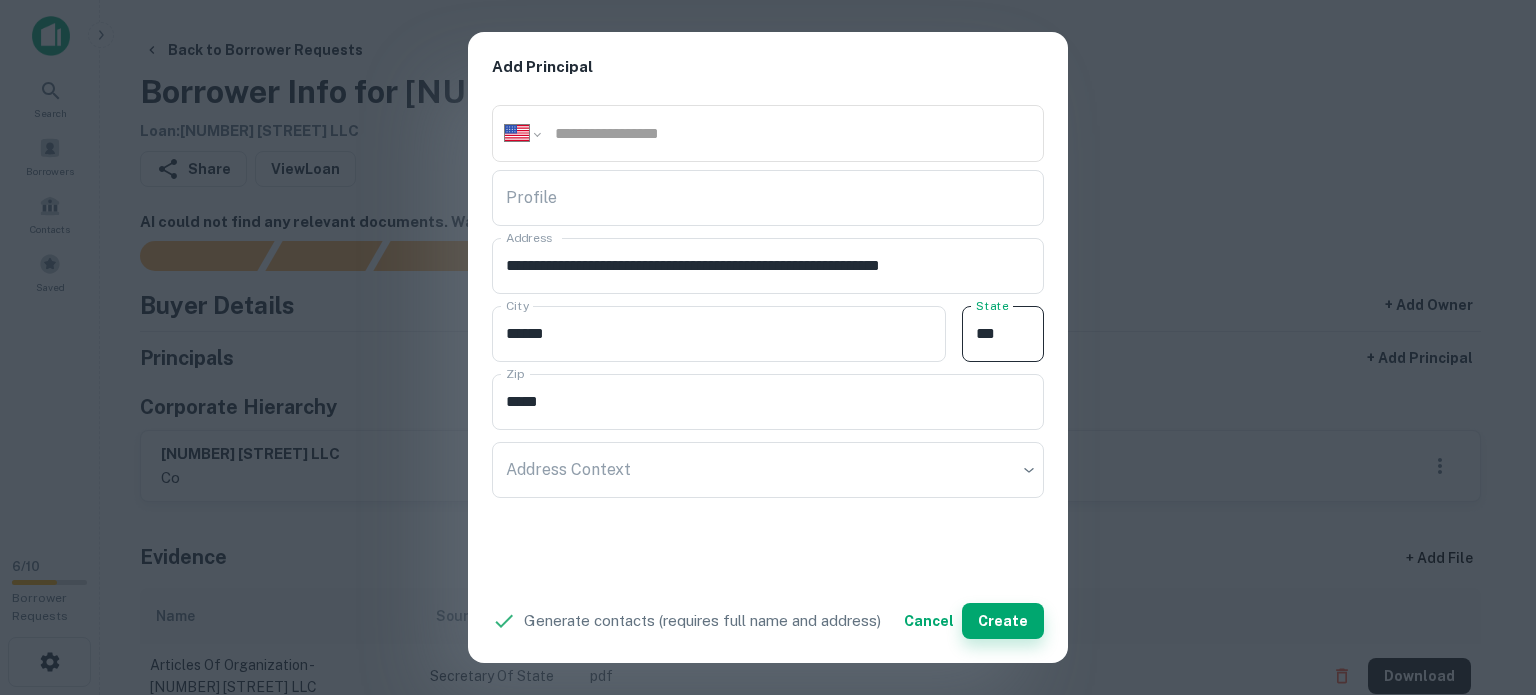 type on "**" 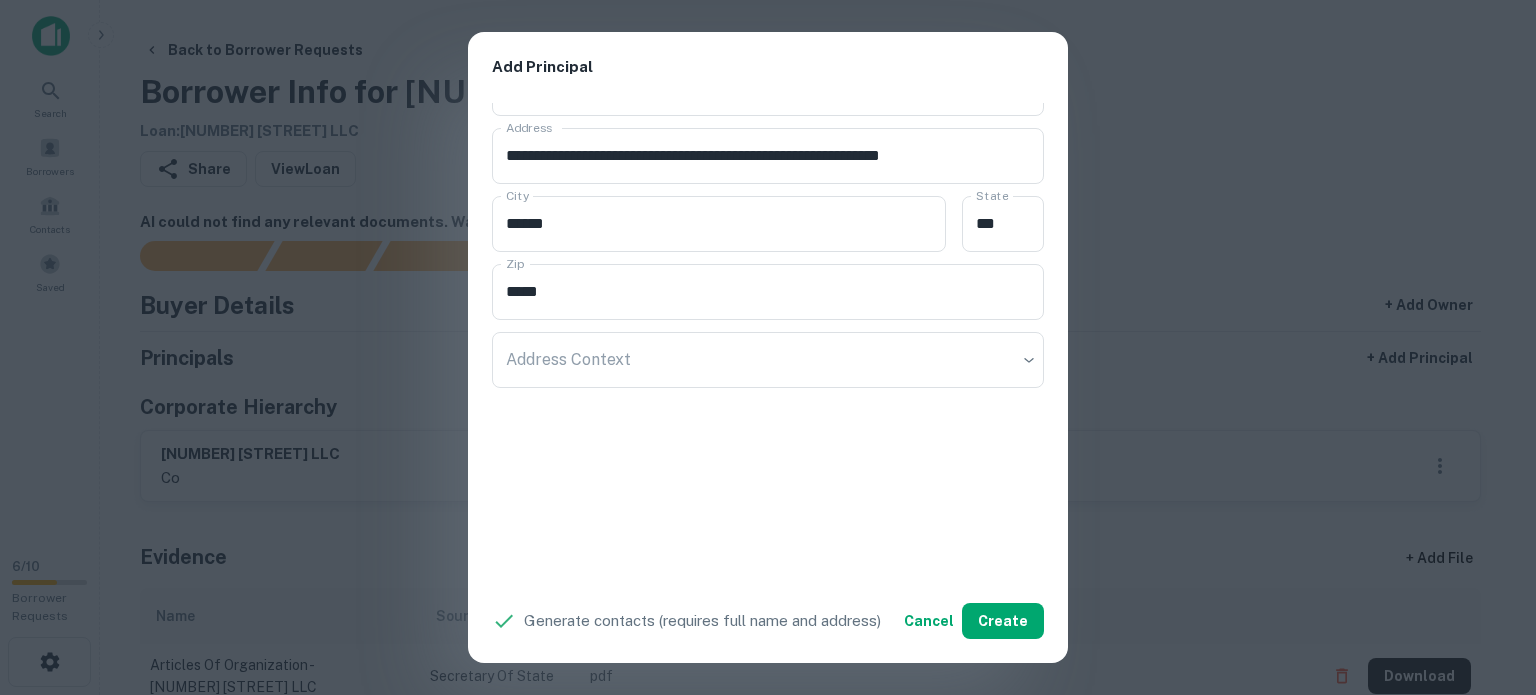scroll, scrollTop: 512, scrollLeft: 0, axis: vertical 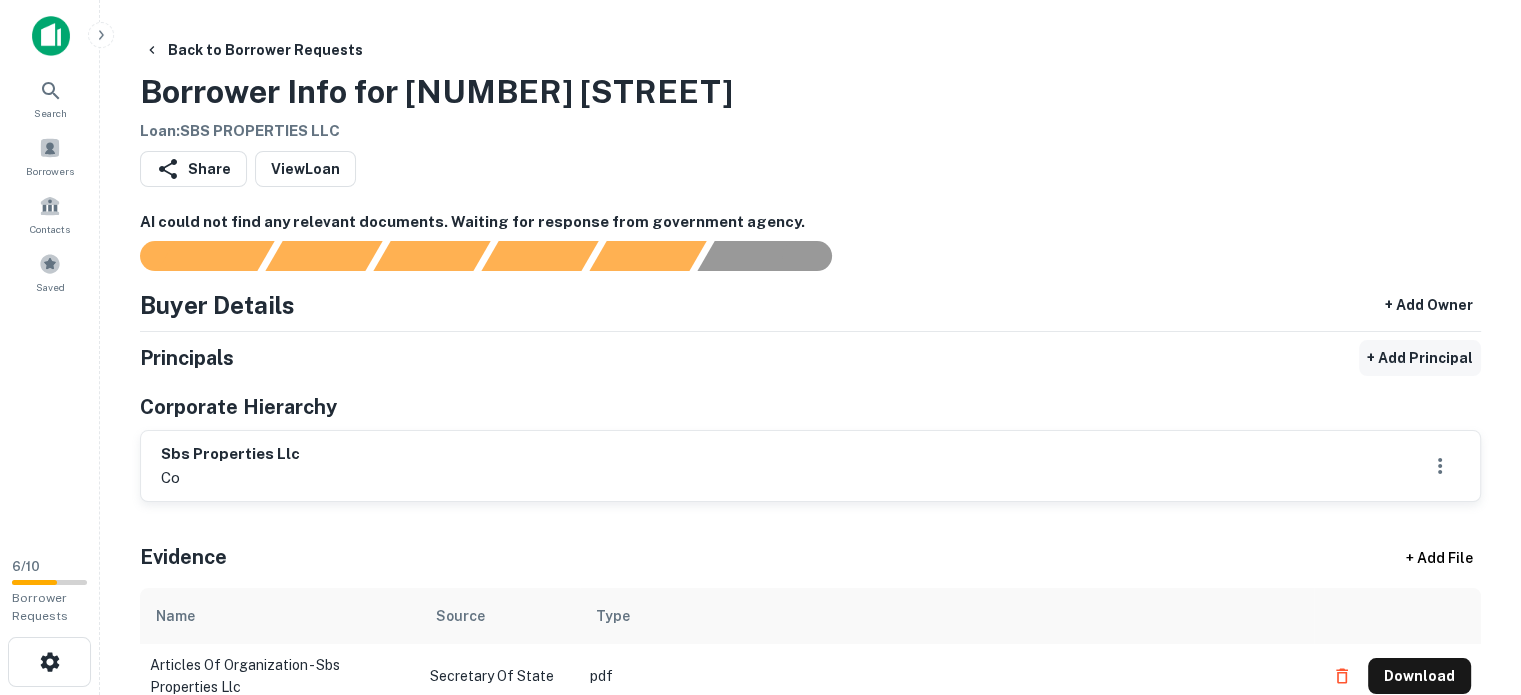 click on "+ Add Principal" at bounding box center (1420, 358) 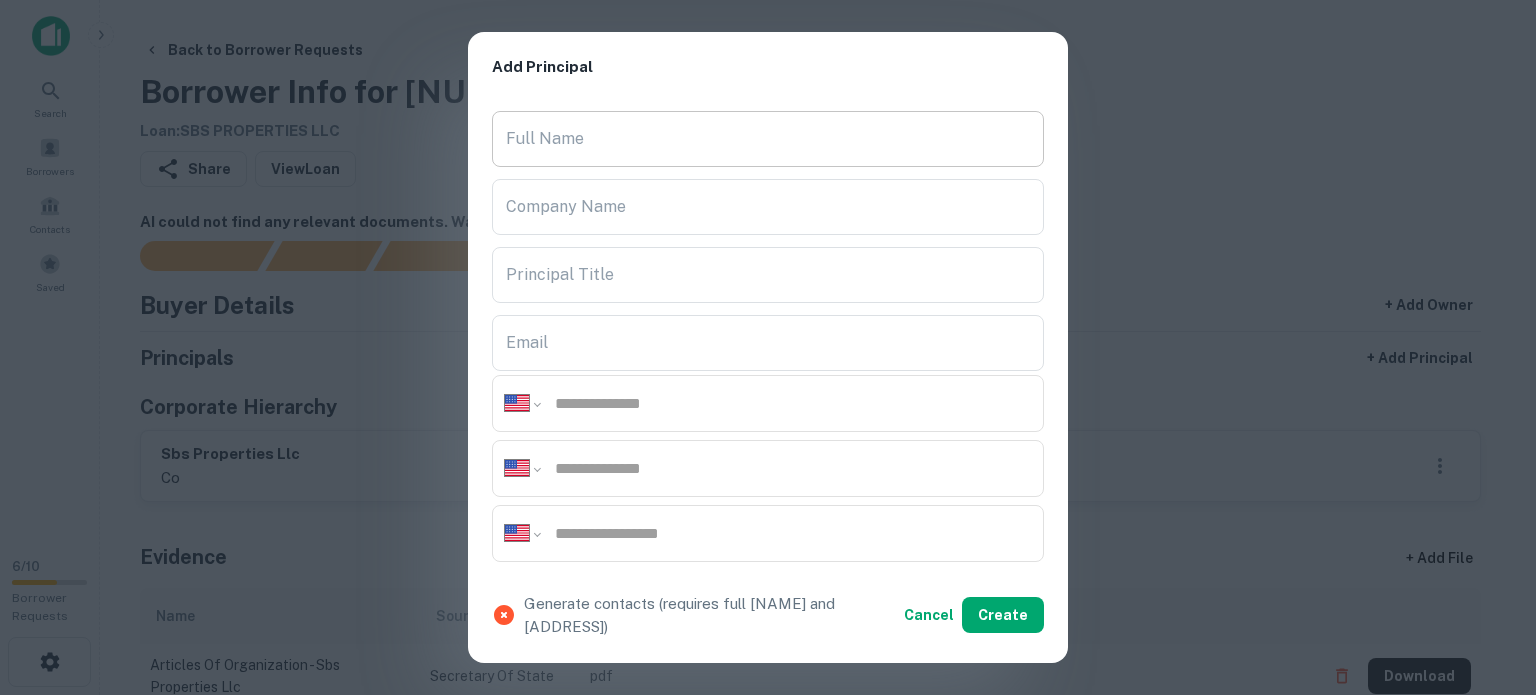 click on "Full Name" at bounding box center (768, 139) 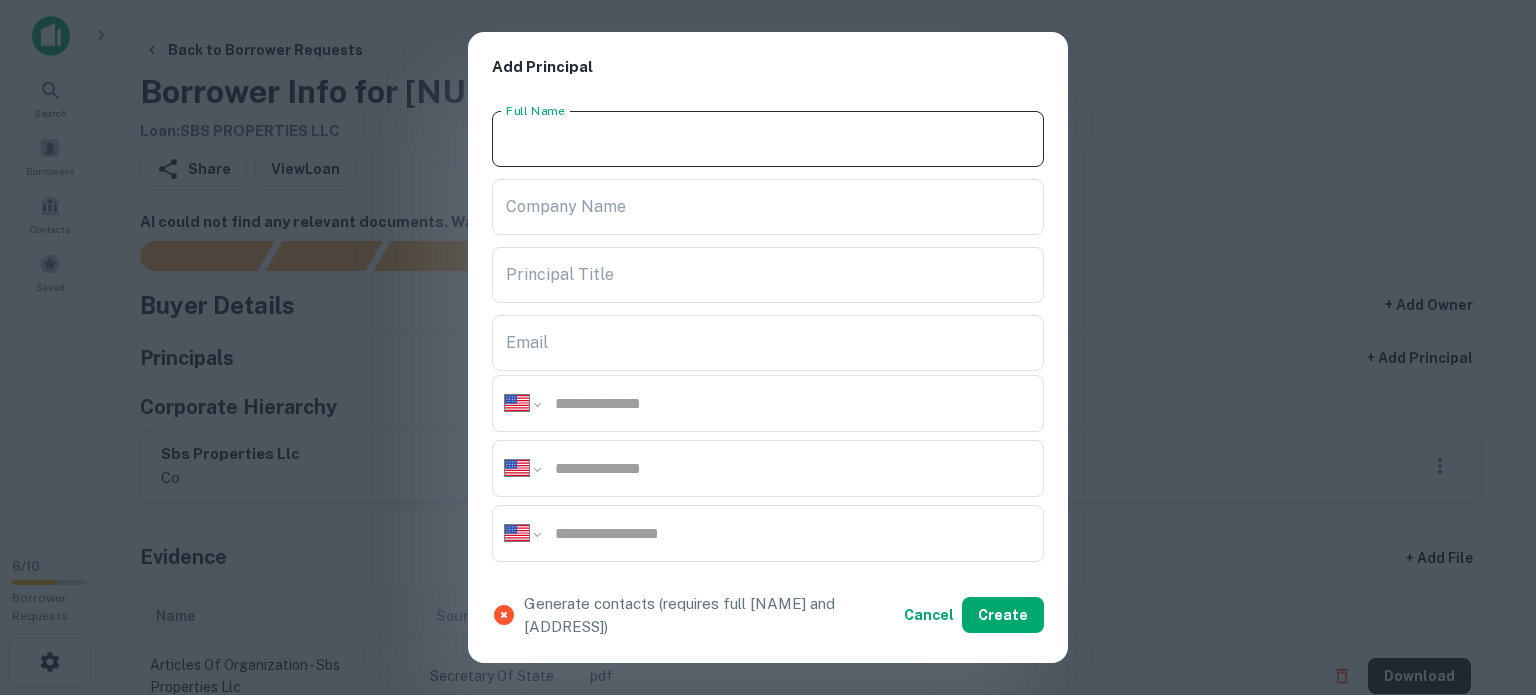 paste on "**********" 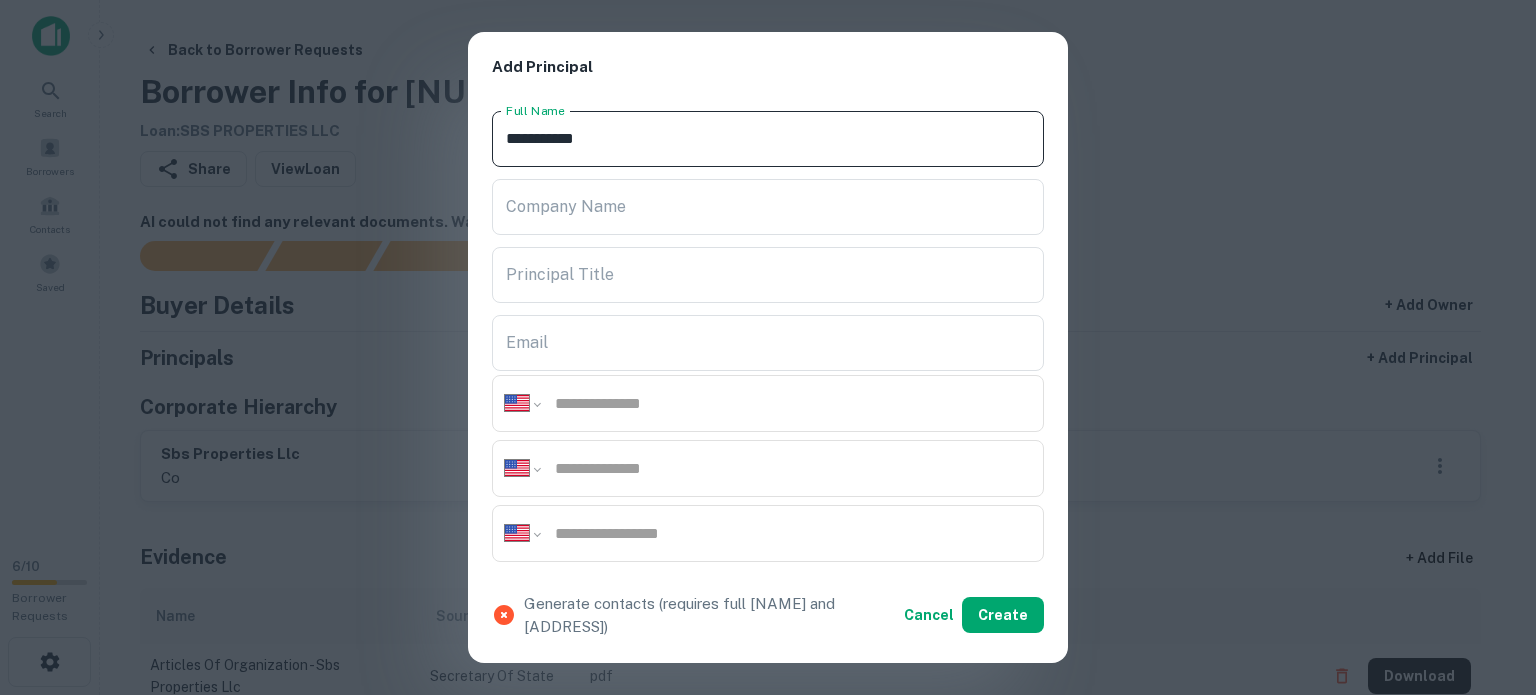 drag, startPoint x: 554, startPoint y: 137, endPoint x: 617, endPoint y: 148, distance: 63.953106 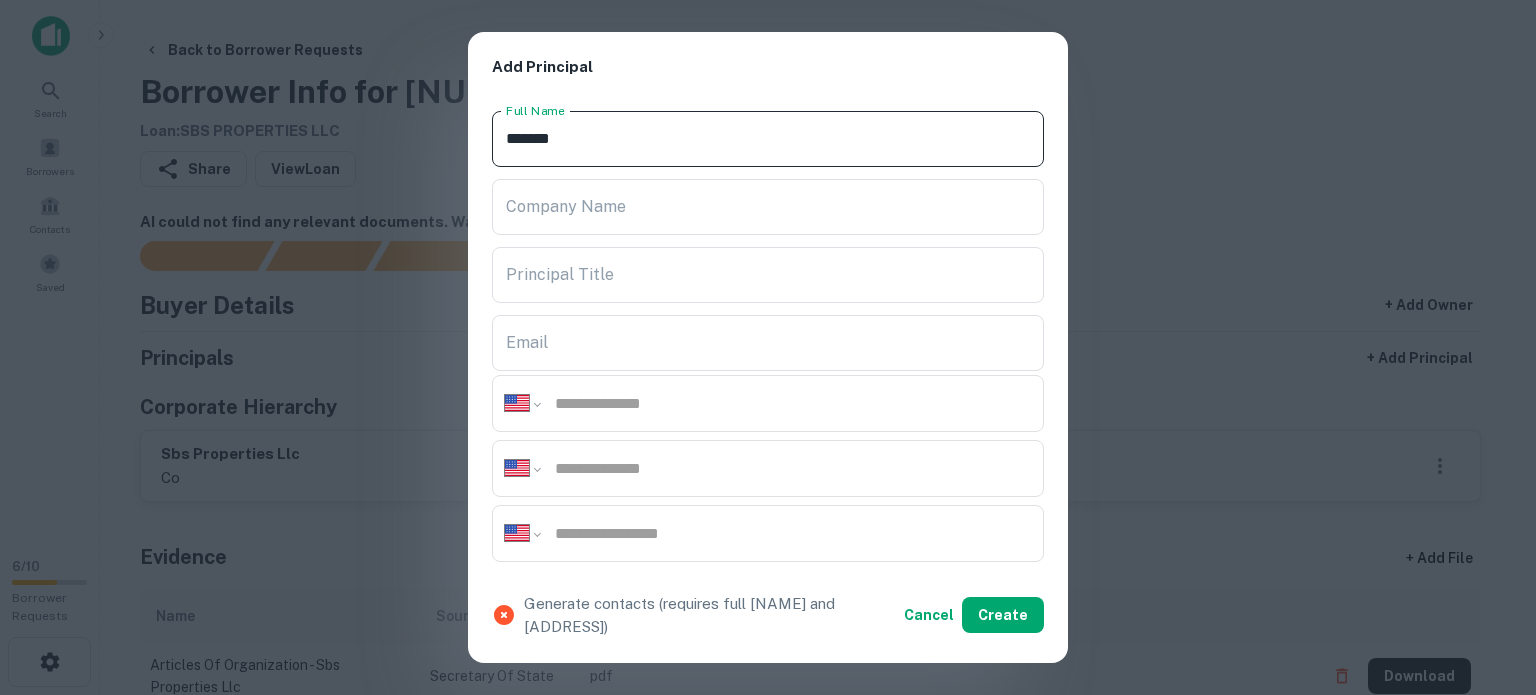 click on "******" at bounding box center [768, 139] 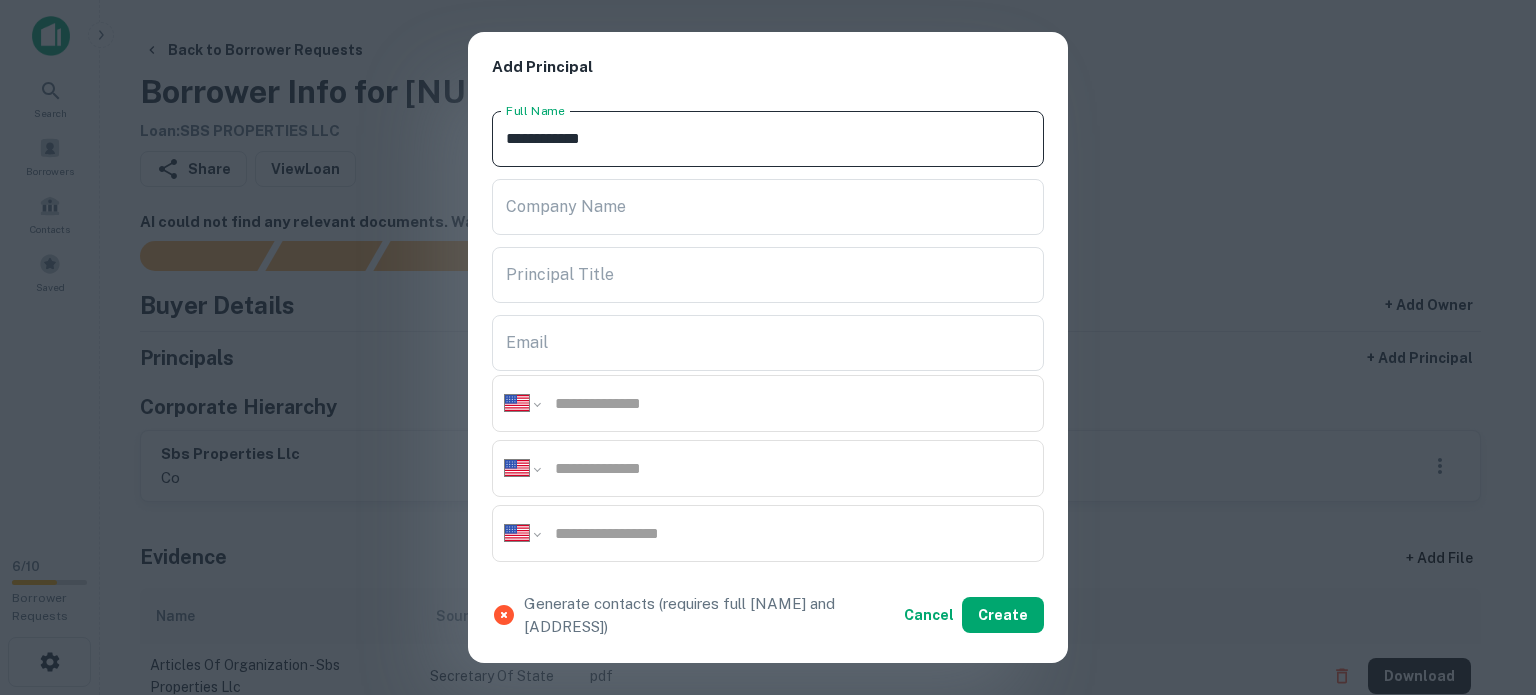 type on "**********" 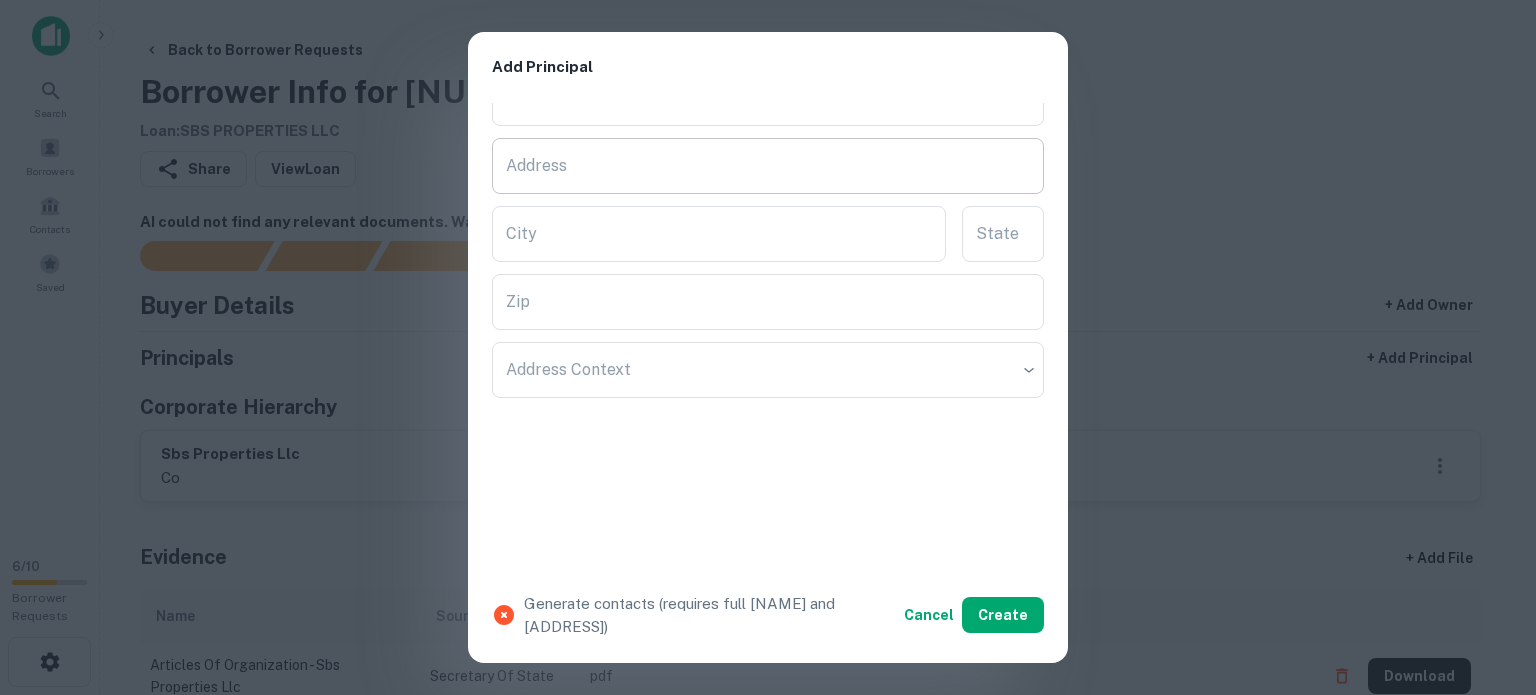 click on "Address" at bounding box center (768, 166) 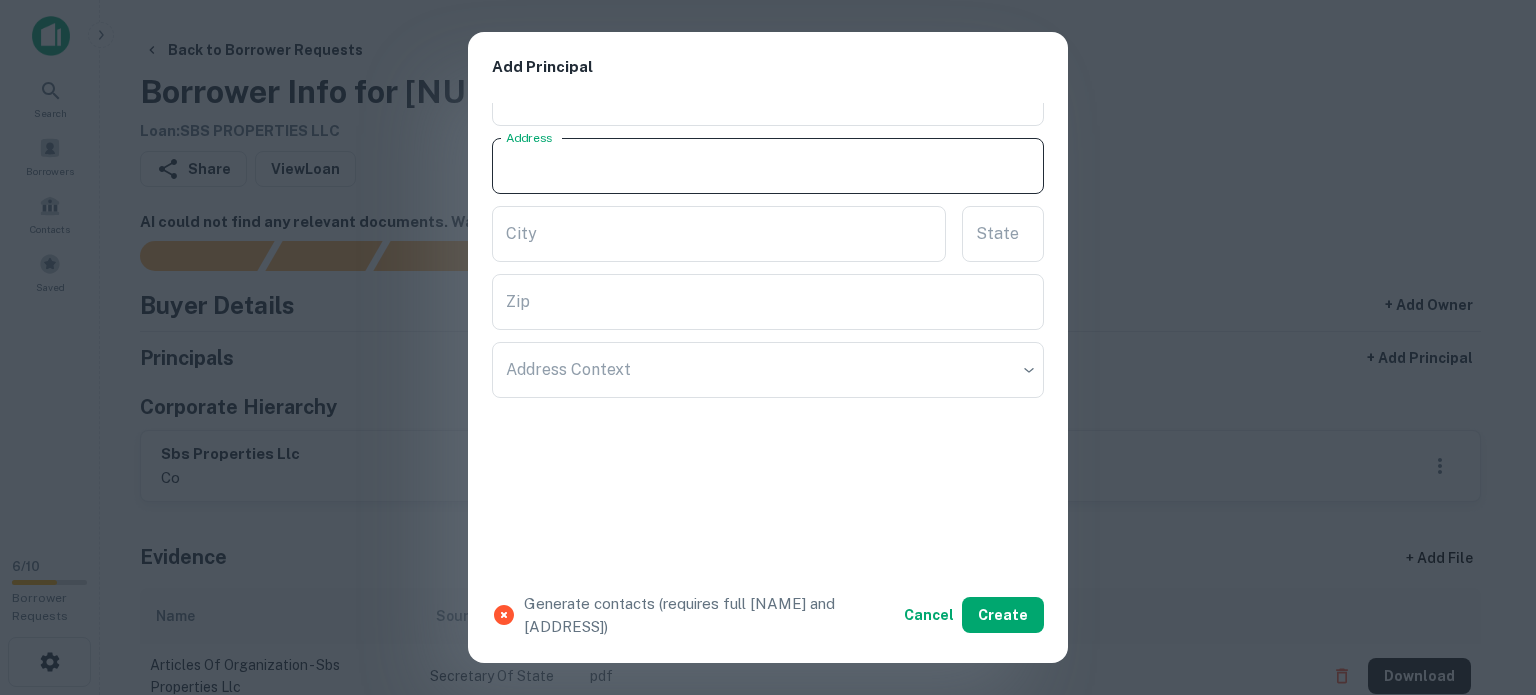 paste on "**********" 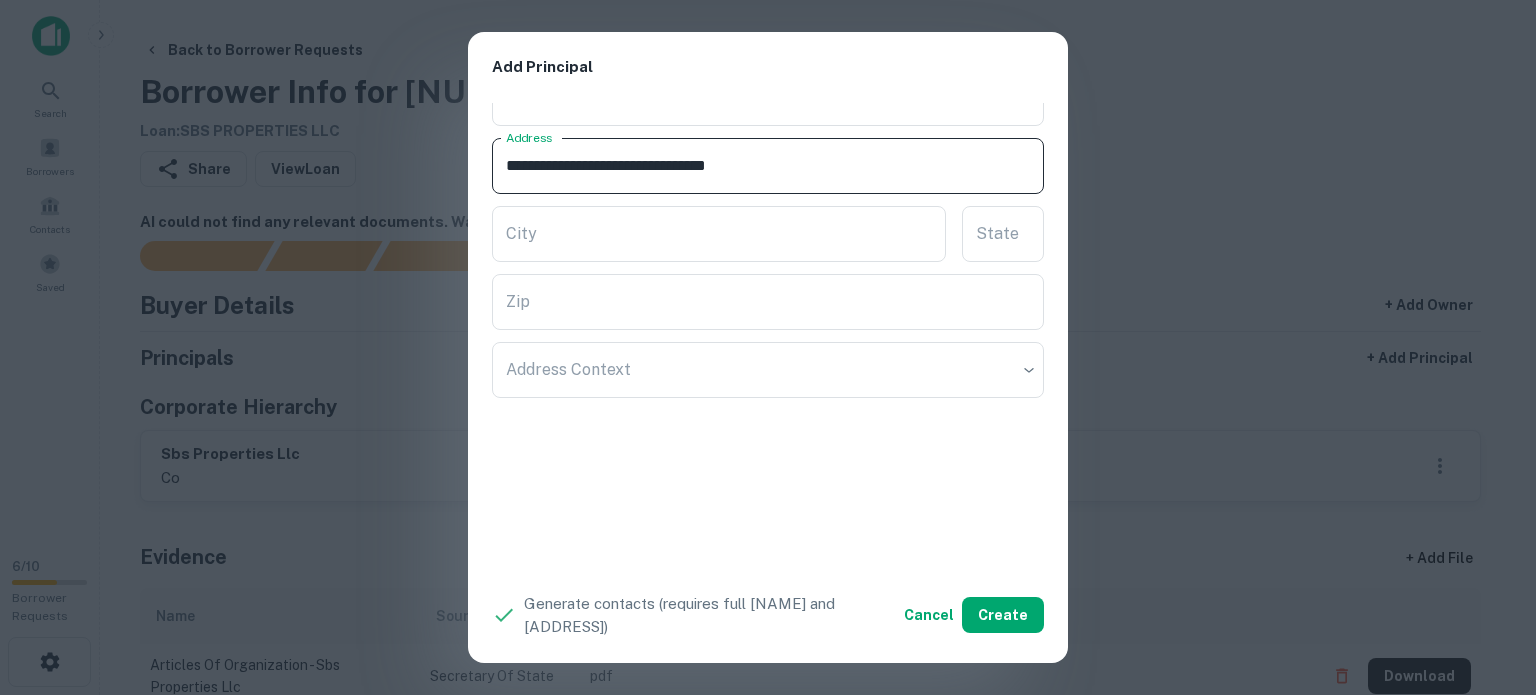drag, startPoint x: 712, startPoint y: 157, endPoint x: 820, endPoint y: 176, distance: 109.65856 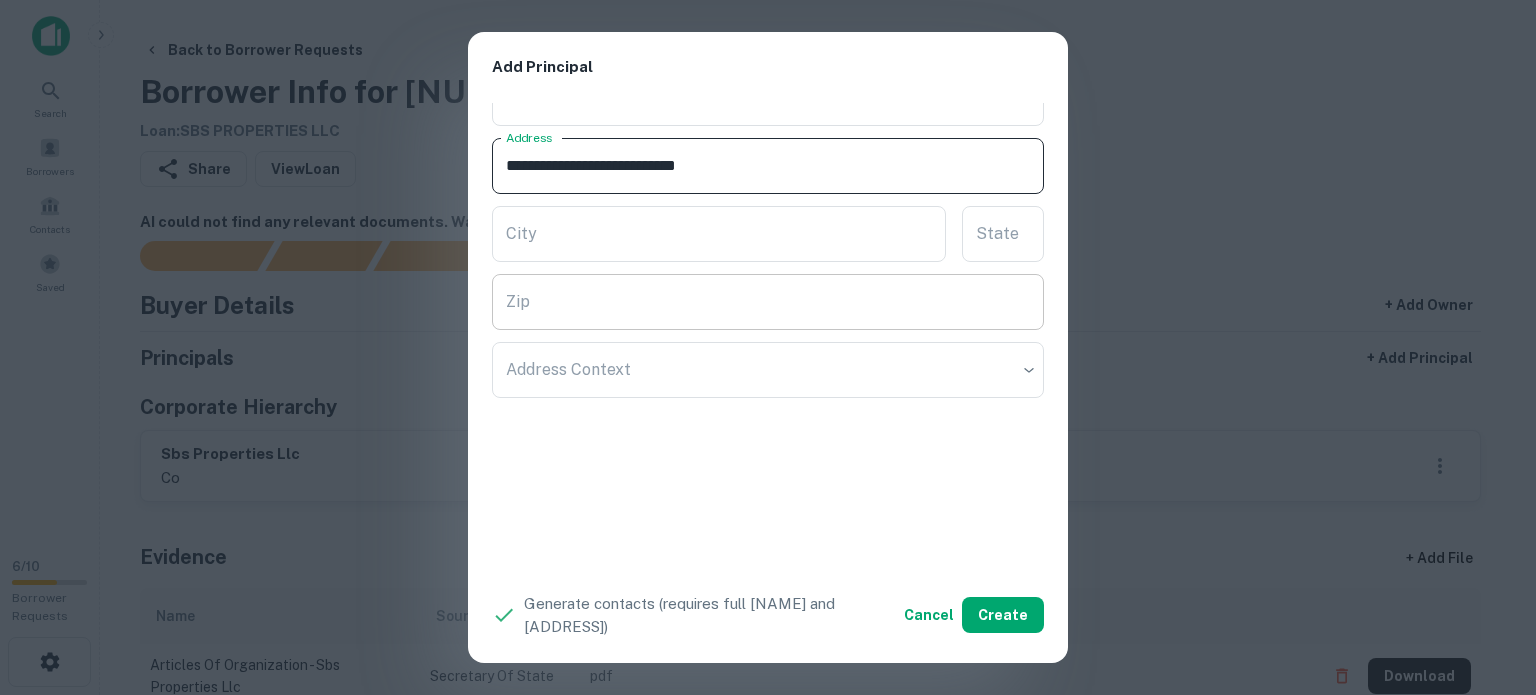 type on "**********" 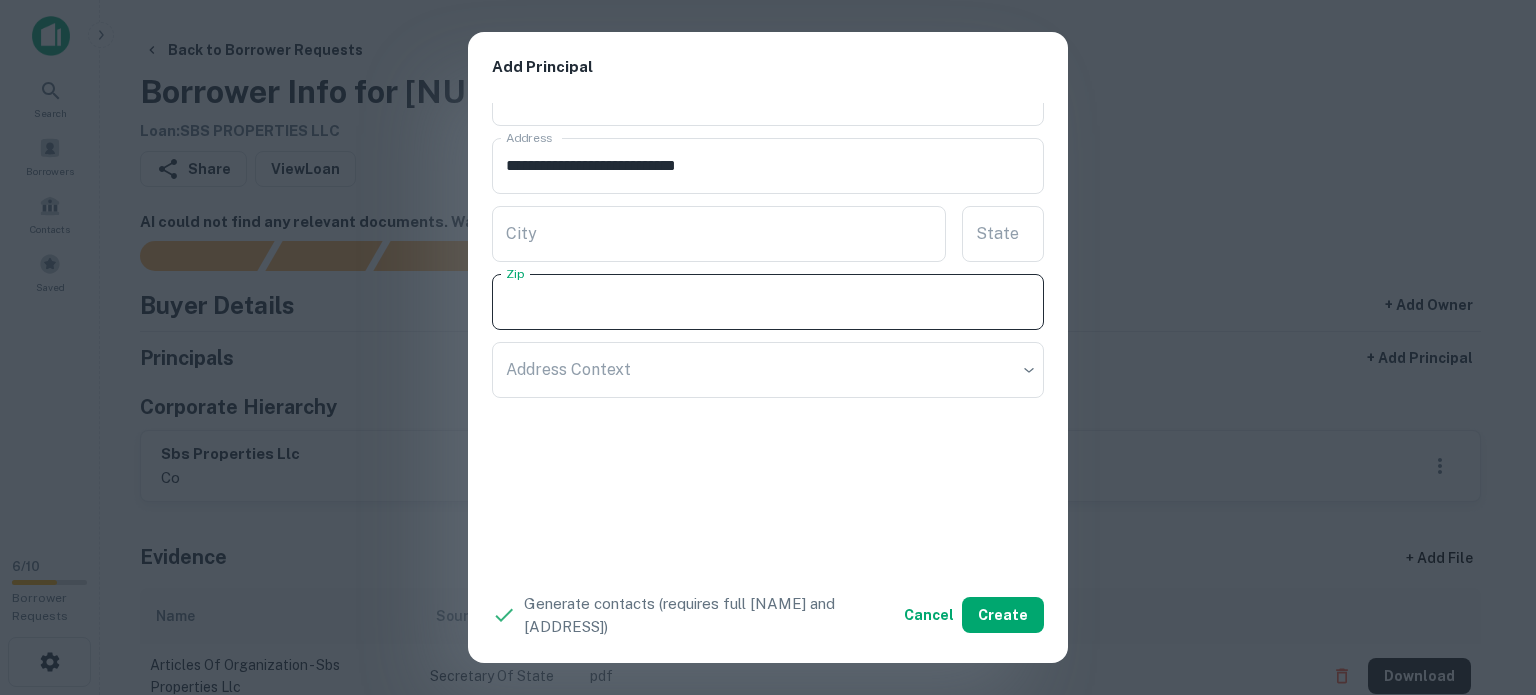 click on "Zip" at bounding box center (768, 302) 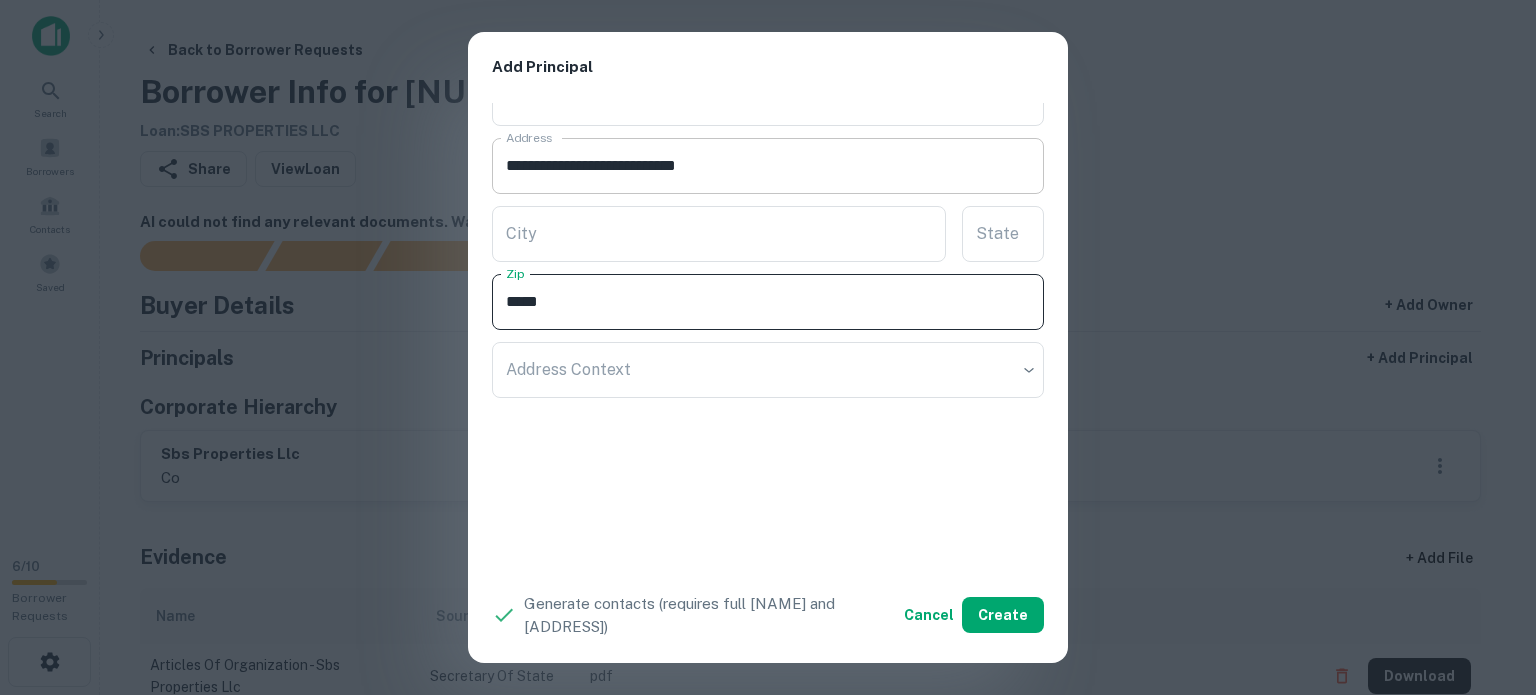 type on "*****" 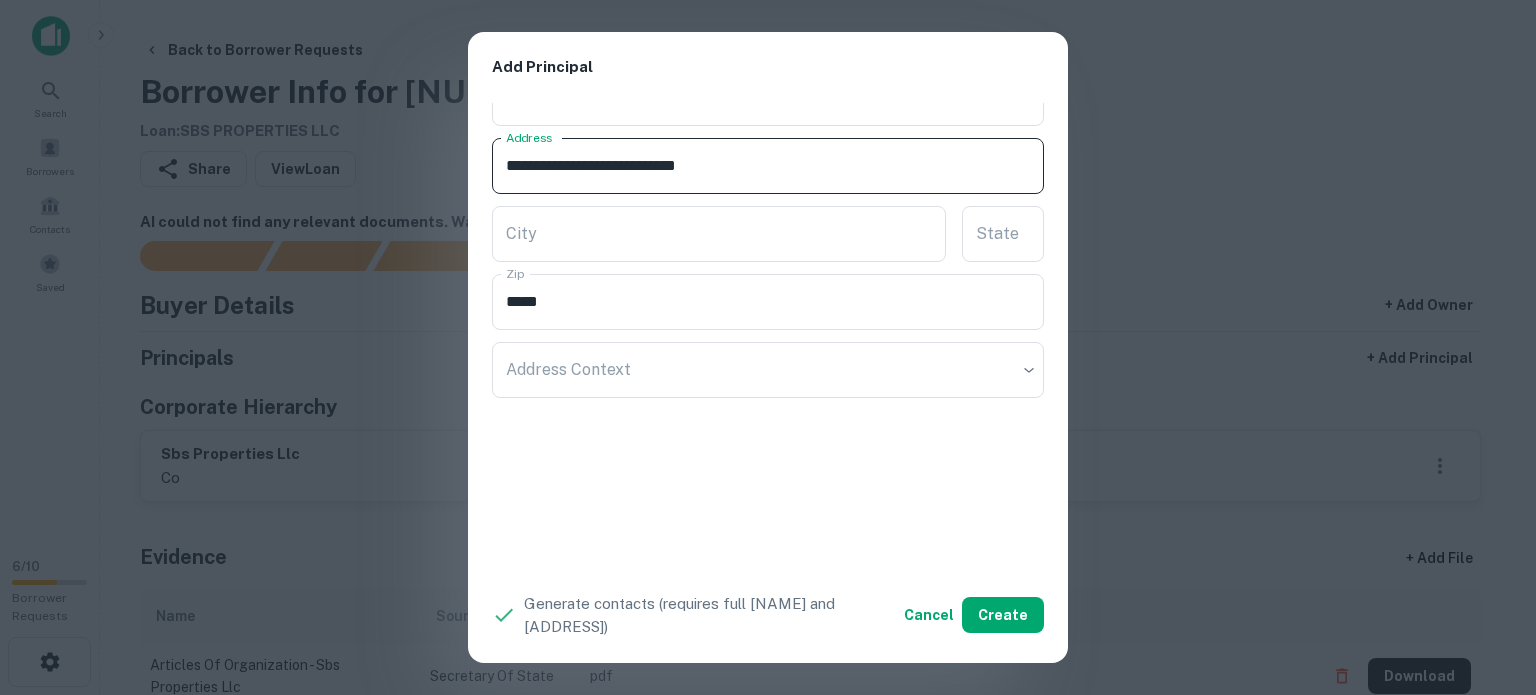 drag, startPoint x: 685, startPoint y: 163, endPoint x: 729, endPoint y: 167, distance: 44.181442 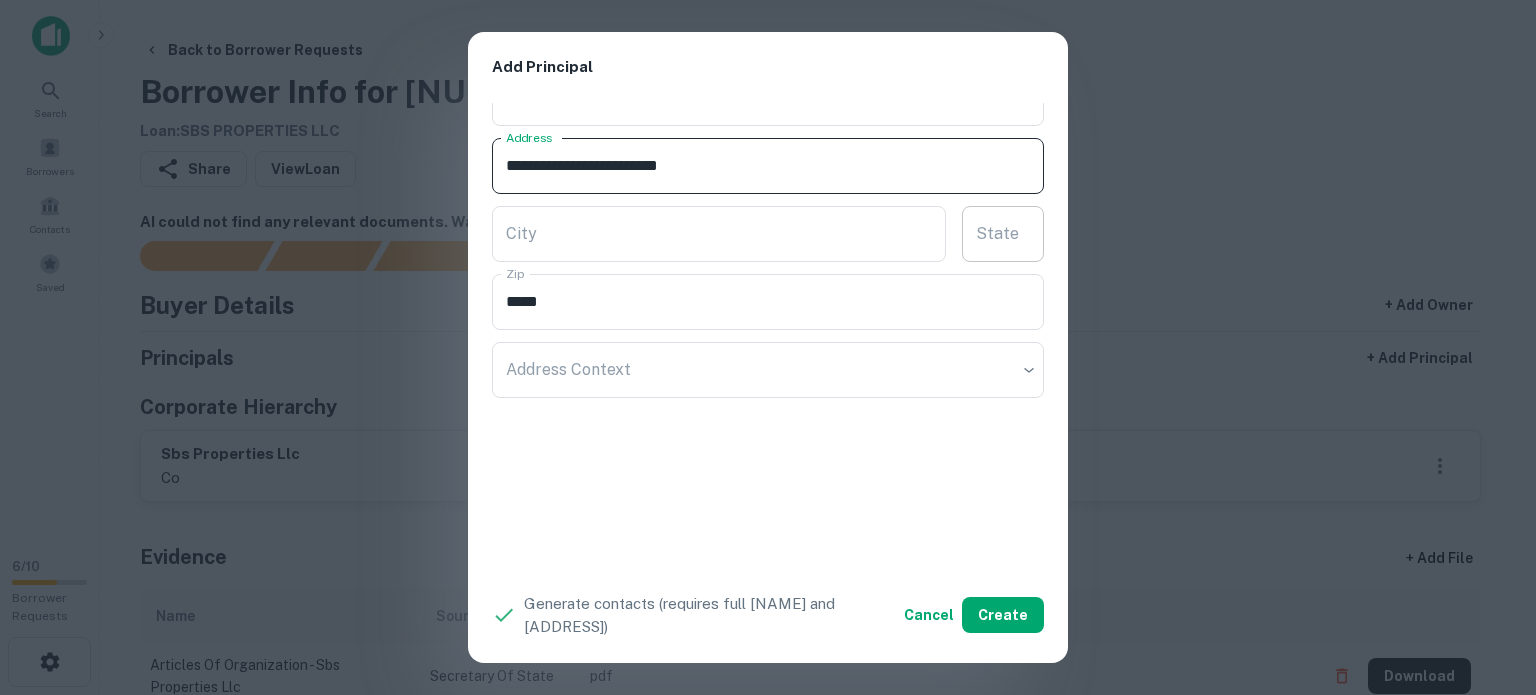 type on "**********" 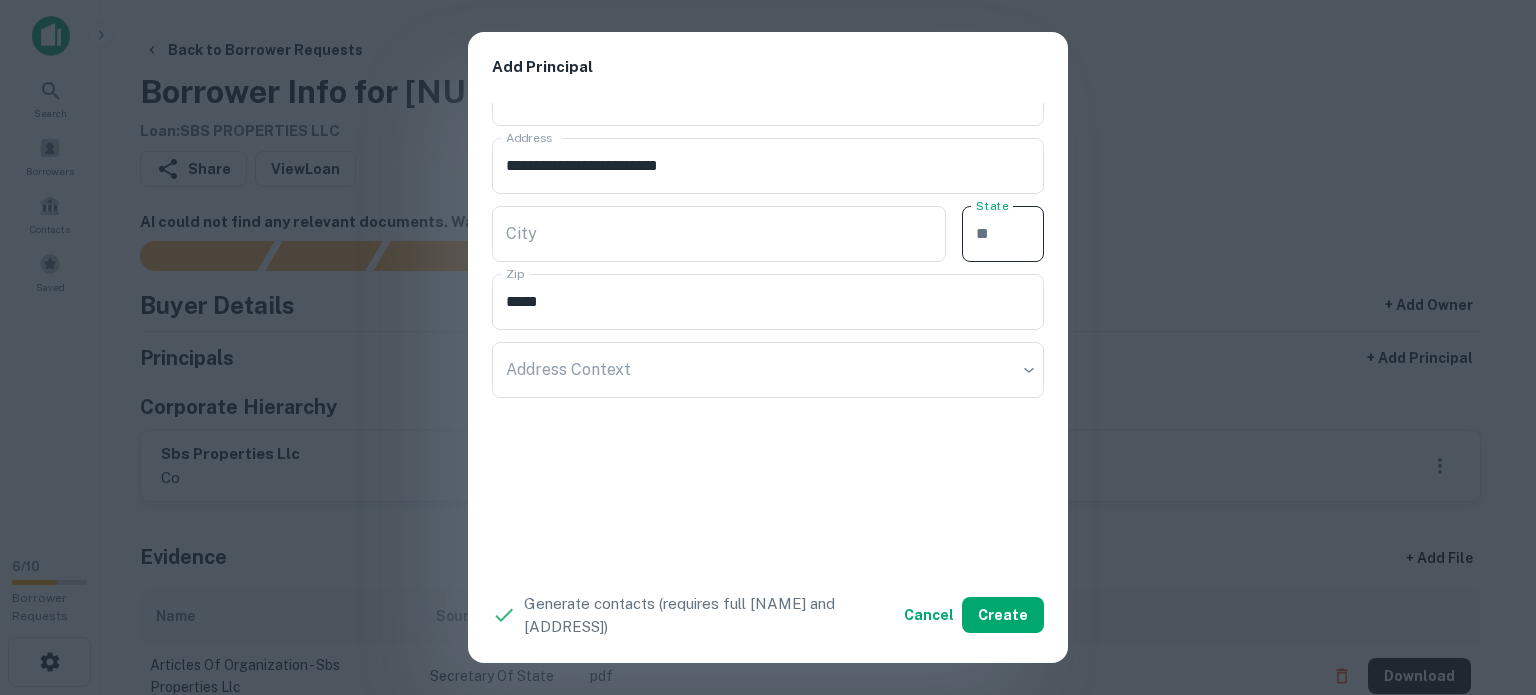 click on "State" at bounding box center [1003, 234] 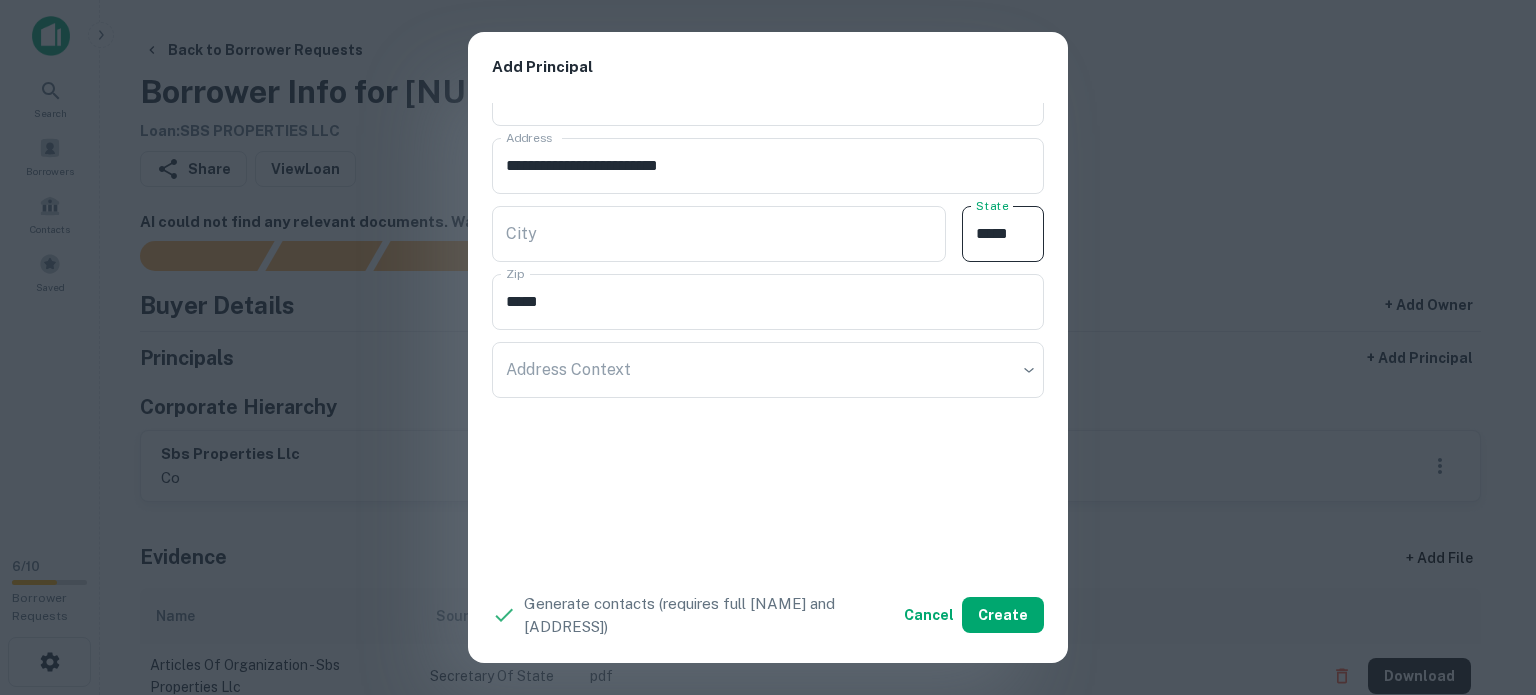 type 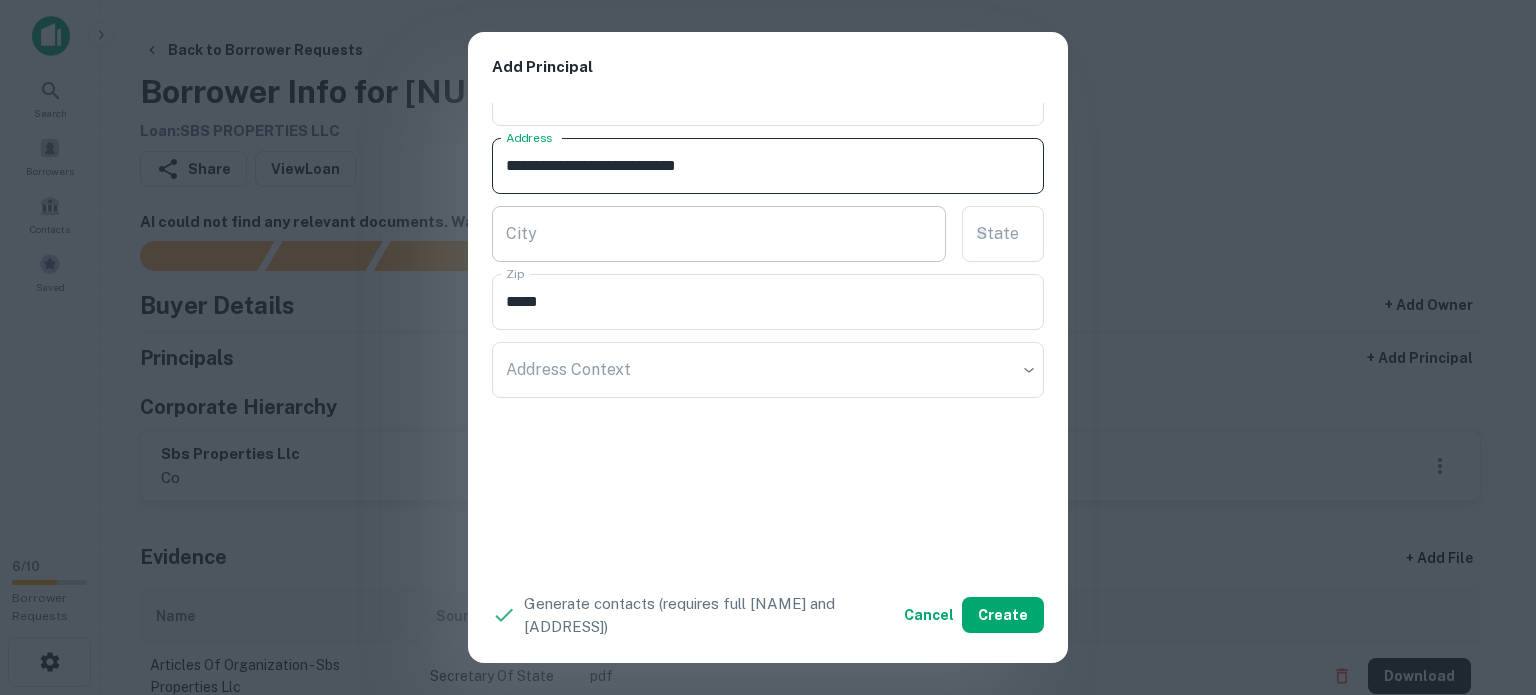 type on "**********" 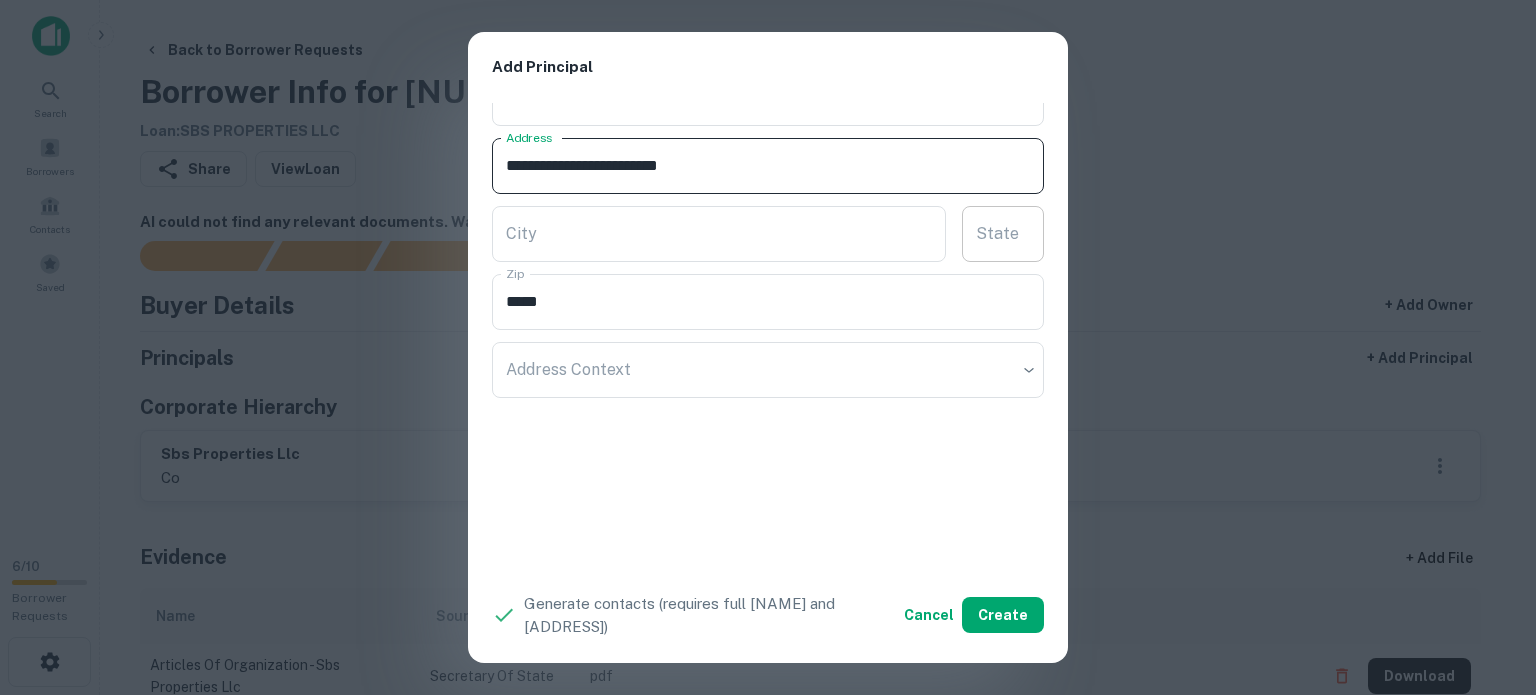 click on "State" at bounding box center (1003, 234) 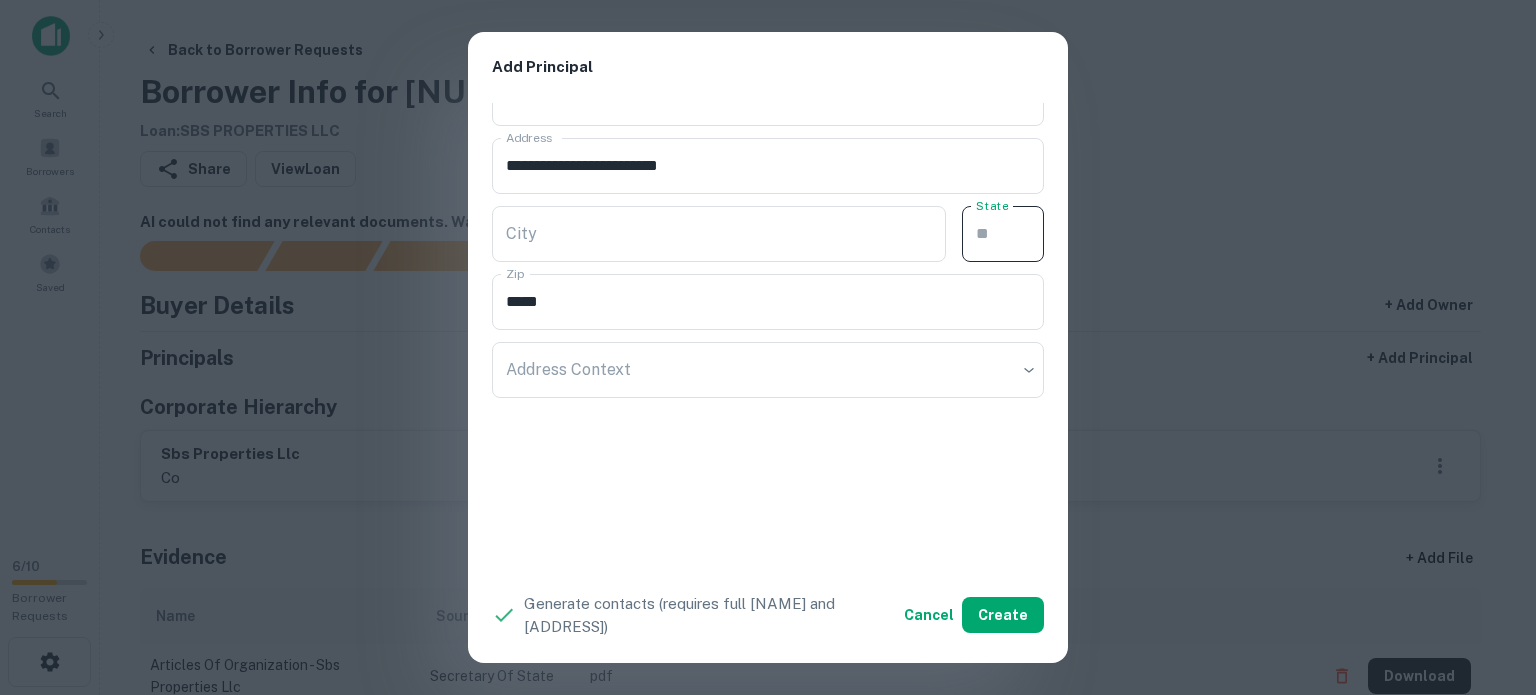 paste on "**" 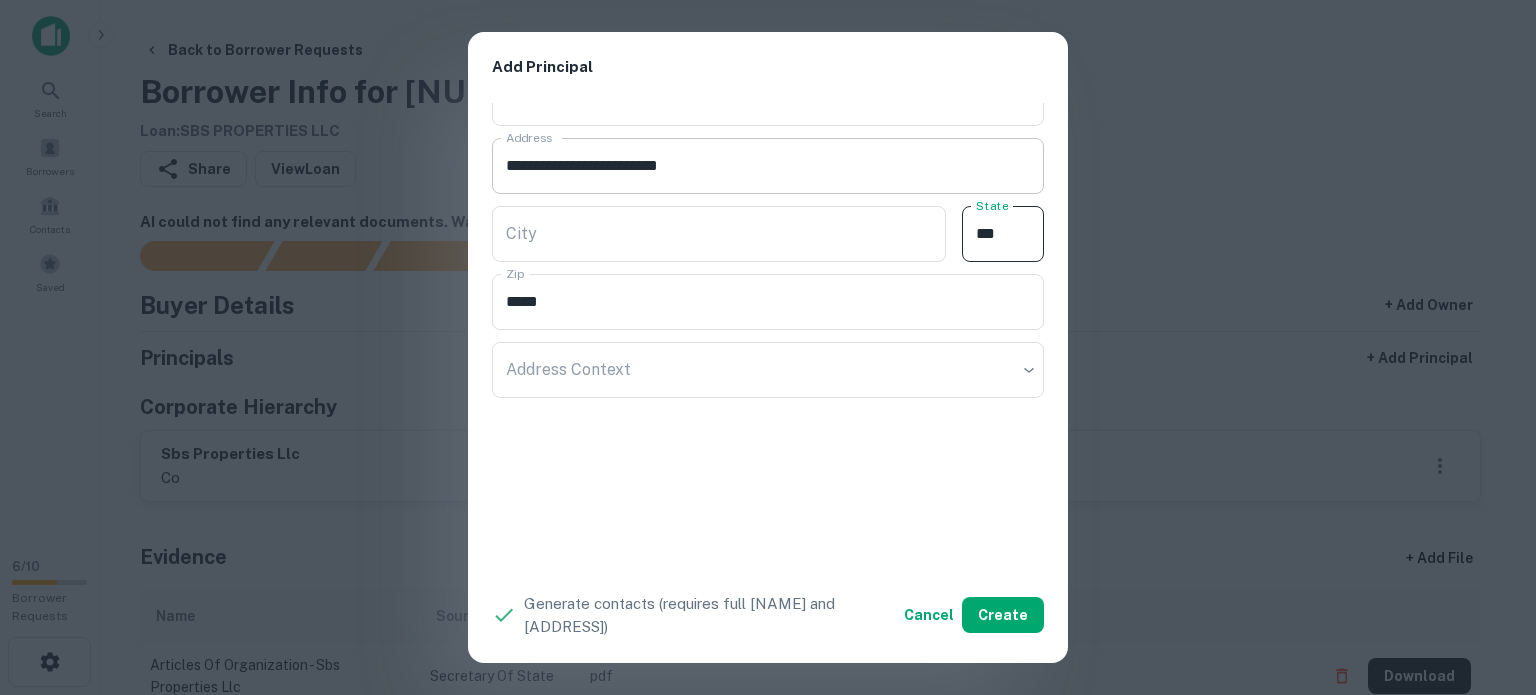 type on "**" 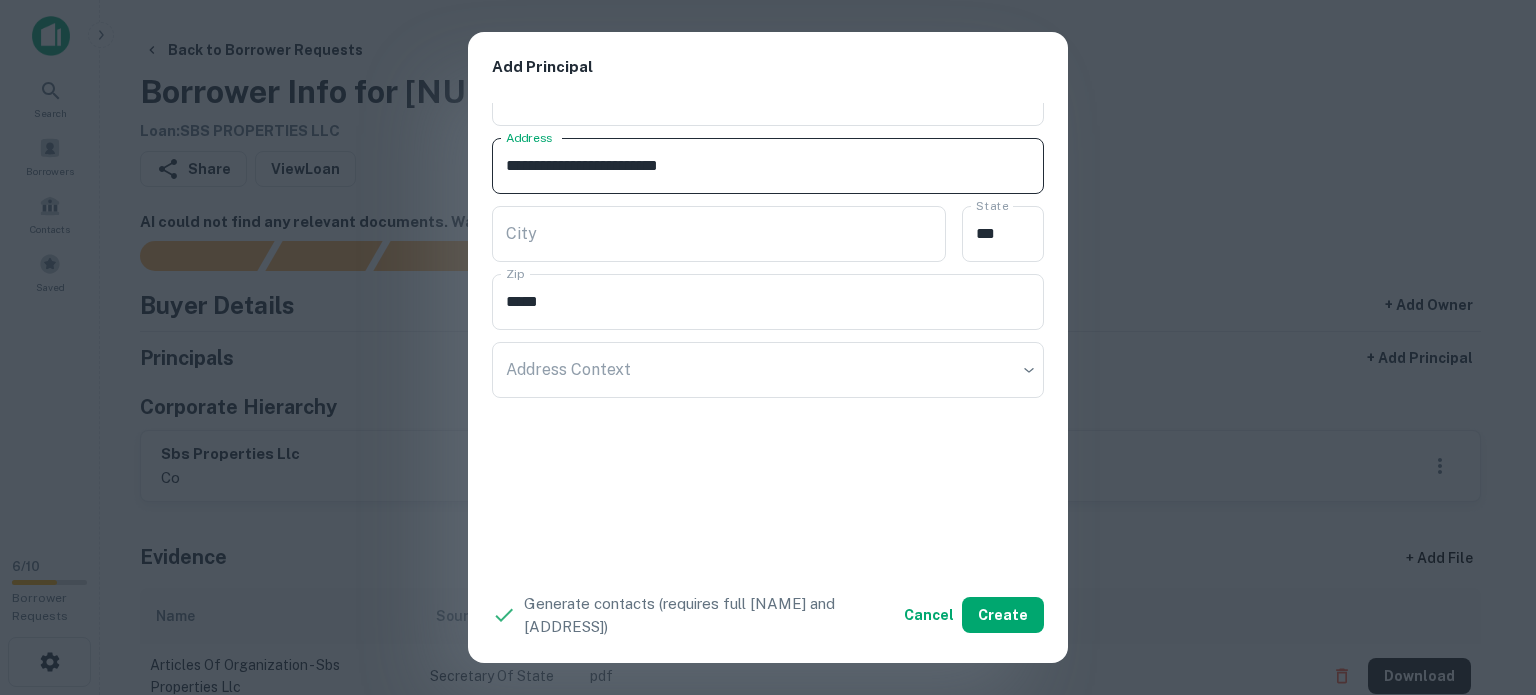 drag, startPoint x: 626, startPoint y: 154, endPoint x: 679, endPoint y: 186, distance: 61.91123 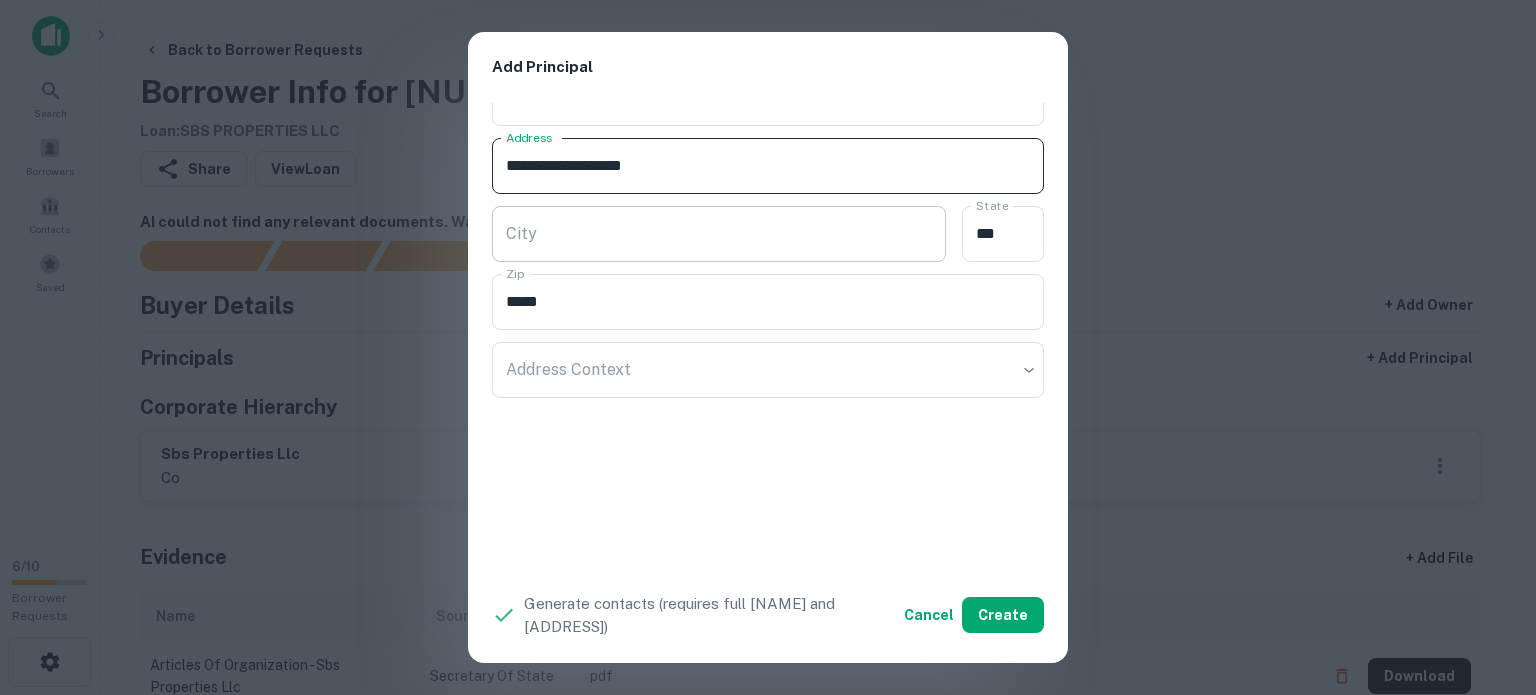 type on "**********" 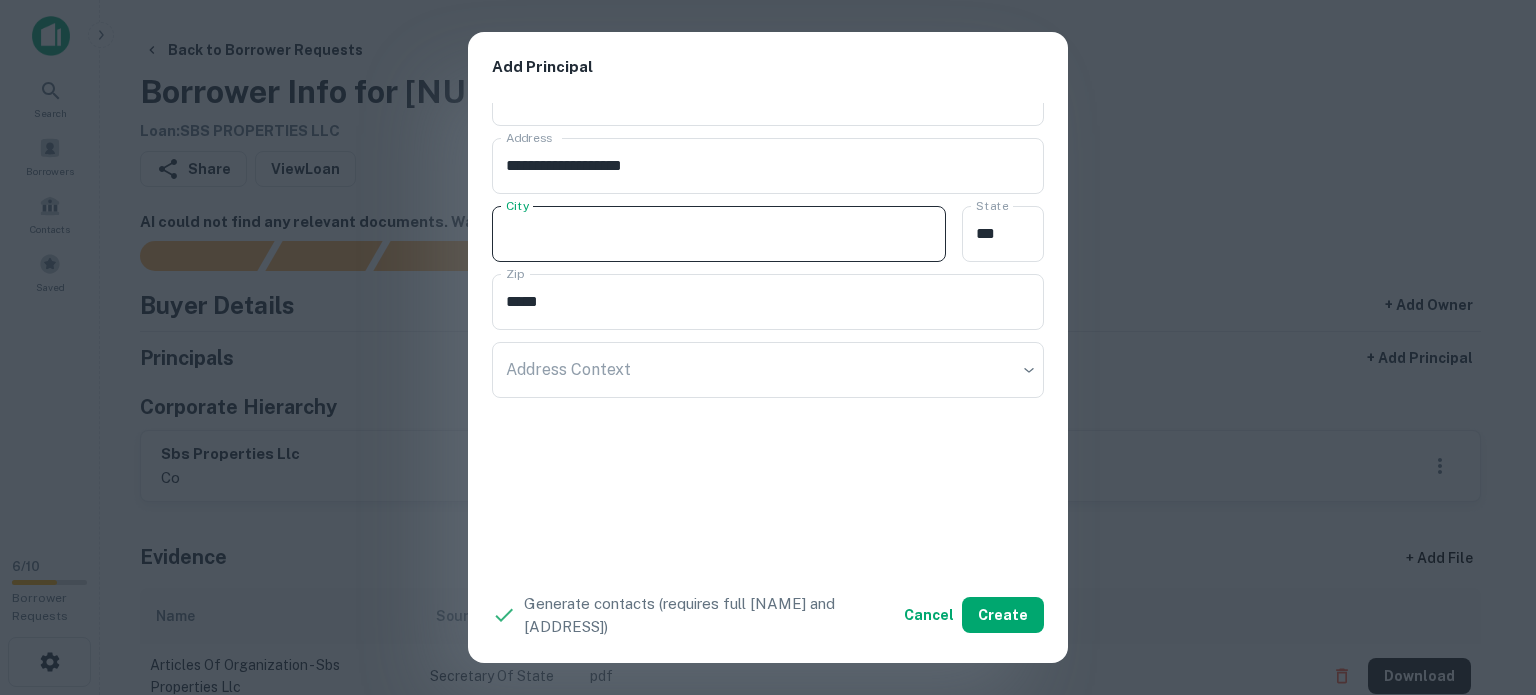 paste on "******" 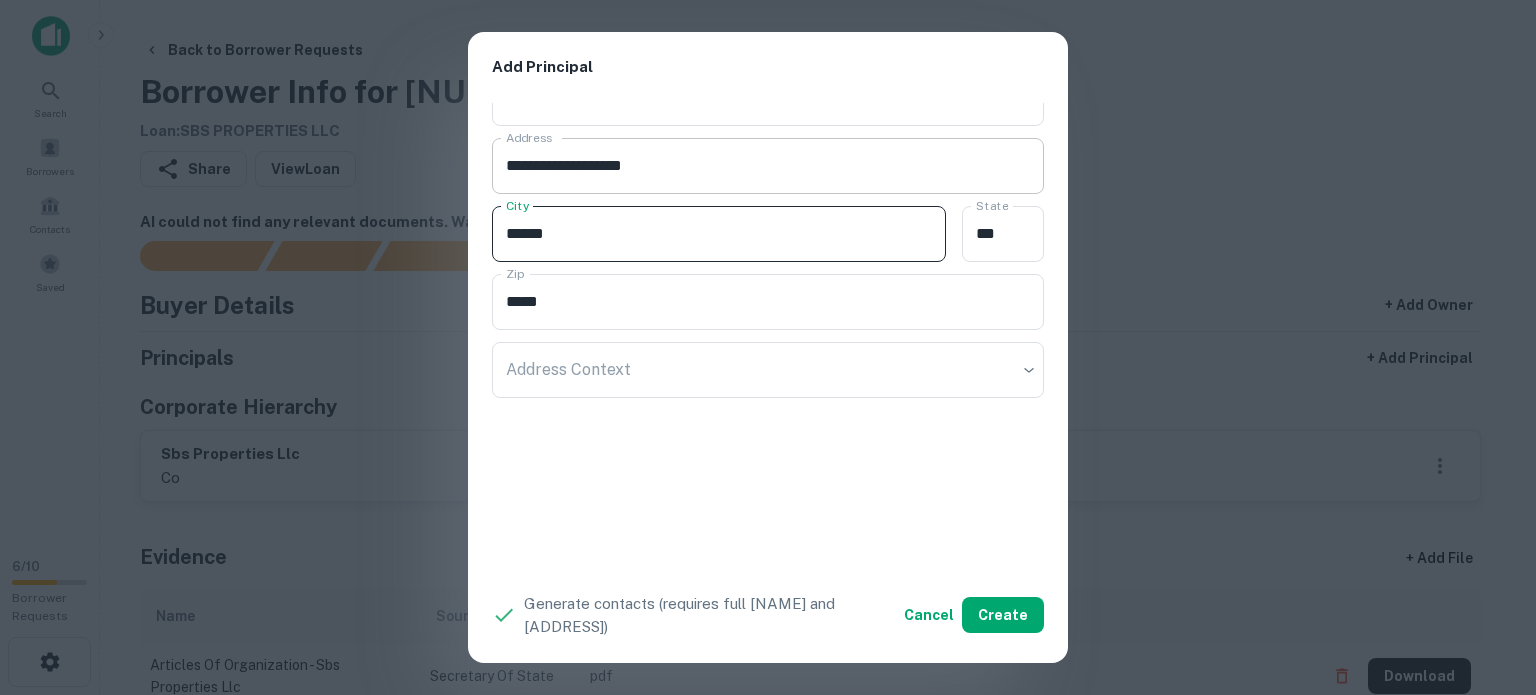 type on "******" 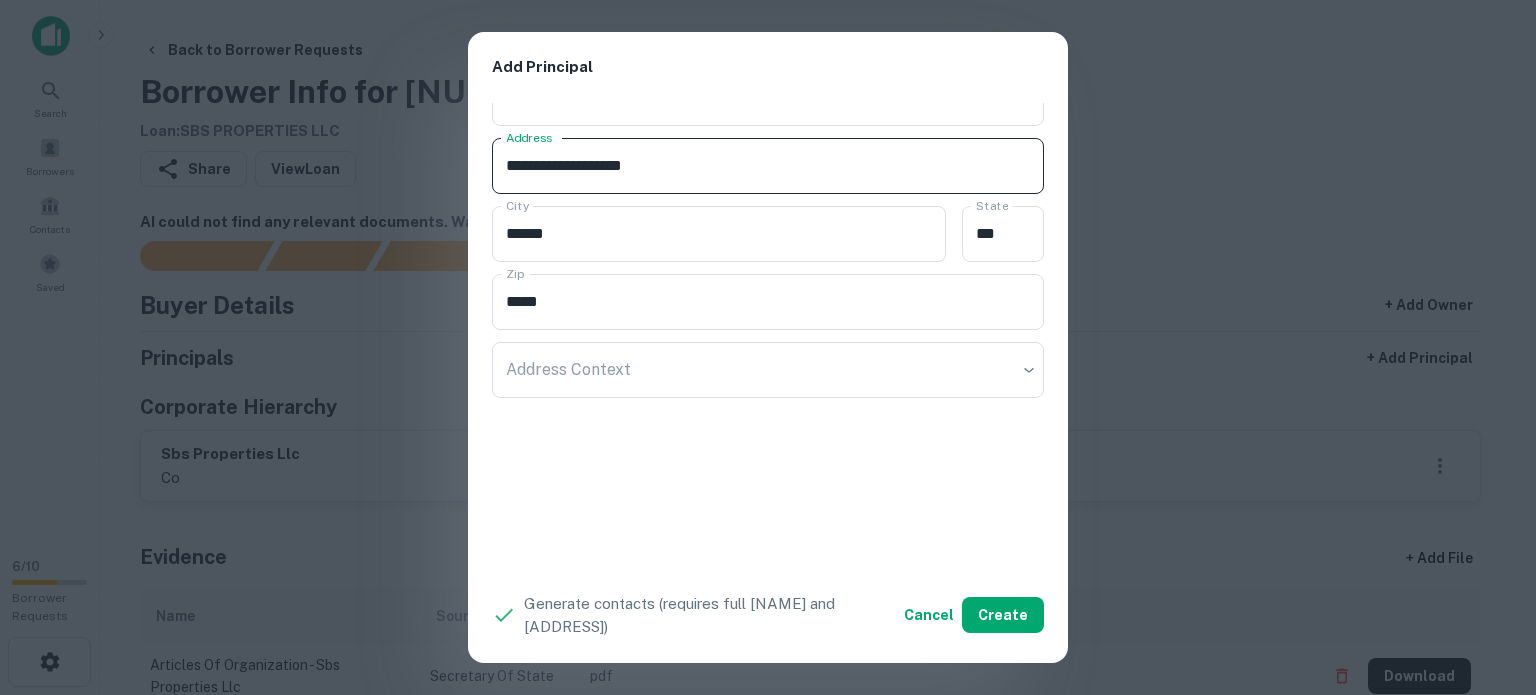 drag, startPoint x: 617, startPoint y: 170, endPoint x: 670, endPoint y: 174, distance: 53.15073 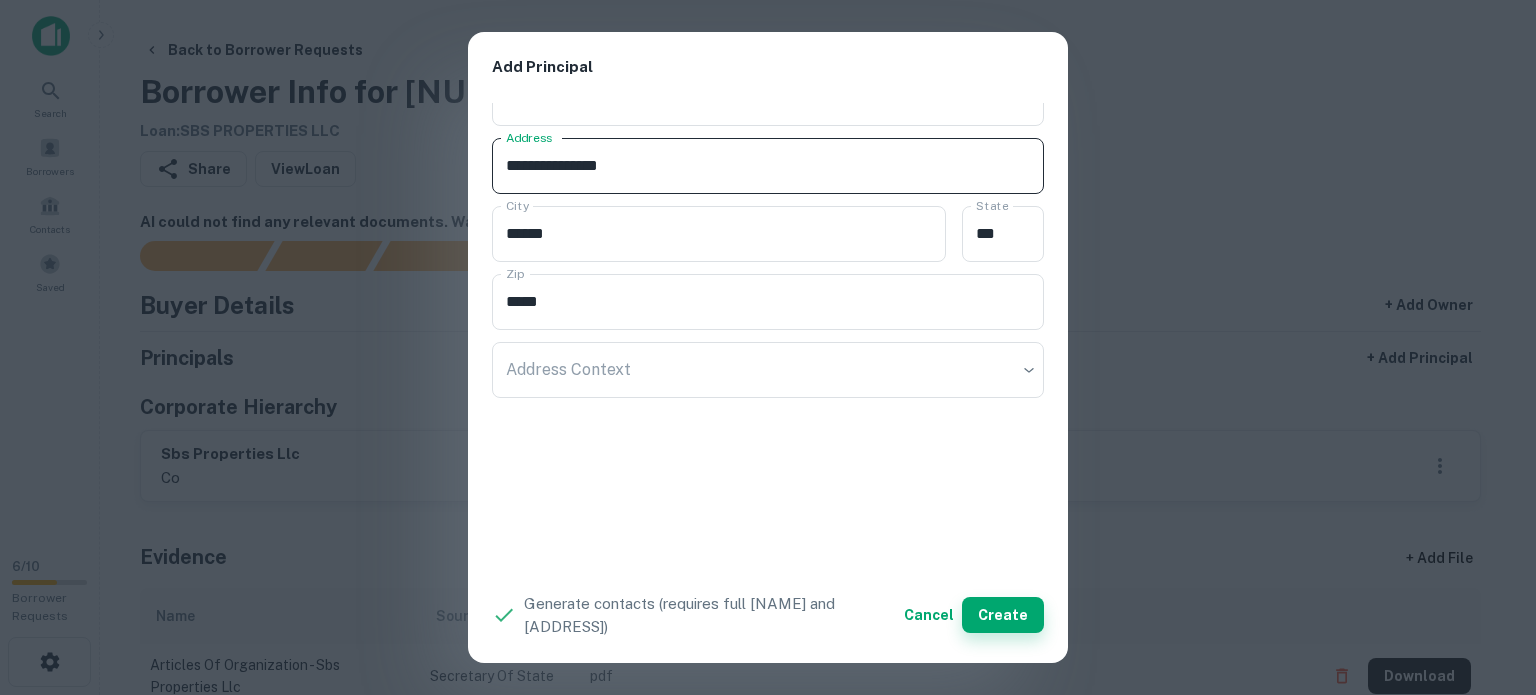 type on "**********" 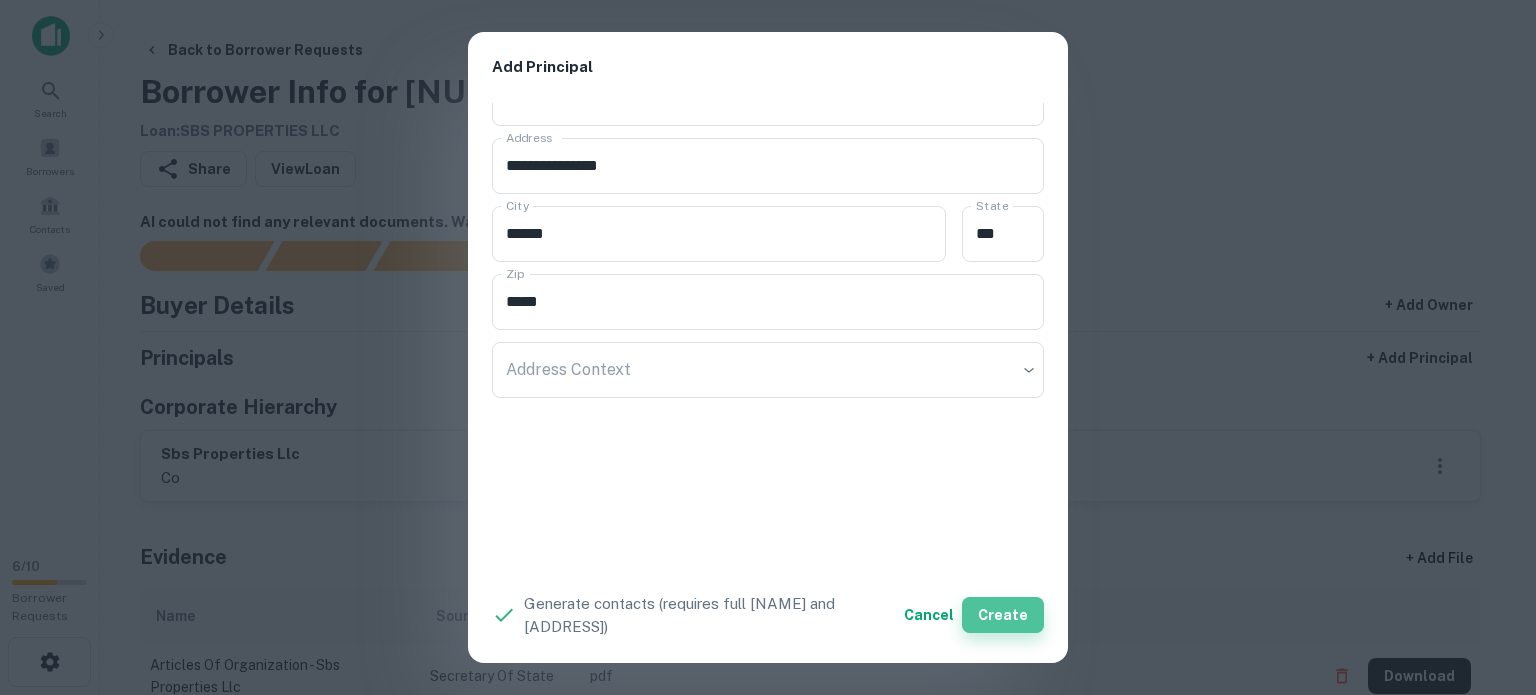 click on "Create" at bounding box center [1003, 615] 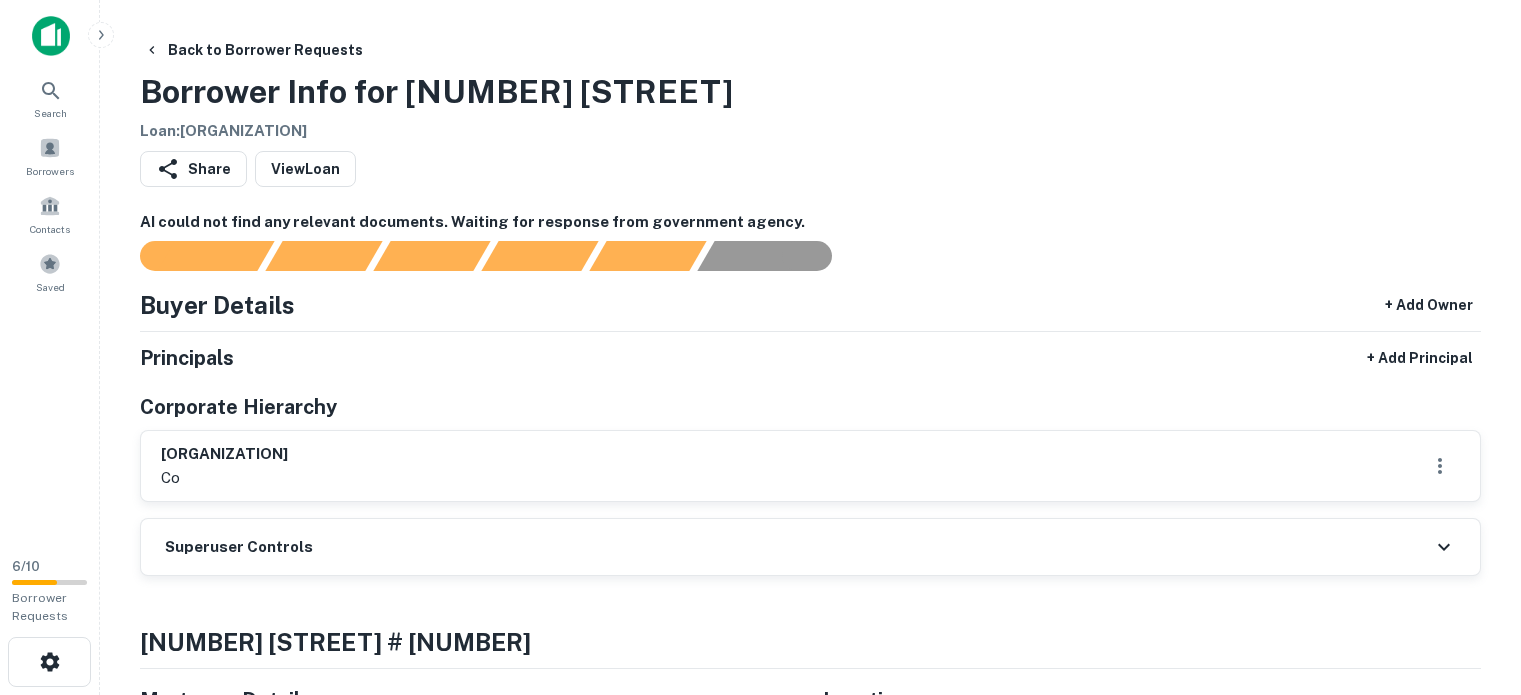 scroll, scrollTop: 0, scrollLeft: 0, axis: both 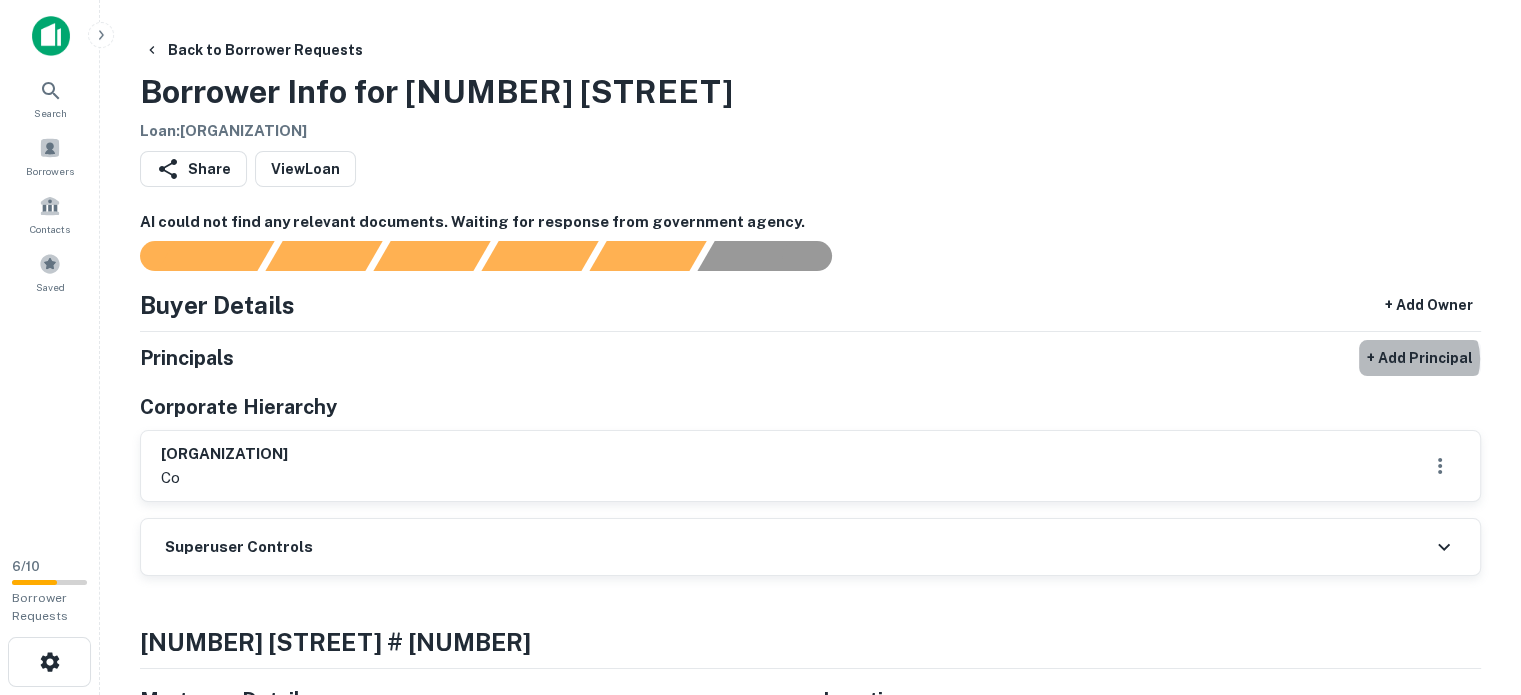 click on "+ Add Principal" at bounding box center (1420, 358) 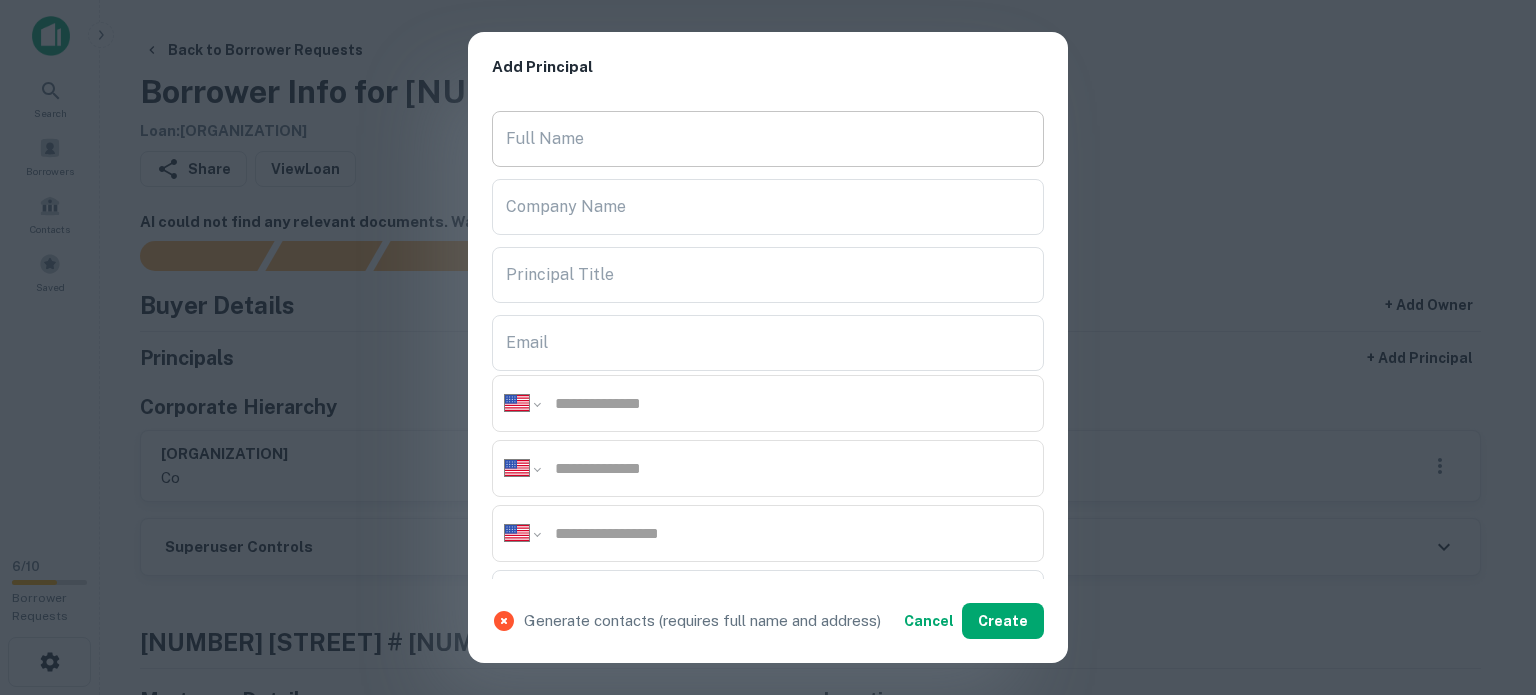 click on "Full Name" at bounding box center (768, 139) 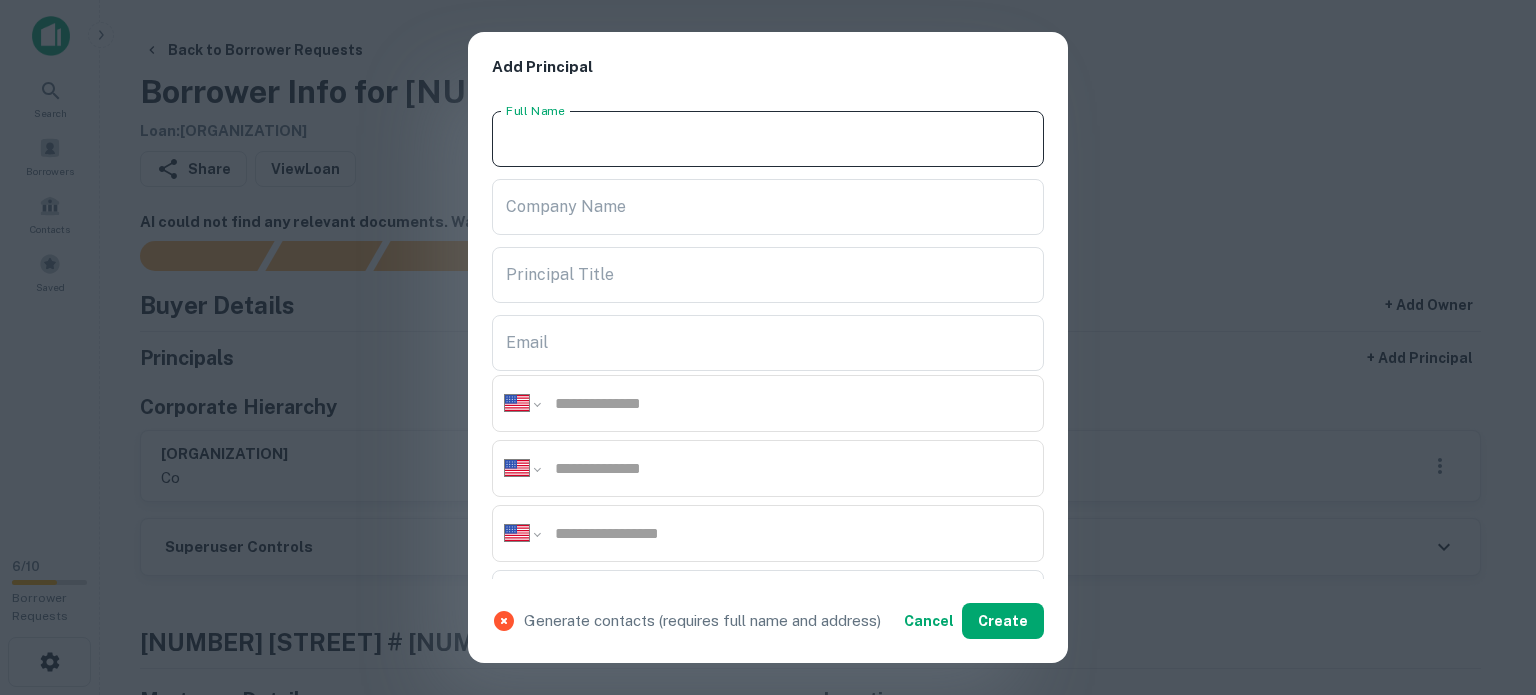paste on "**********" 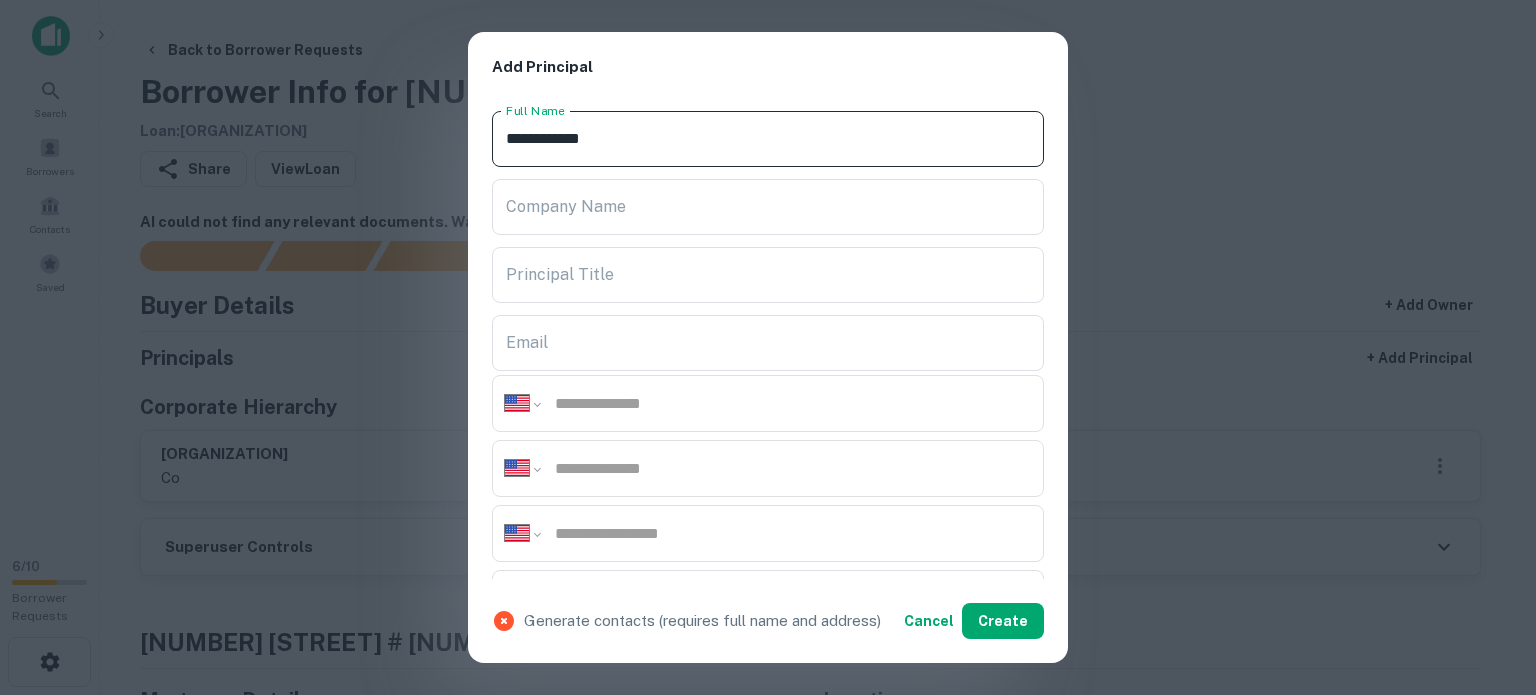 drag, startPoint x: 568, startPoint y: 131, endPoint x: 617, endPoint y: 137, distance: 49.365982 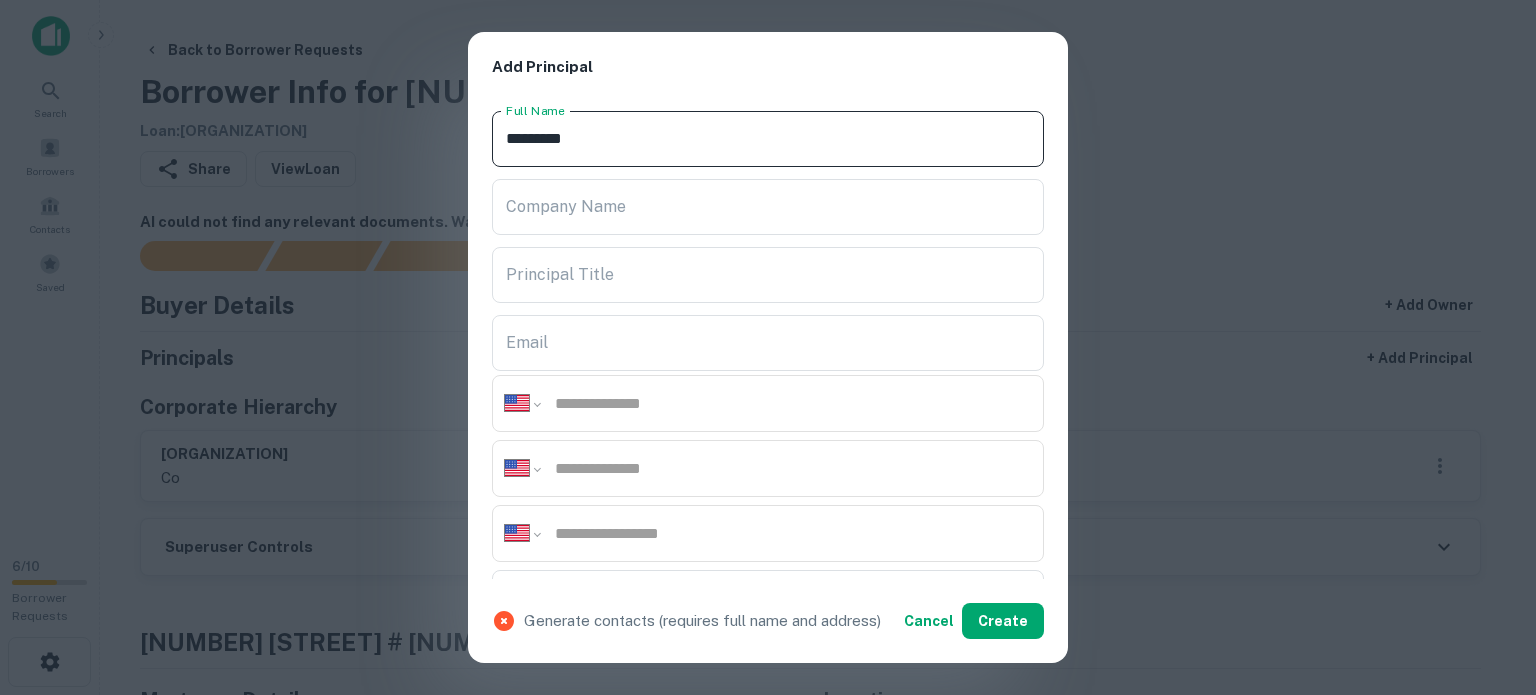 click on "********" at bounding box center [768, 139] 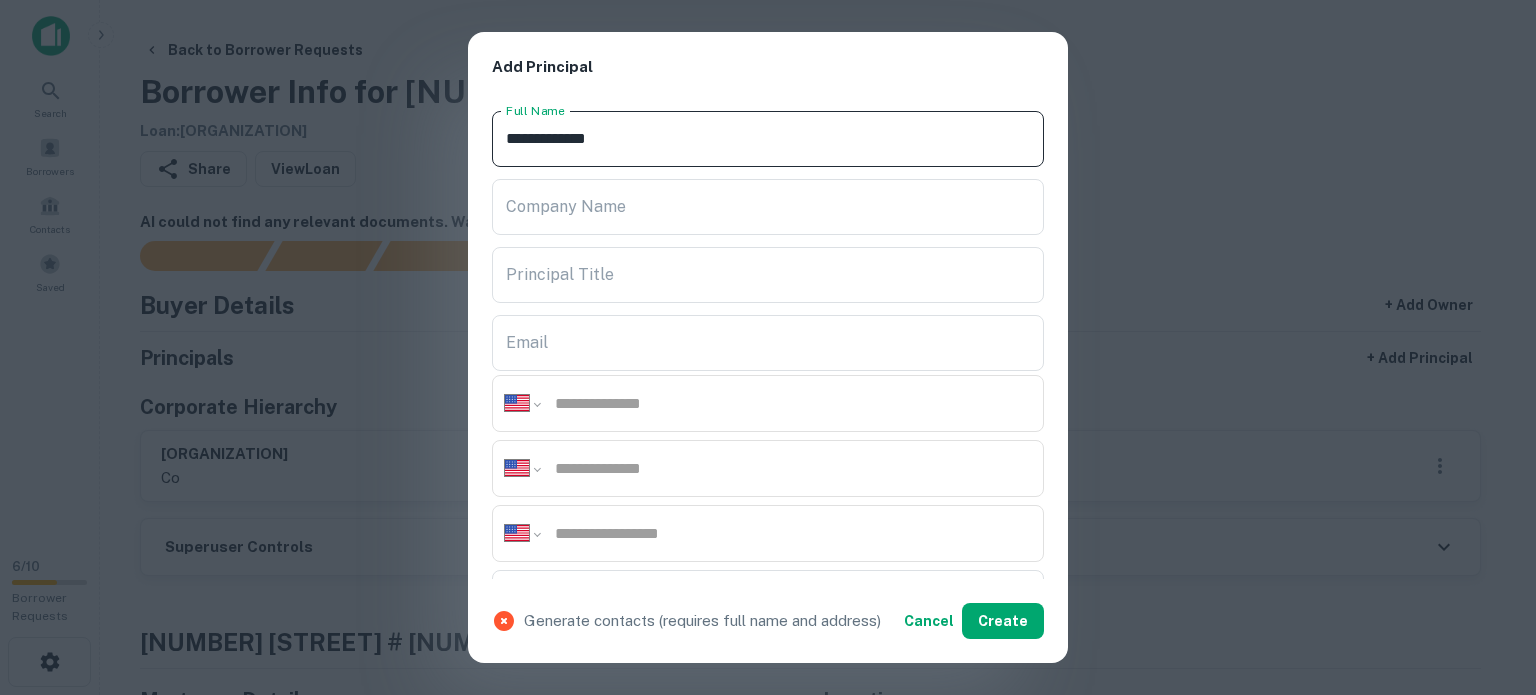 type on "**********" 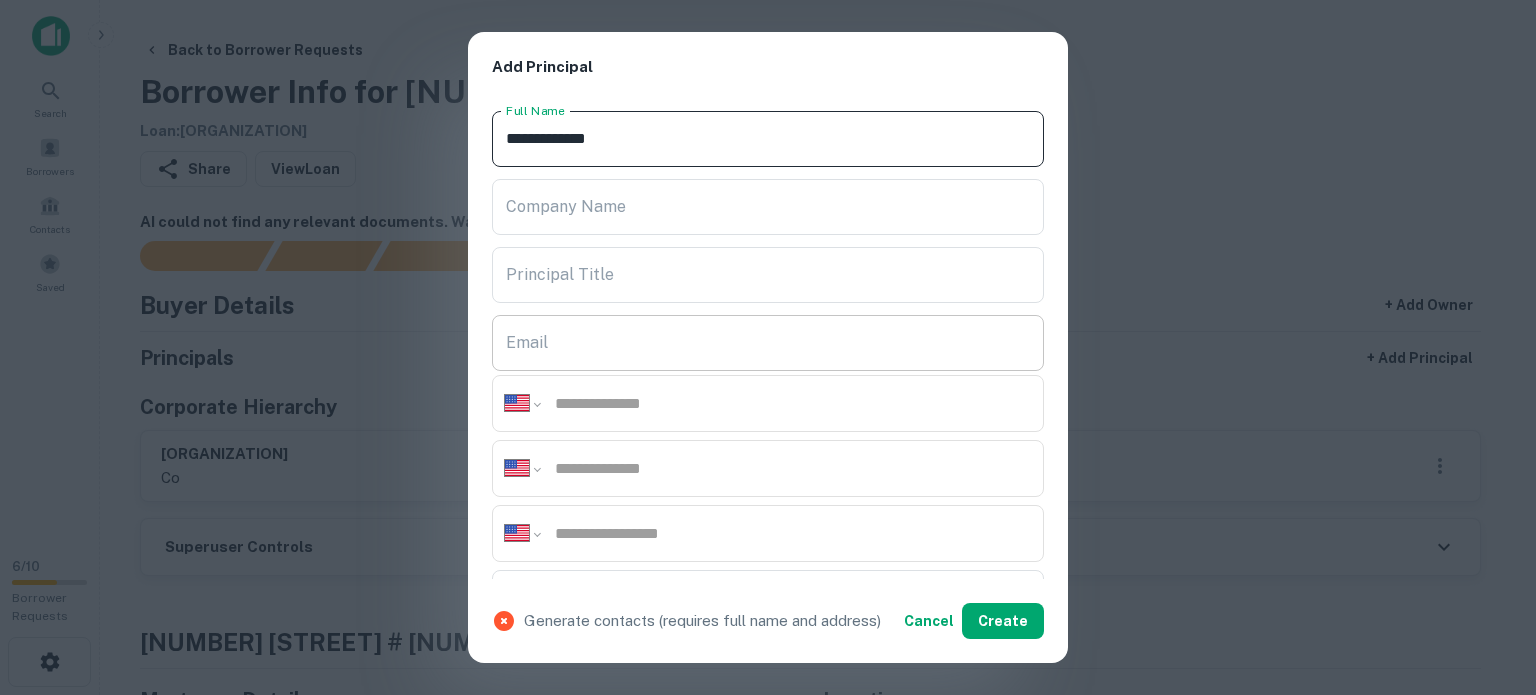 scroll, scrollTop: 400, scrollLeft: 0, axis: vertical 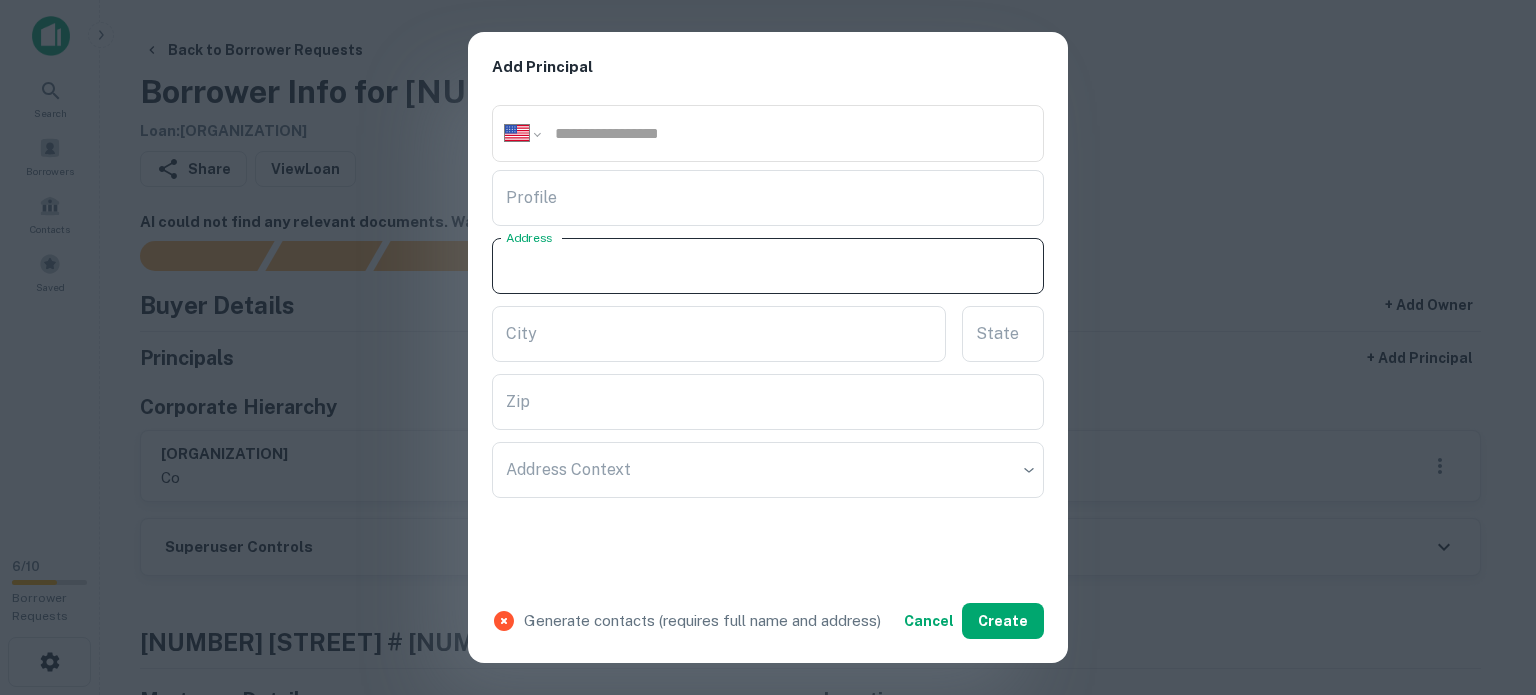 click on "Address" at bounding box center (768, 266) 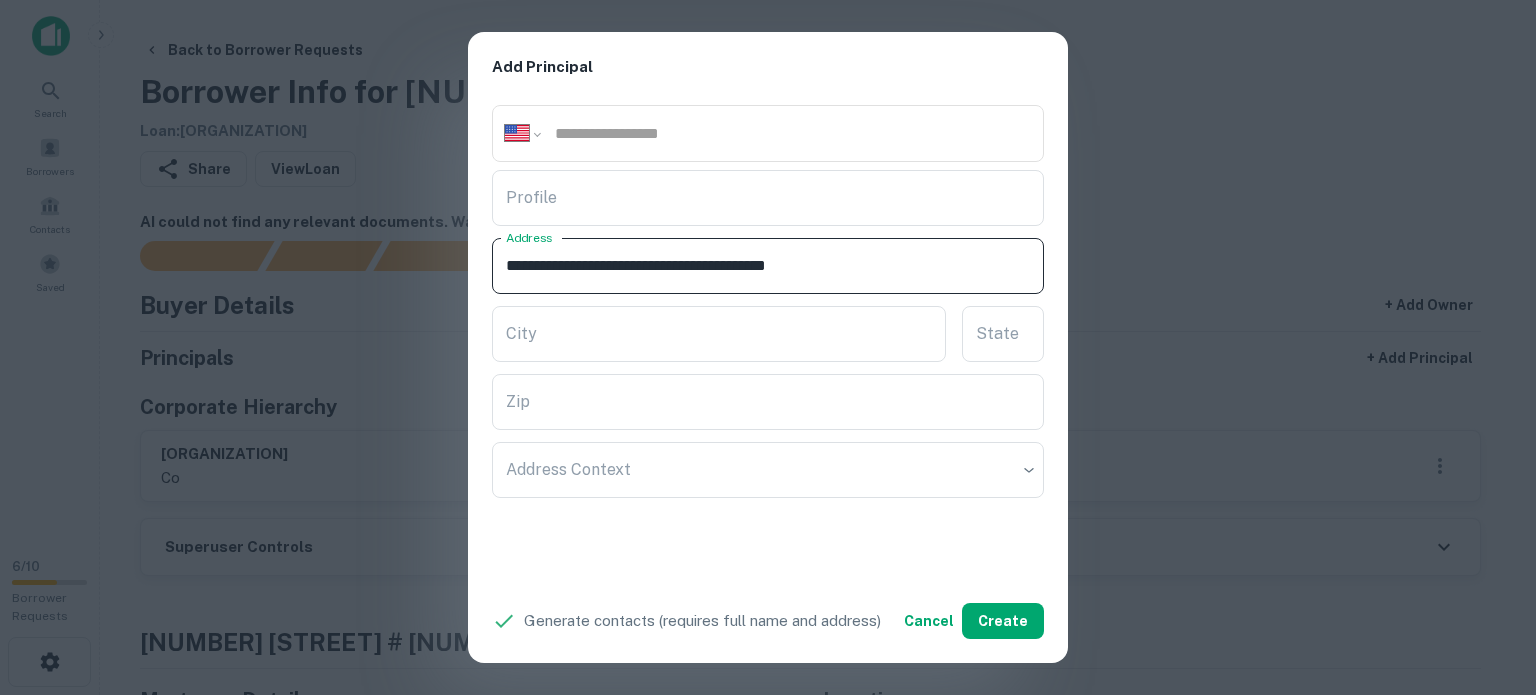 drag, startPoint x: 796, startPoint y: 259, endPoint x: 852, endPoint y: 267, distance: 56.568542 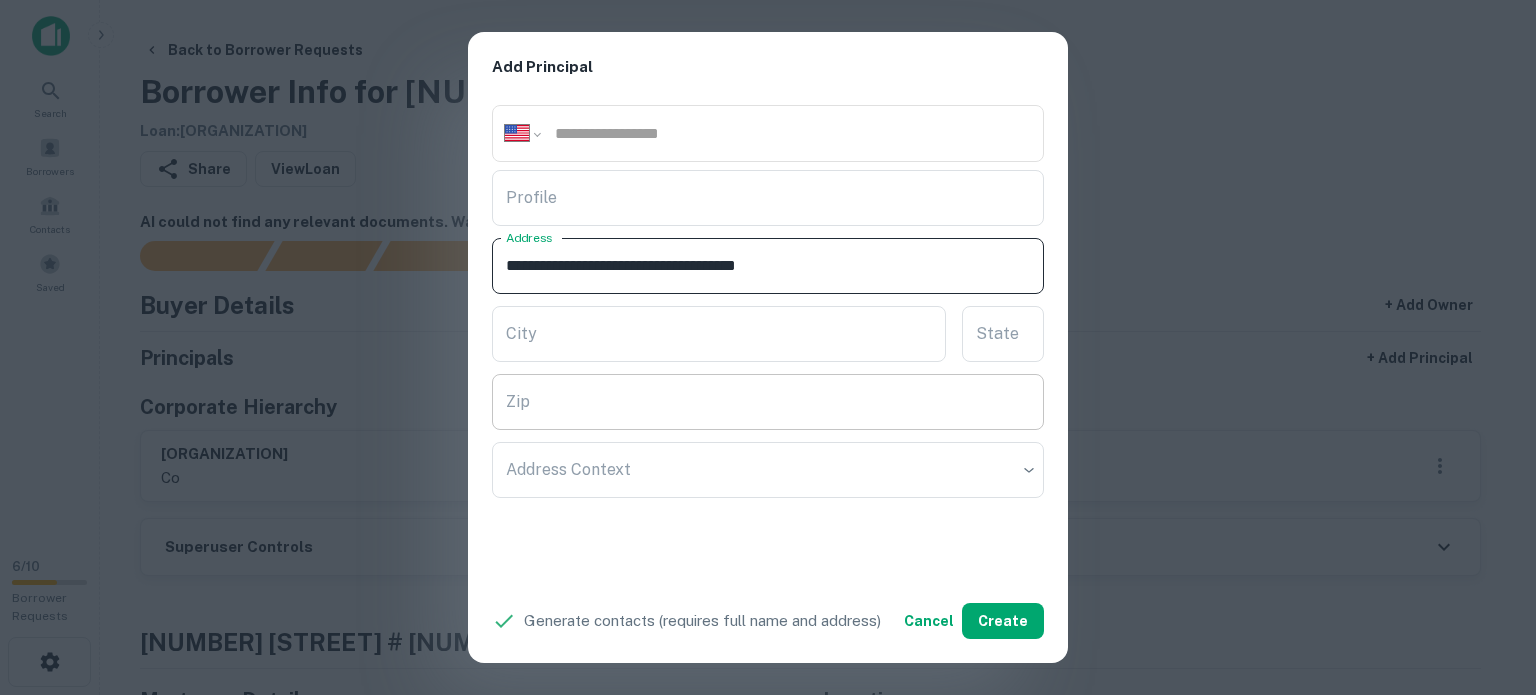 type on "**********" 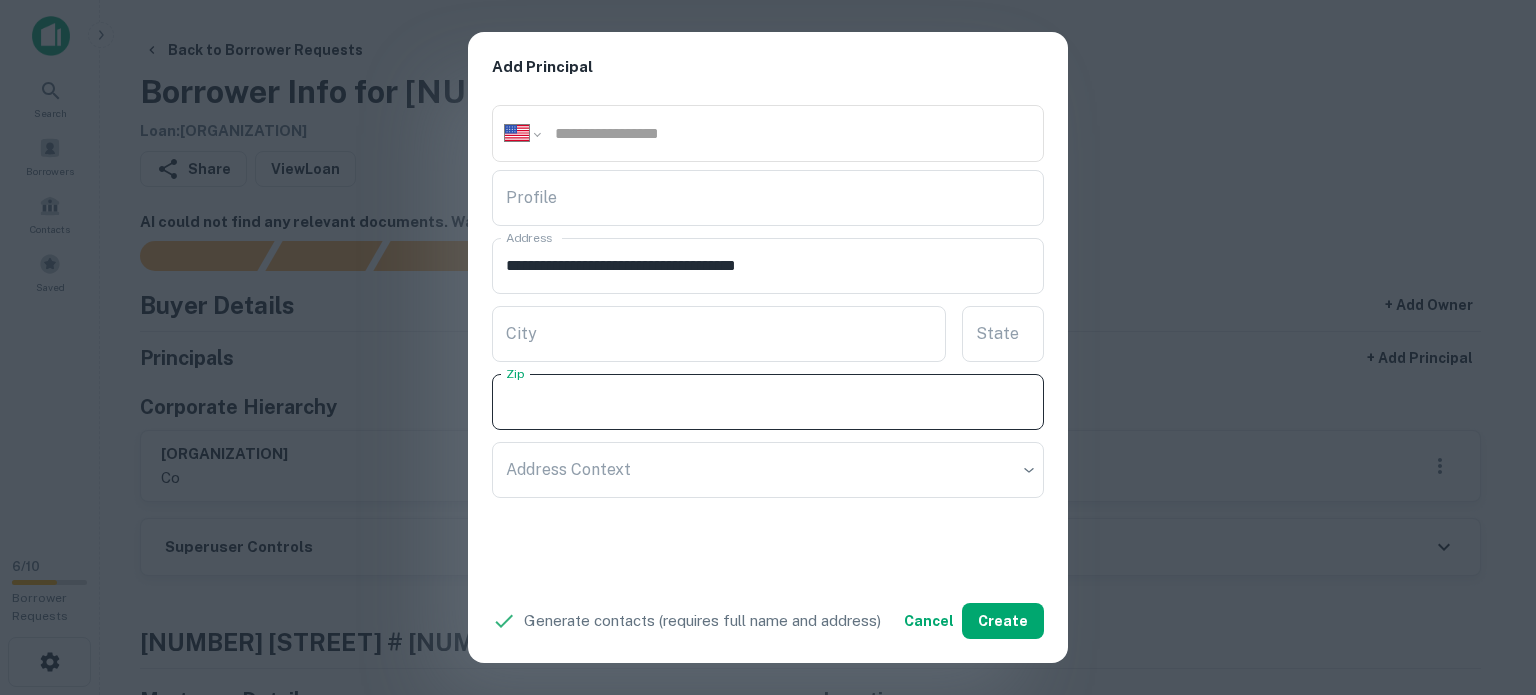 click on "Zip" at bounding box center [768, 402] 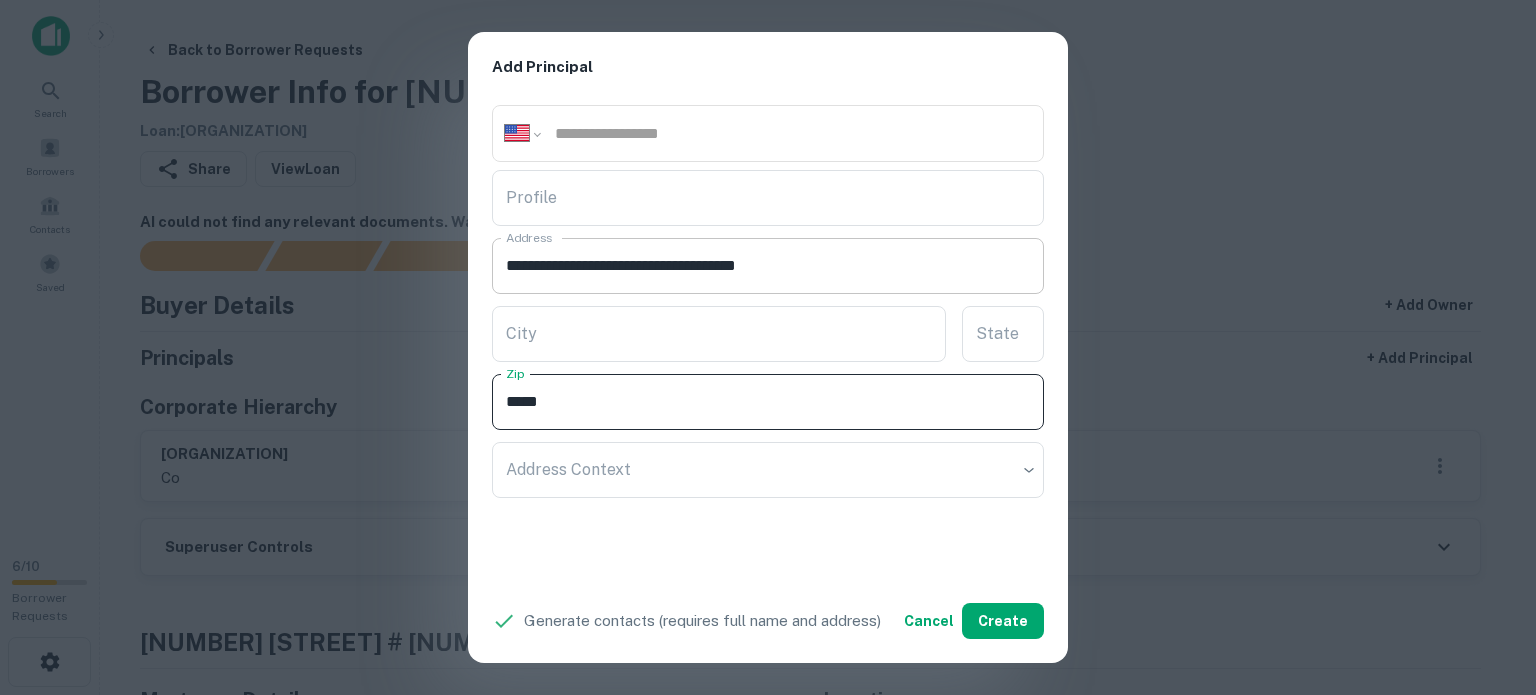 type on "*****" 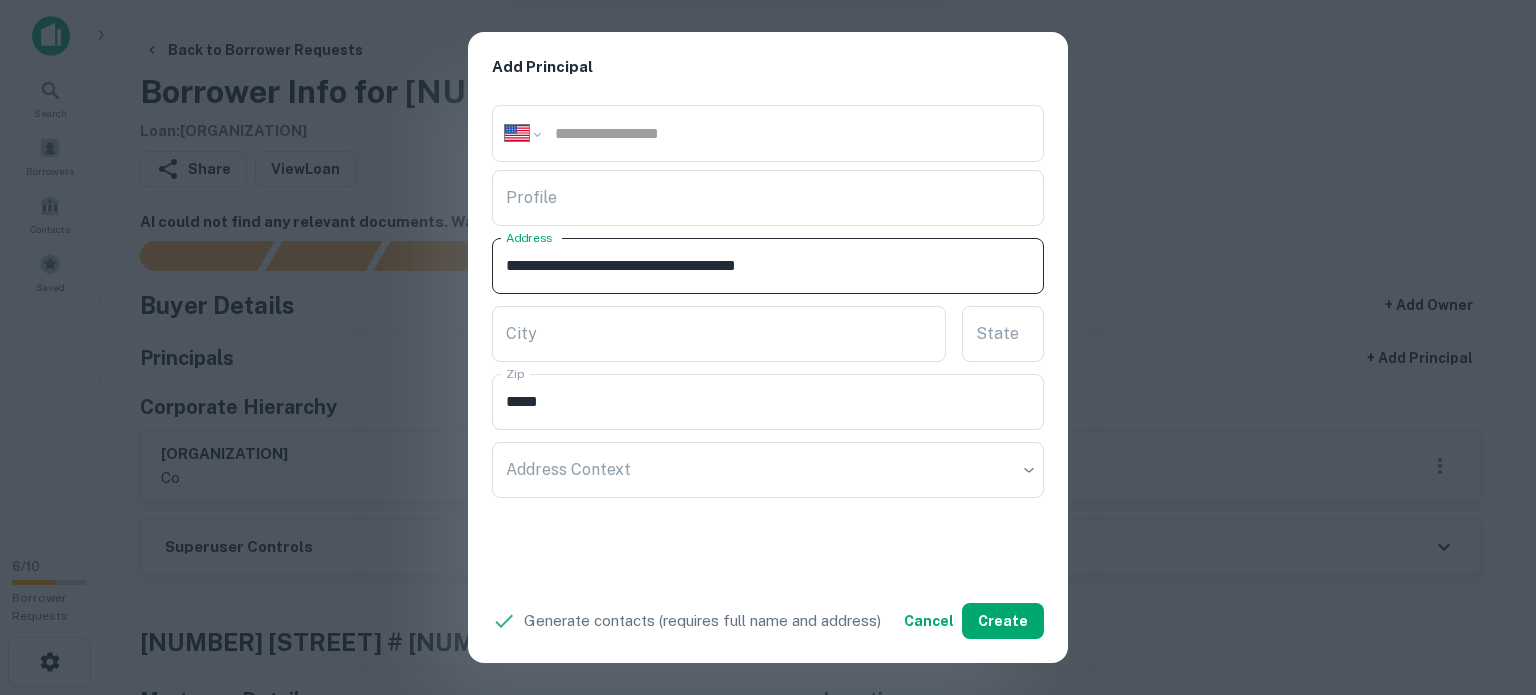 drag, startPoint x: 768, startPoint y: 263, endPoint x: 828, endPoint y: 274, distance: 61 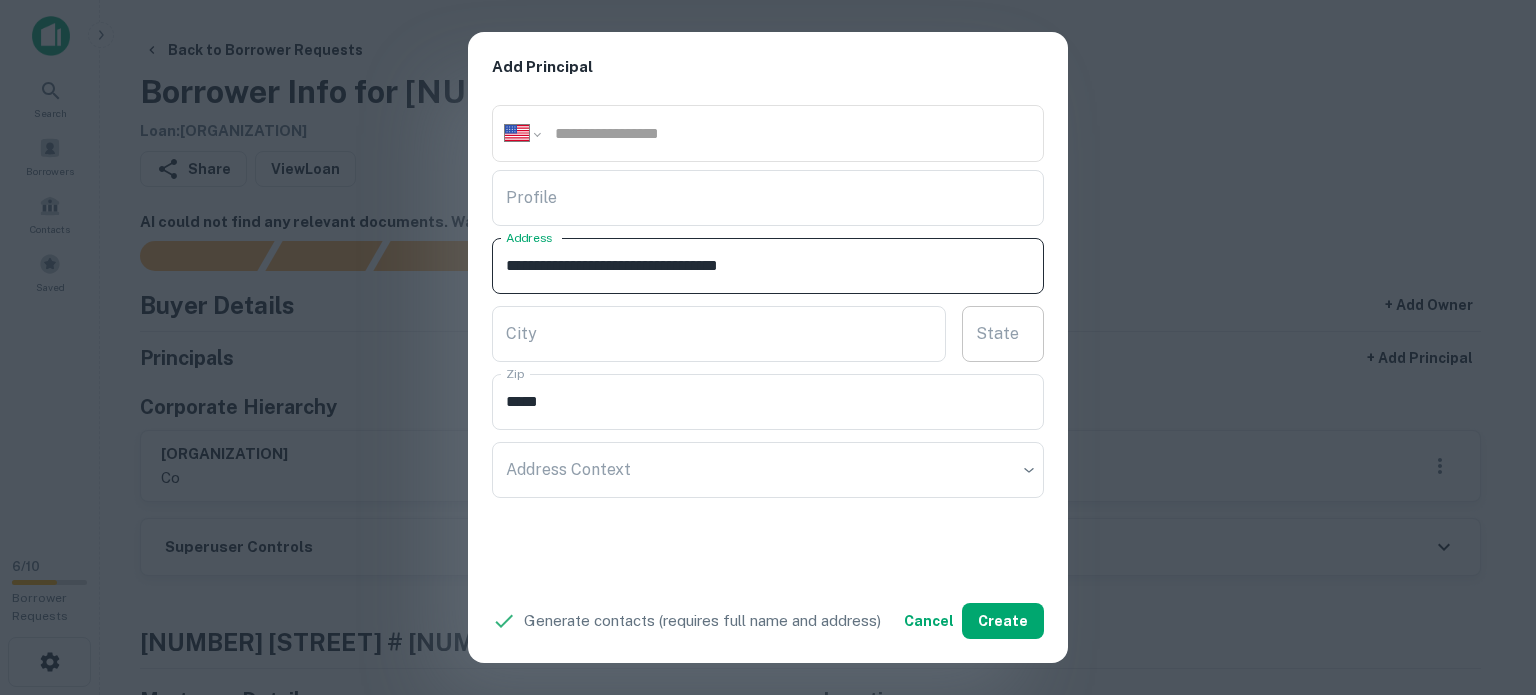 type on "**********" 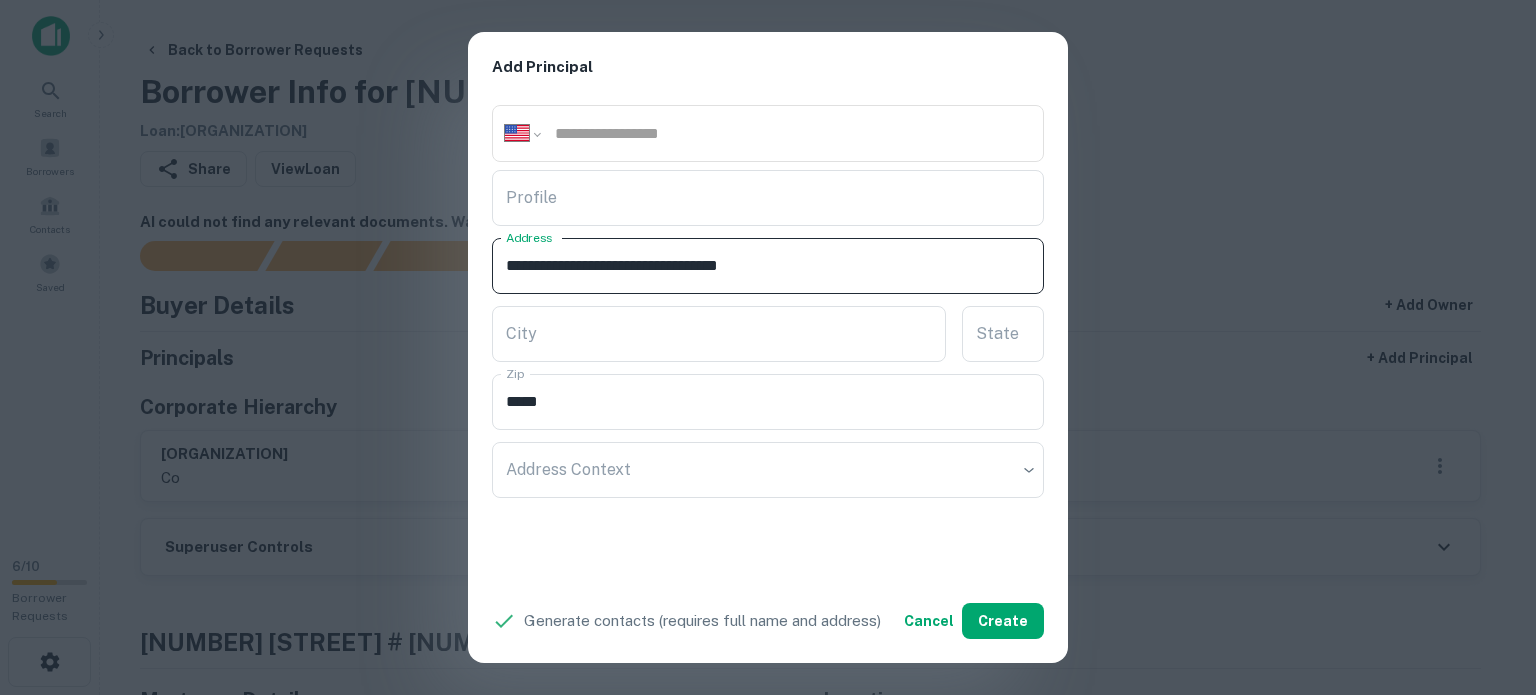 click on "State State" at bounding box center (1003, 334) 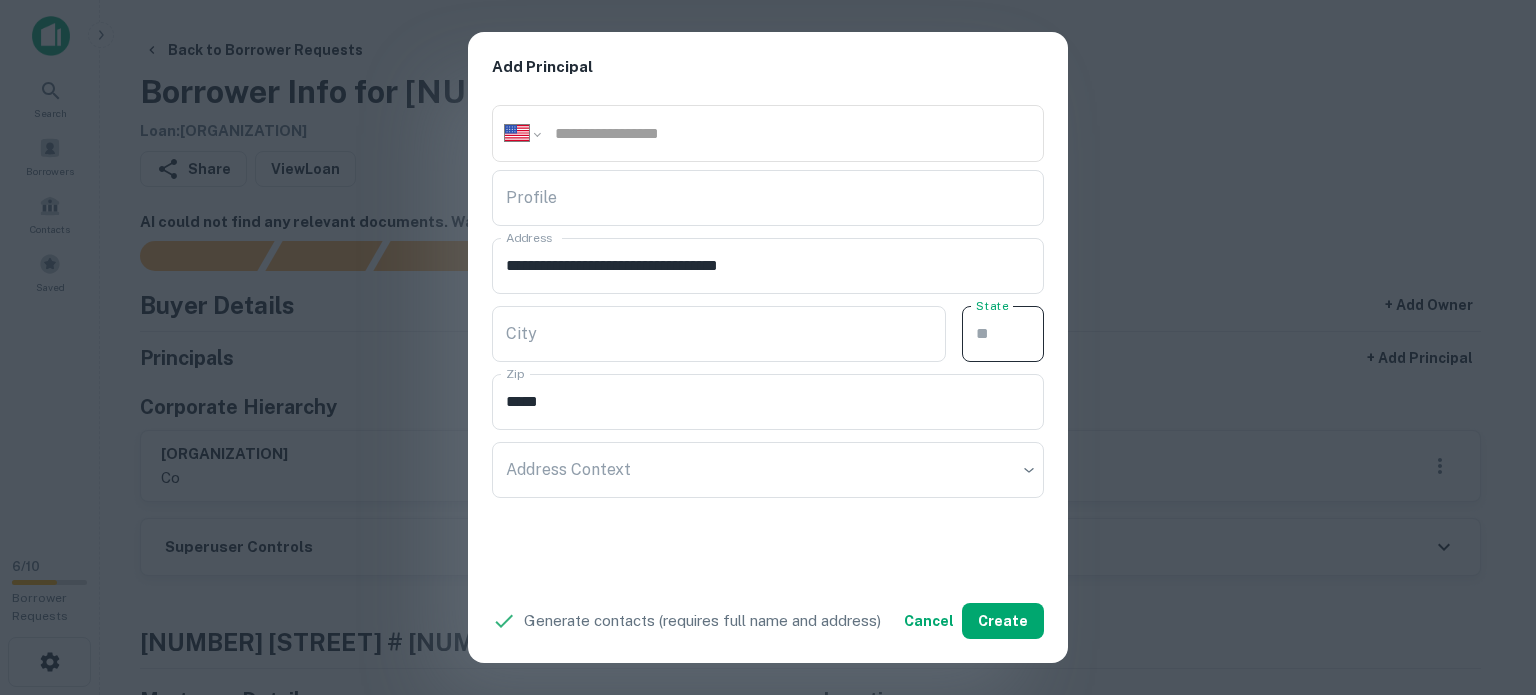 paste on "**" 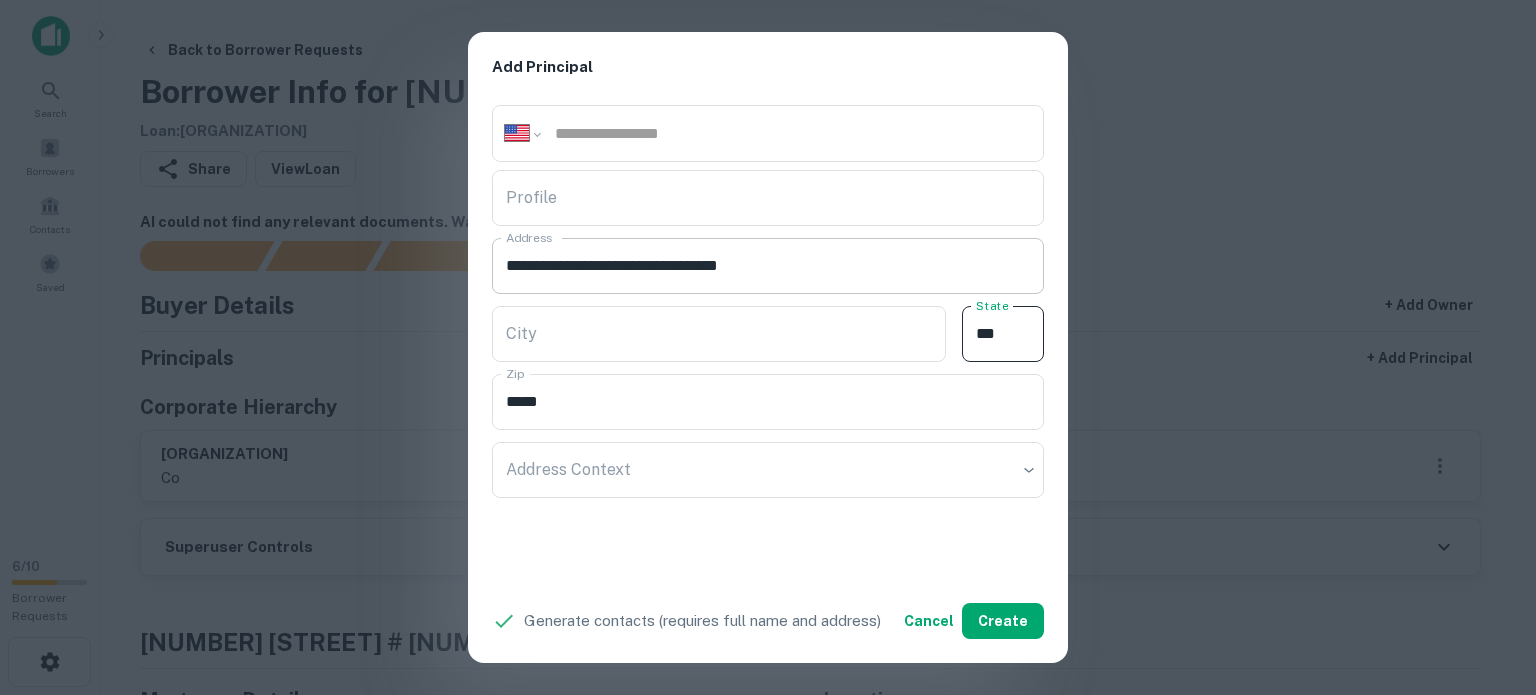 type on "**" 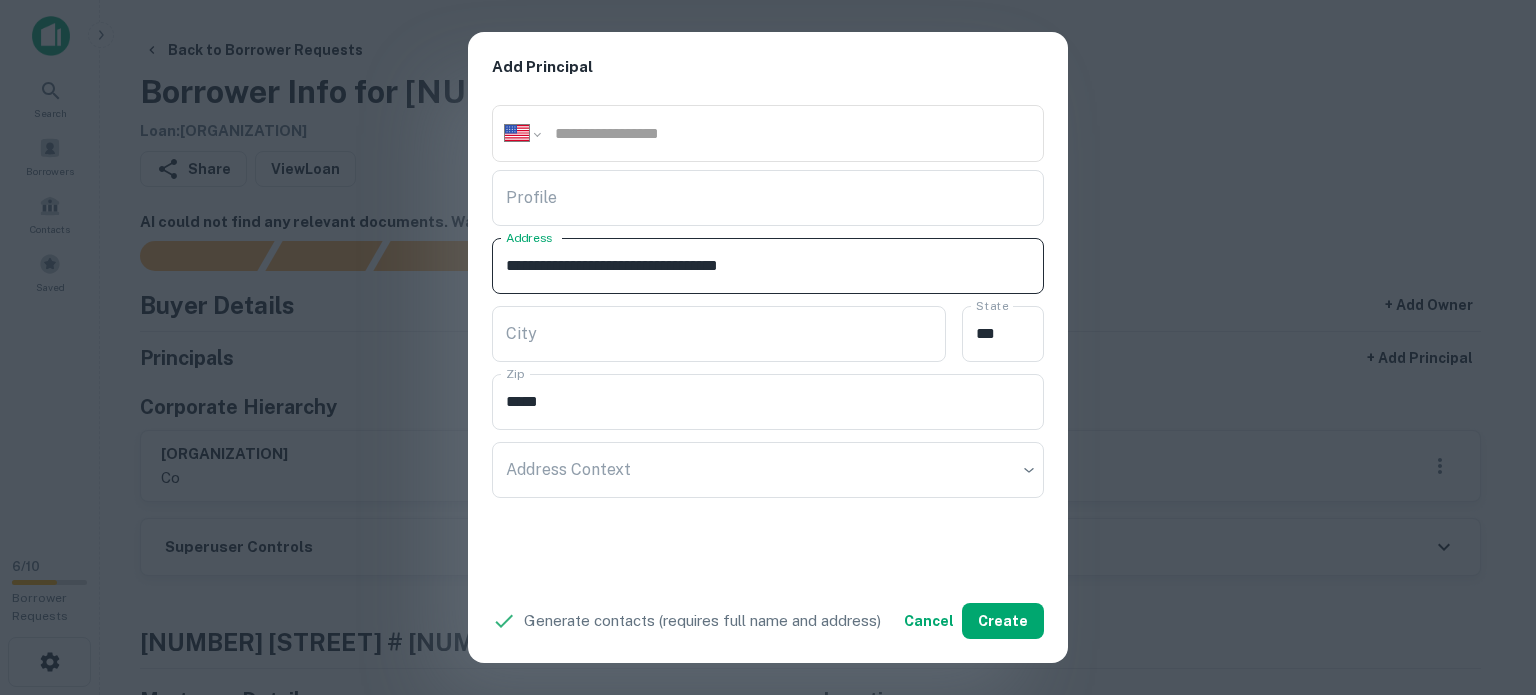 drag, startPoint x: 712, startPoint y: 264, endPoint x: 790, endPoint y: 263, distance: 78.00641 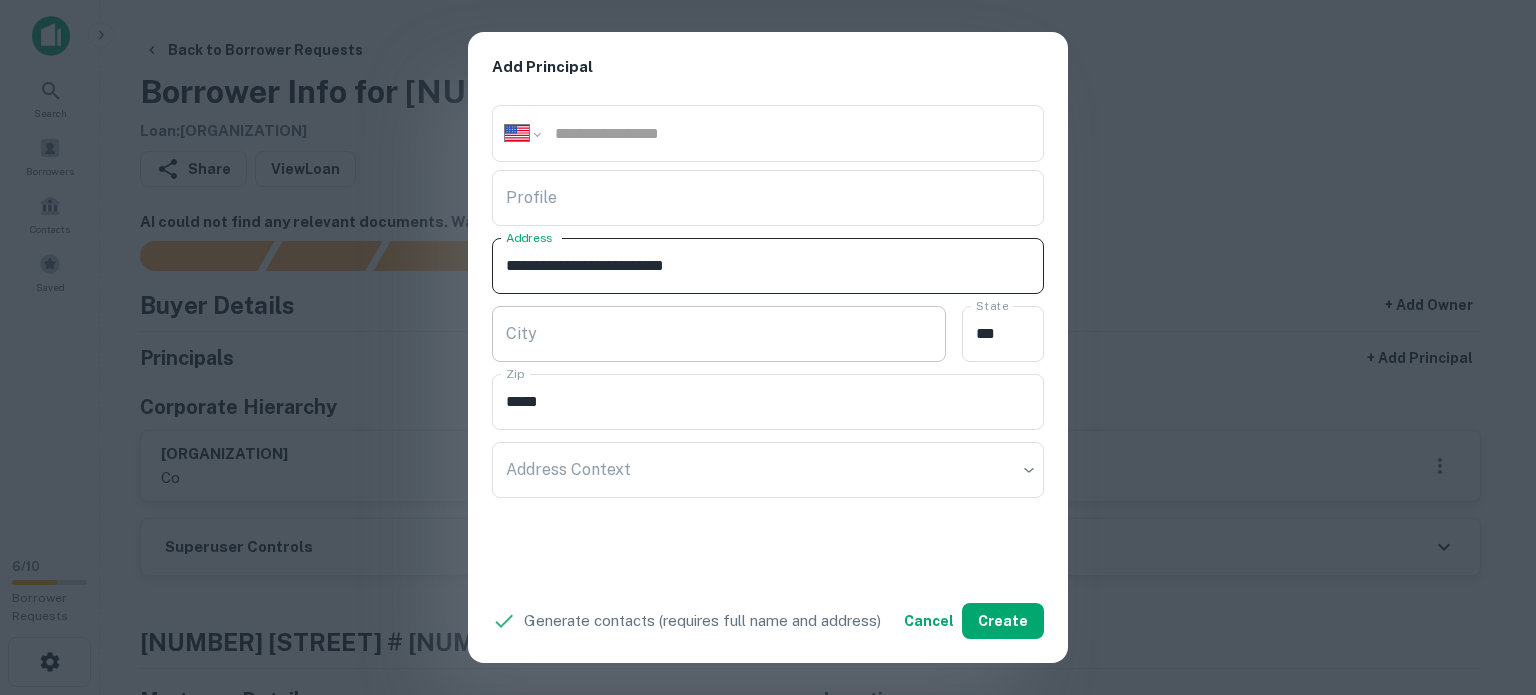 type on "**********" 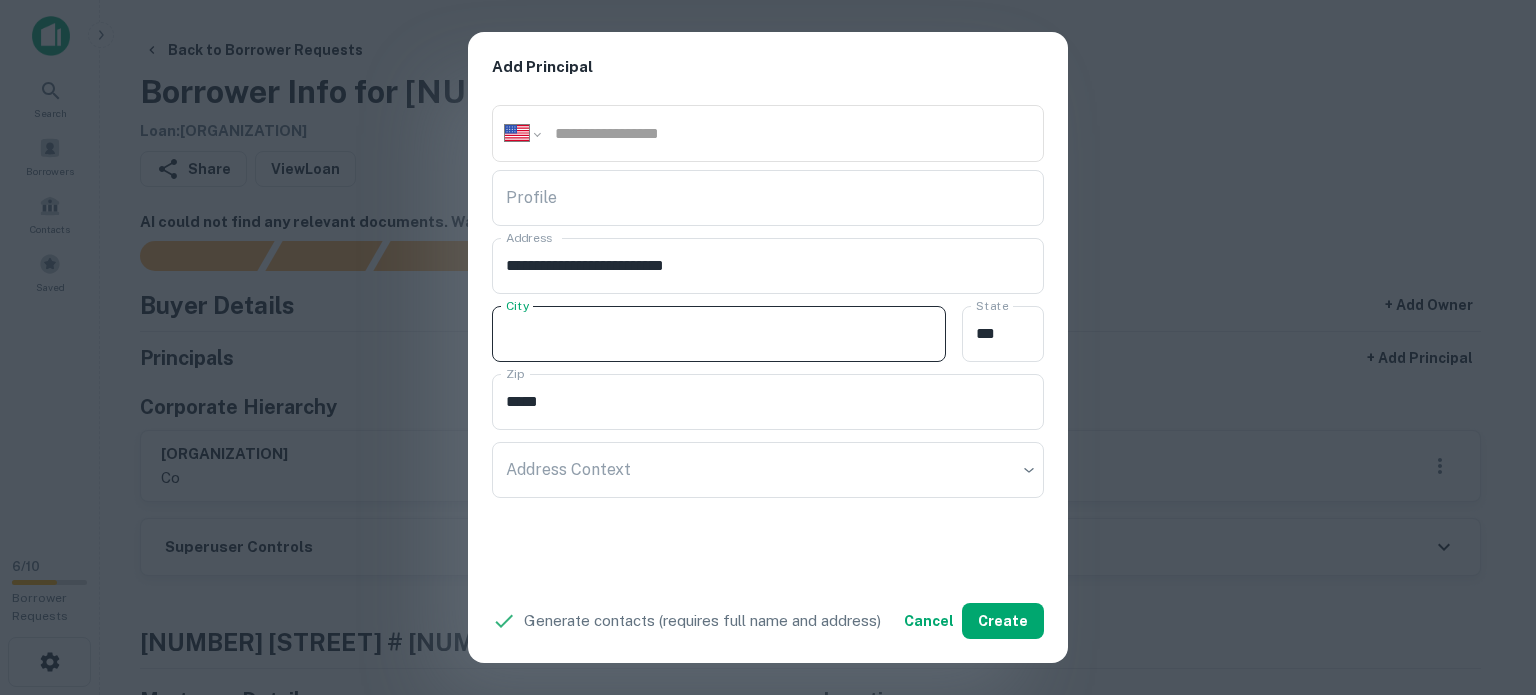 paste on "*******" 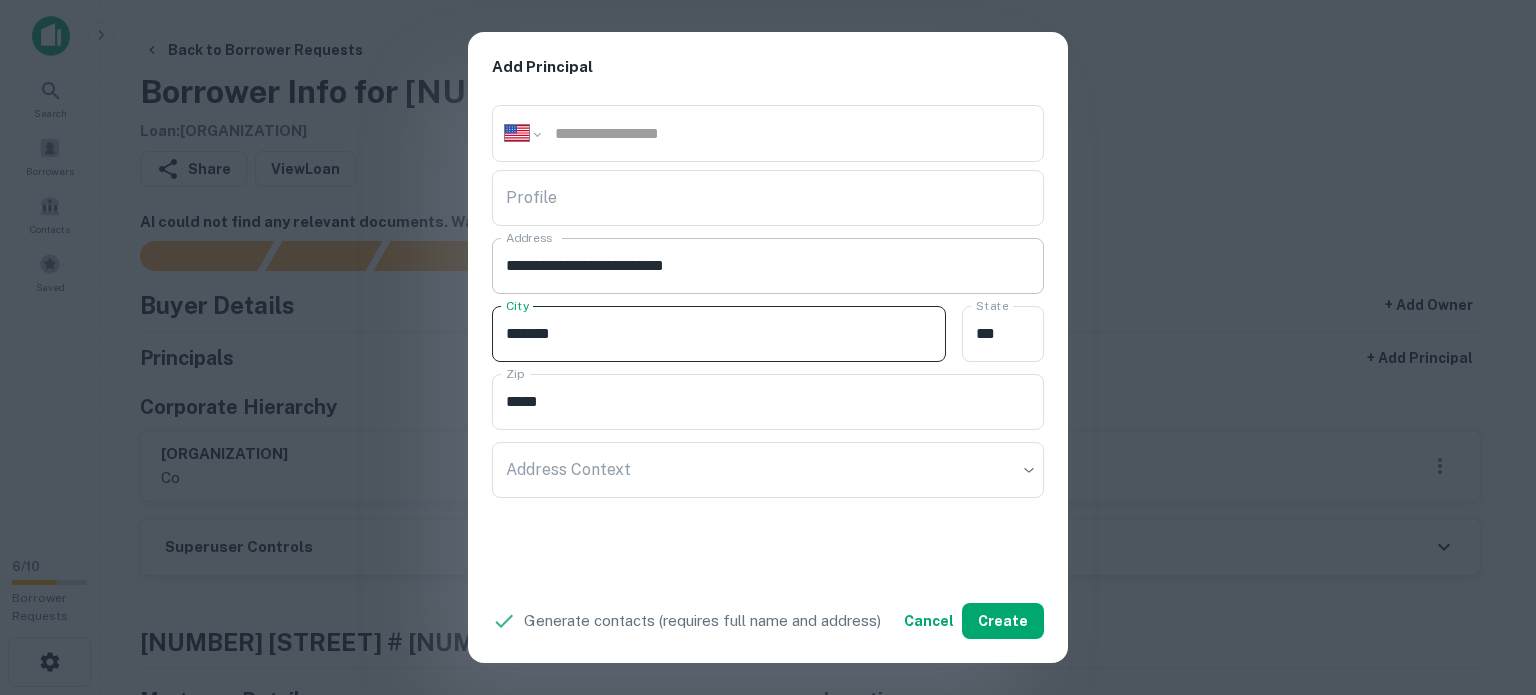 type on "******" 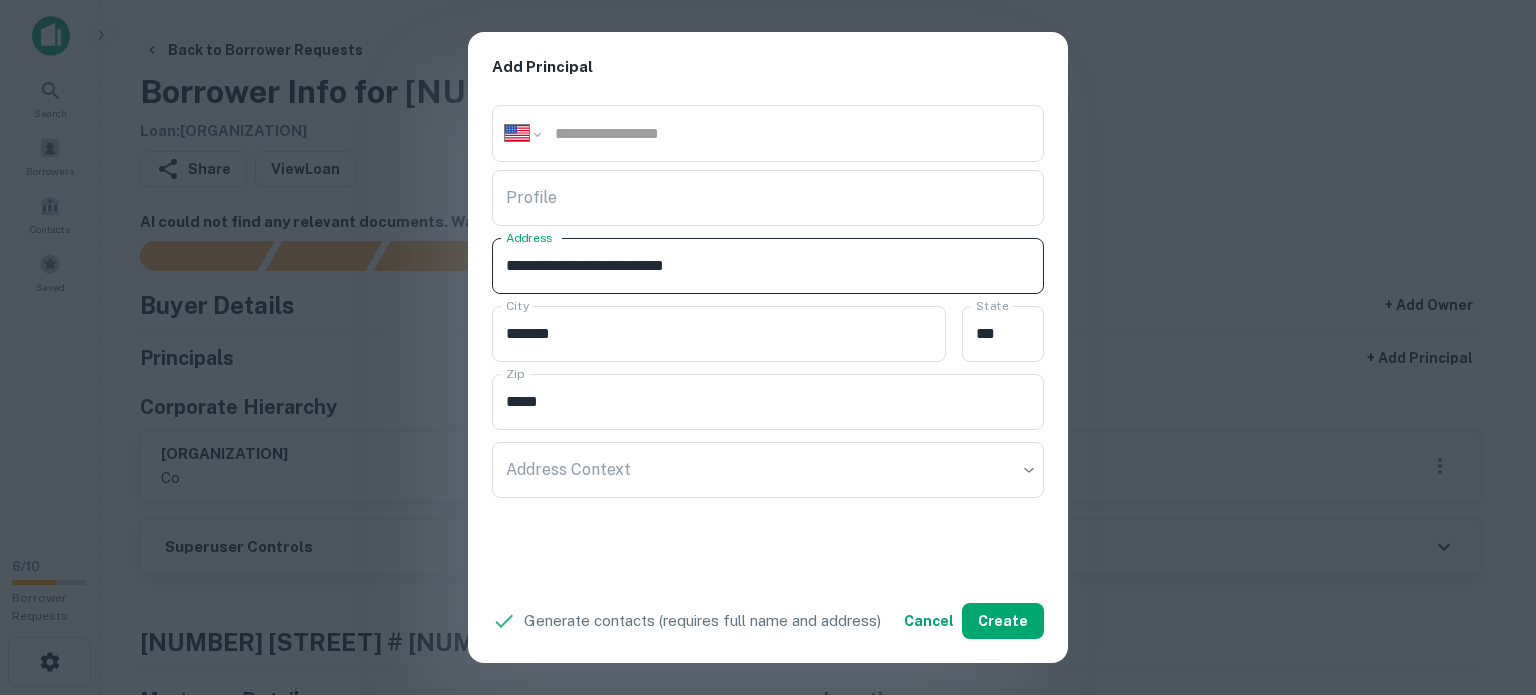 click on "**********" at bounding box center [768, 266] 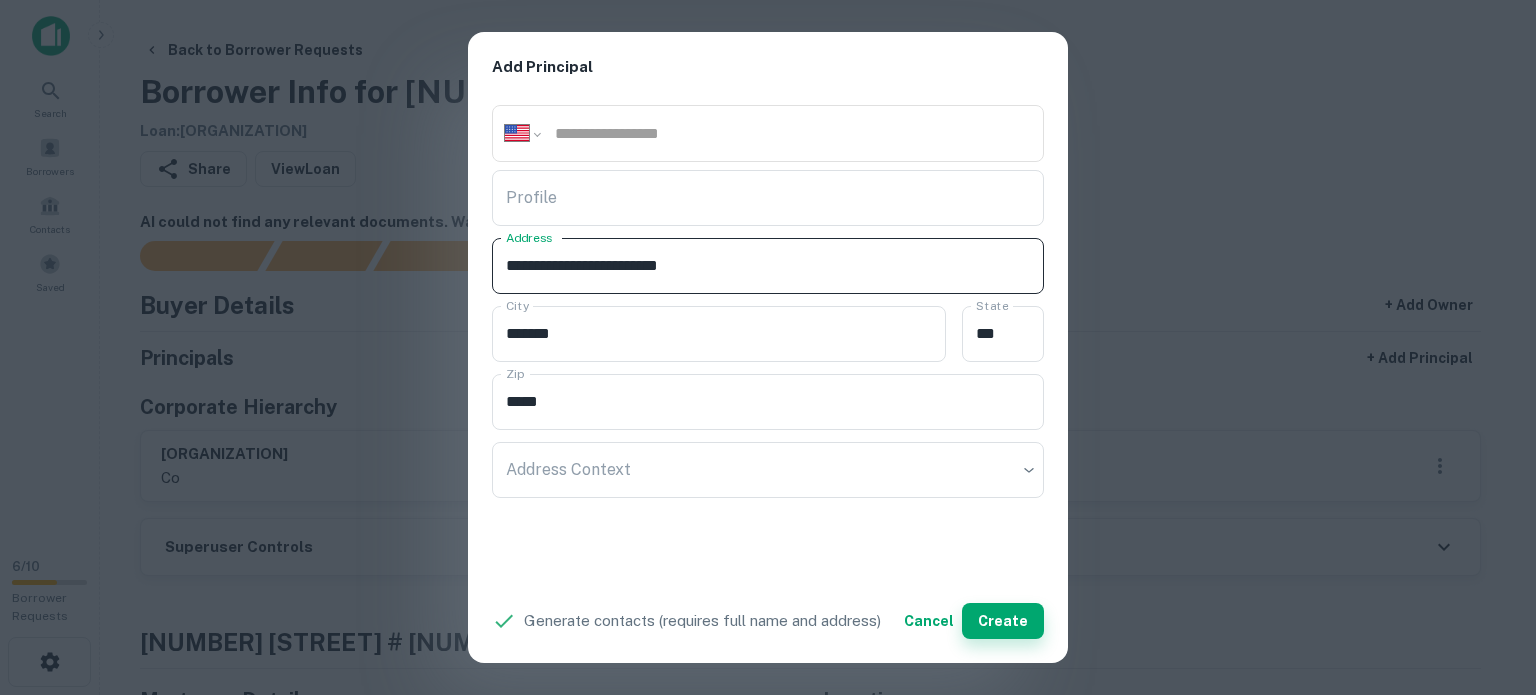 type on "**********" 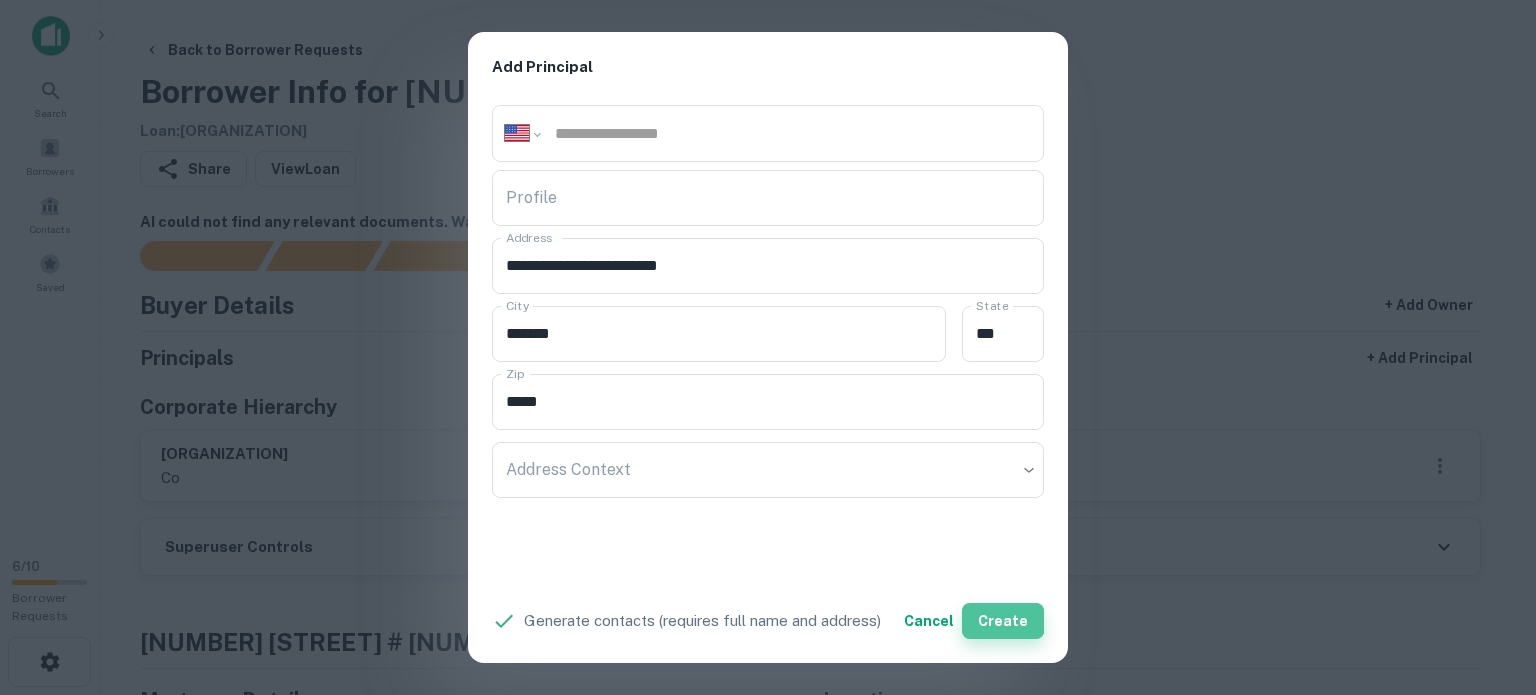 click on "Create" at bounding box center (1003, 621) 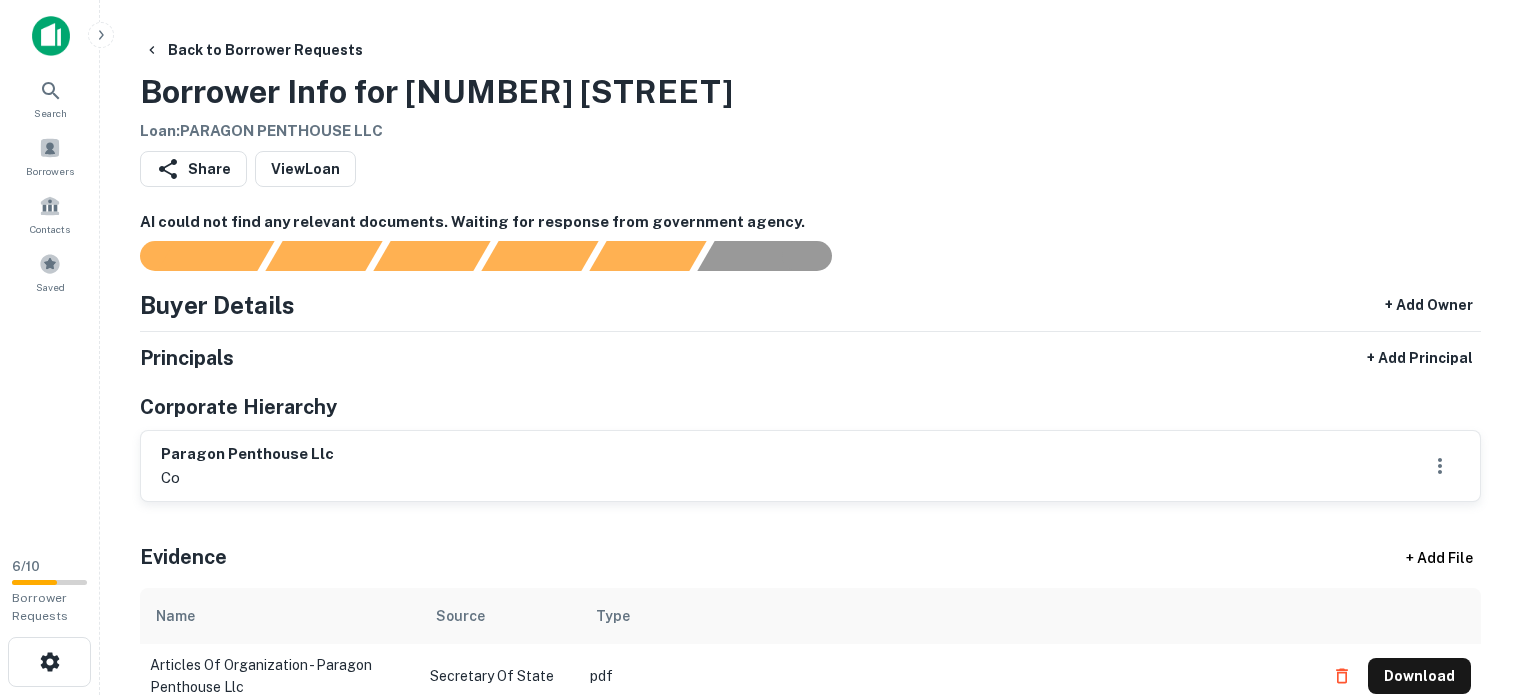 scroll, scrollTop: 0, scrollLeft: 0, axis: both 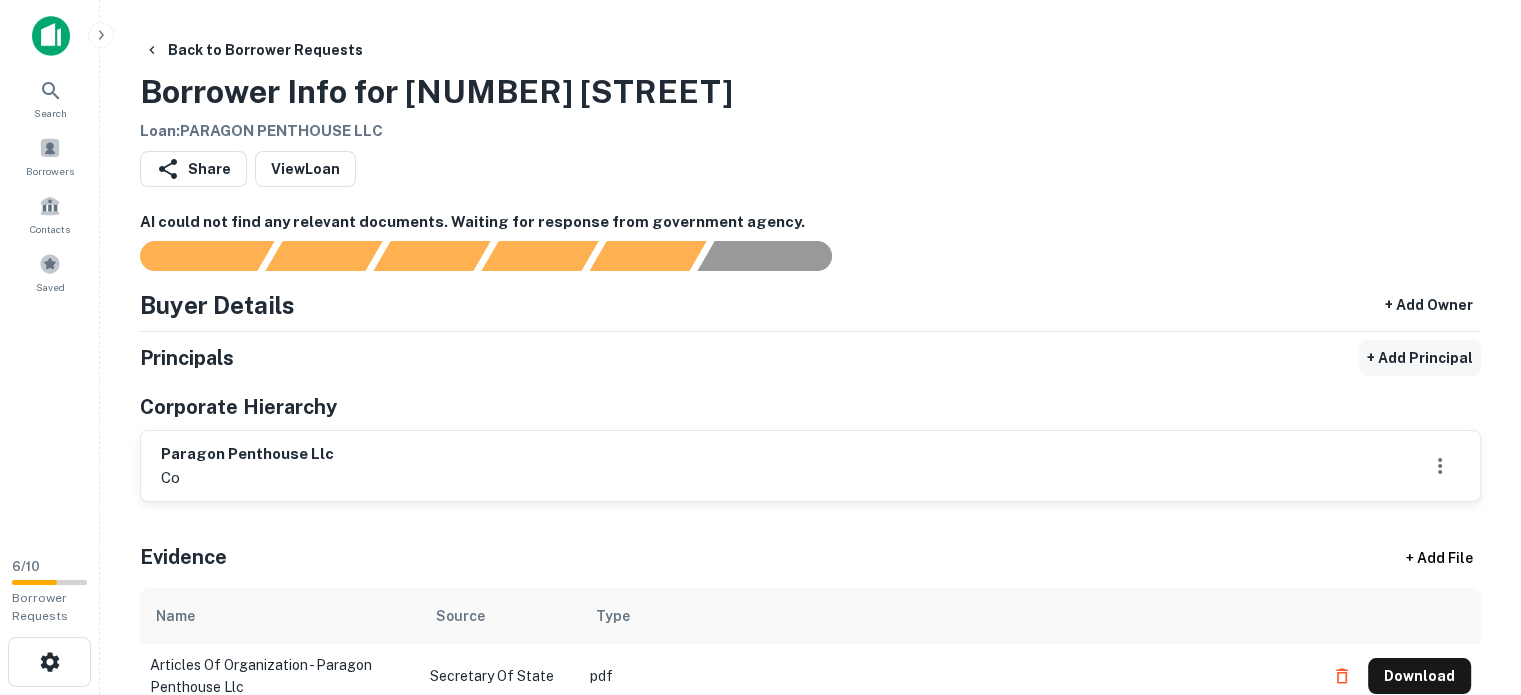click on "+ Add Principal" at bounding box center [1420, 358] 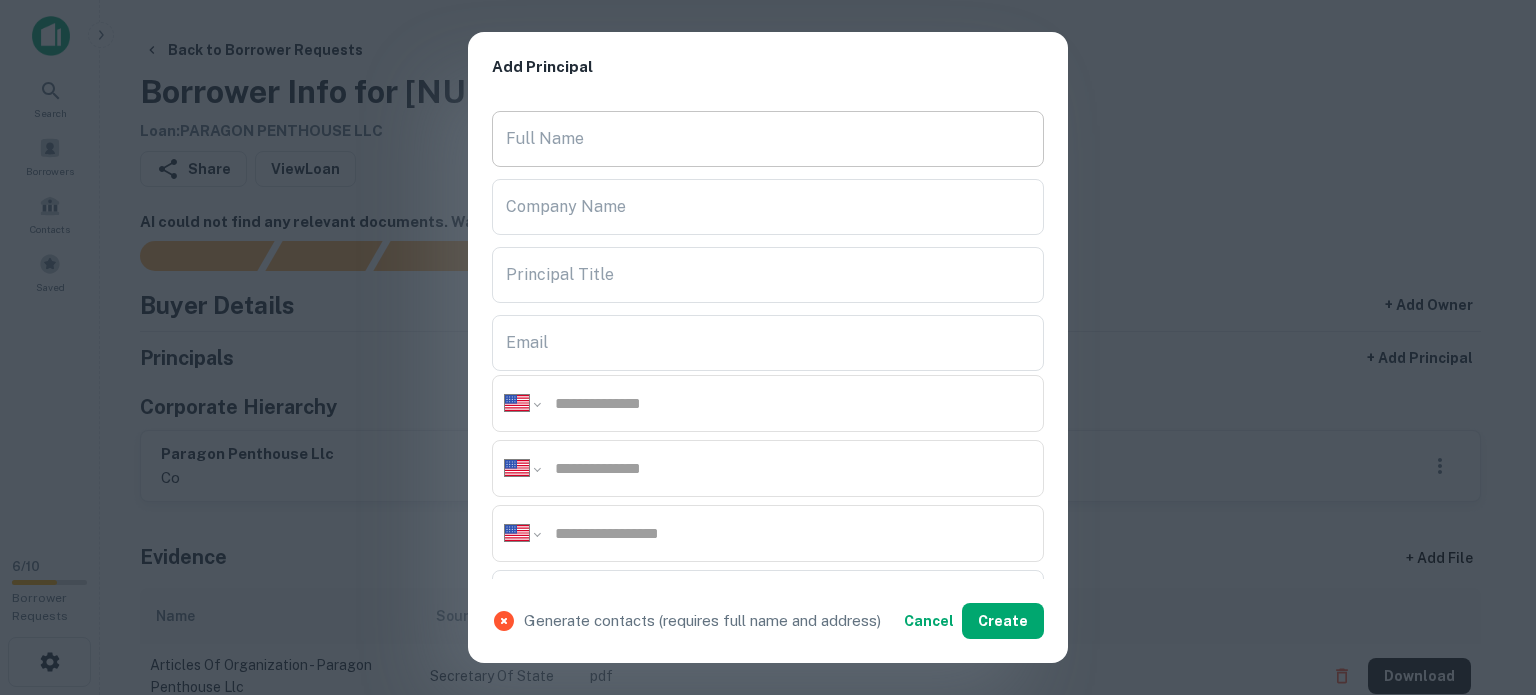 click on "Full Name" at bounding box center (768, 139) 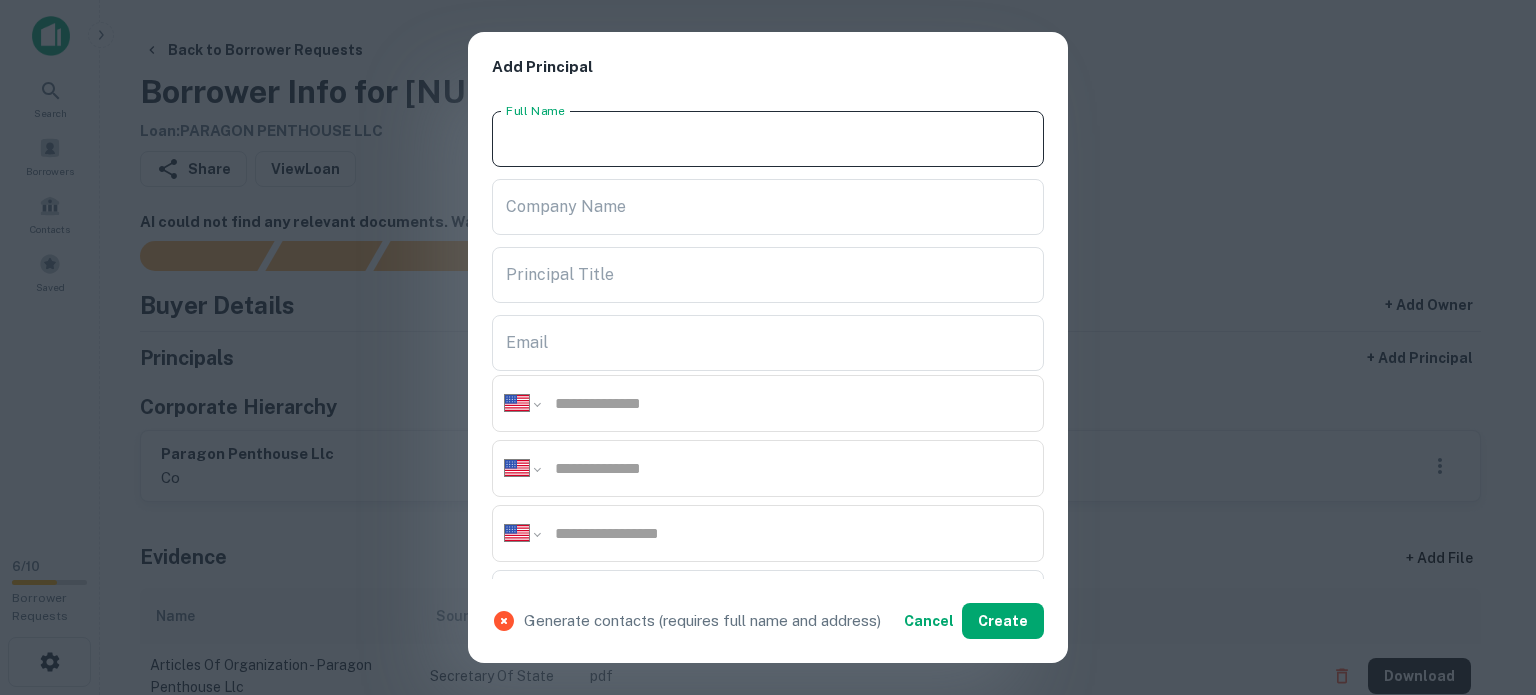paste on "**********" 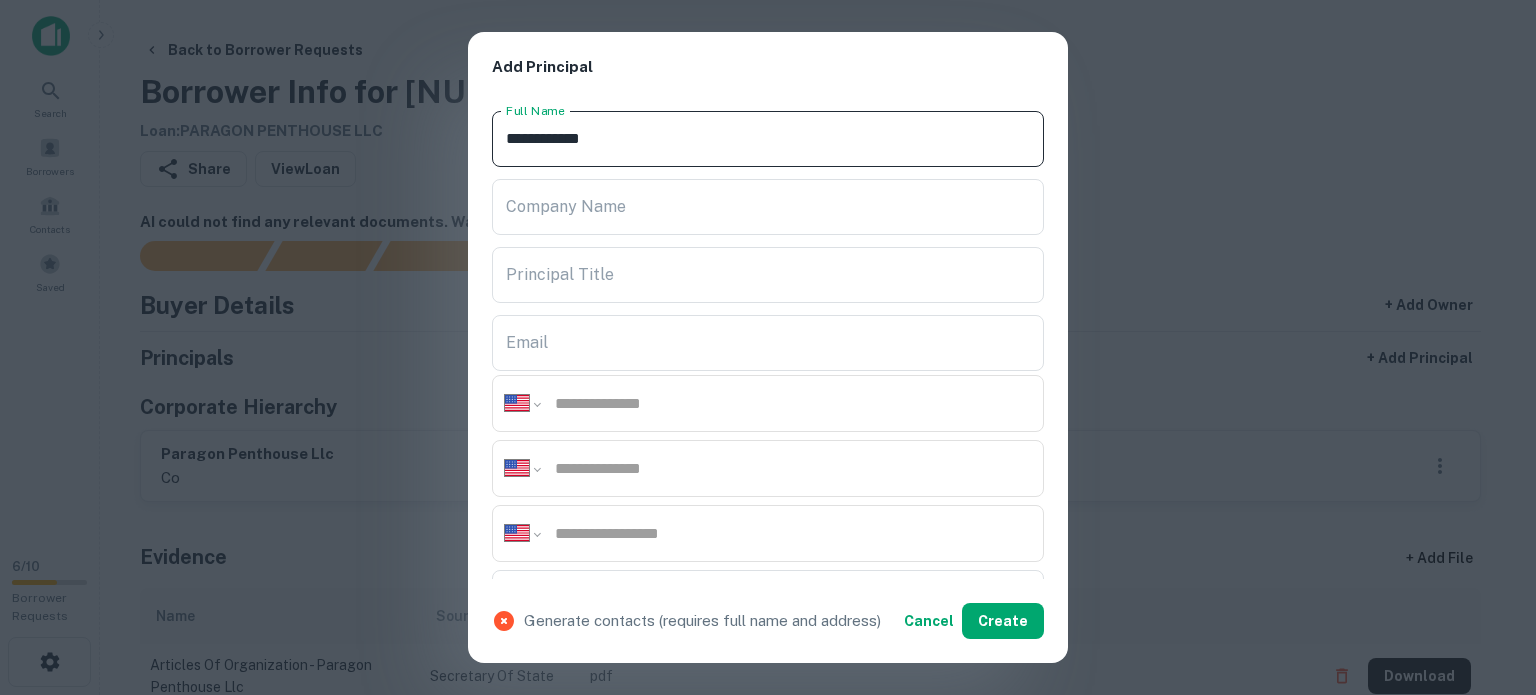 drag, startPoint x: 574, startPoint y: 138, endPoint x: 625, endPoint y: 137, distance: 51.009804 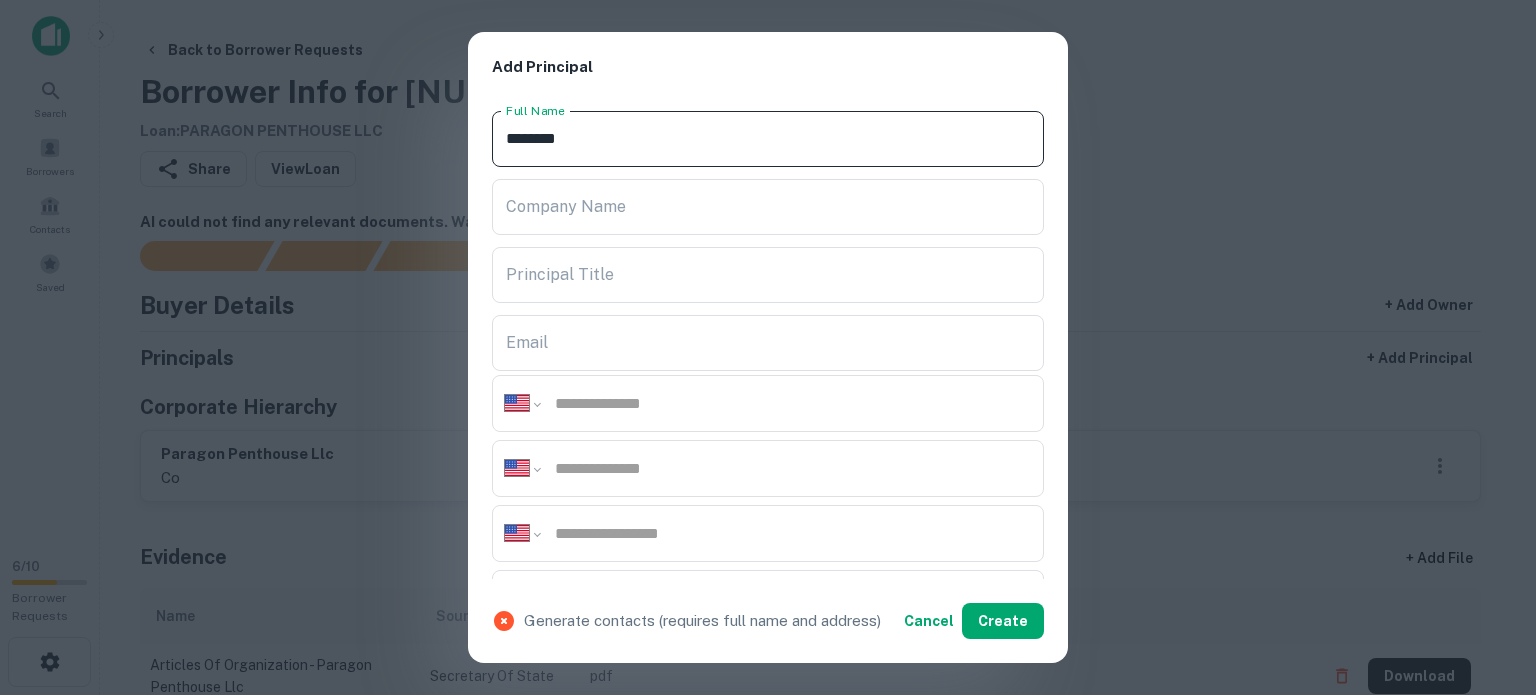 click on "*******" at bounding box center [768, 139] 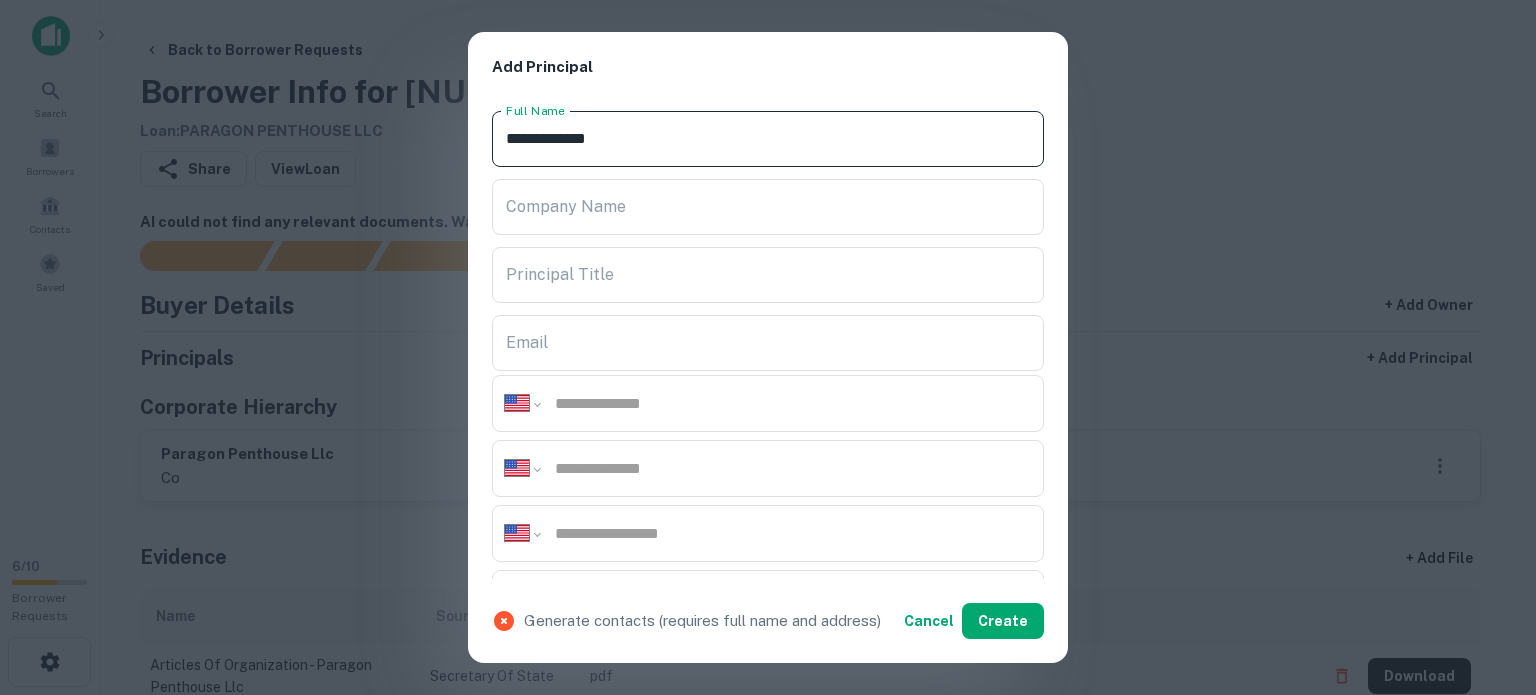 type on "**********" 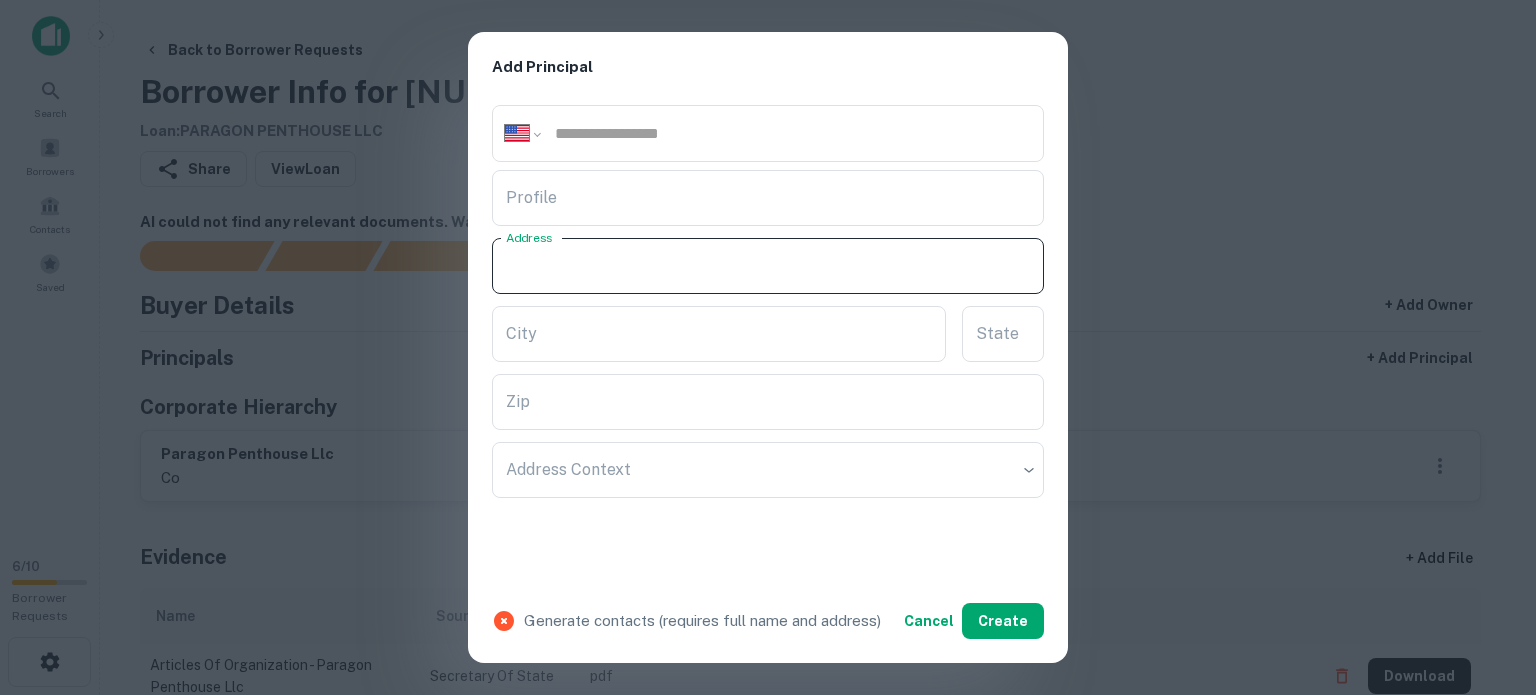 click on "Address" at bounding box center (768, 266) 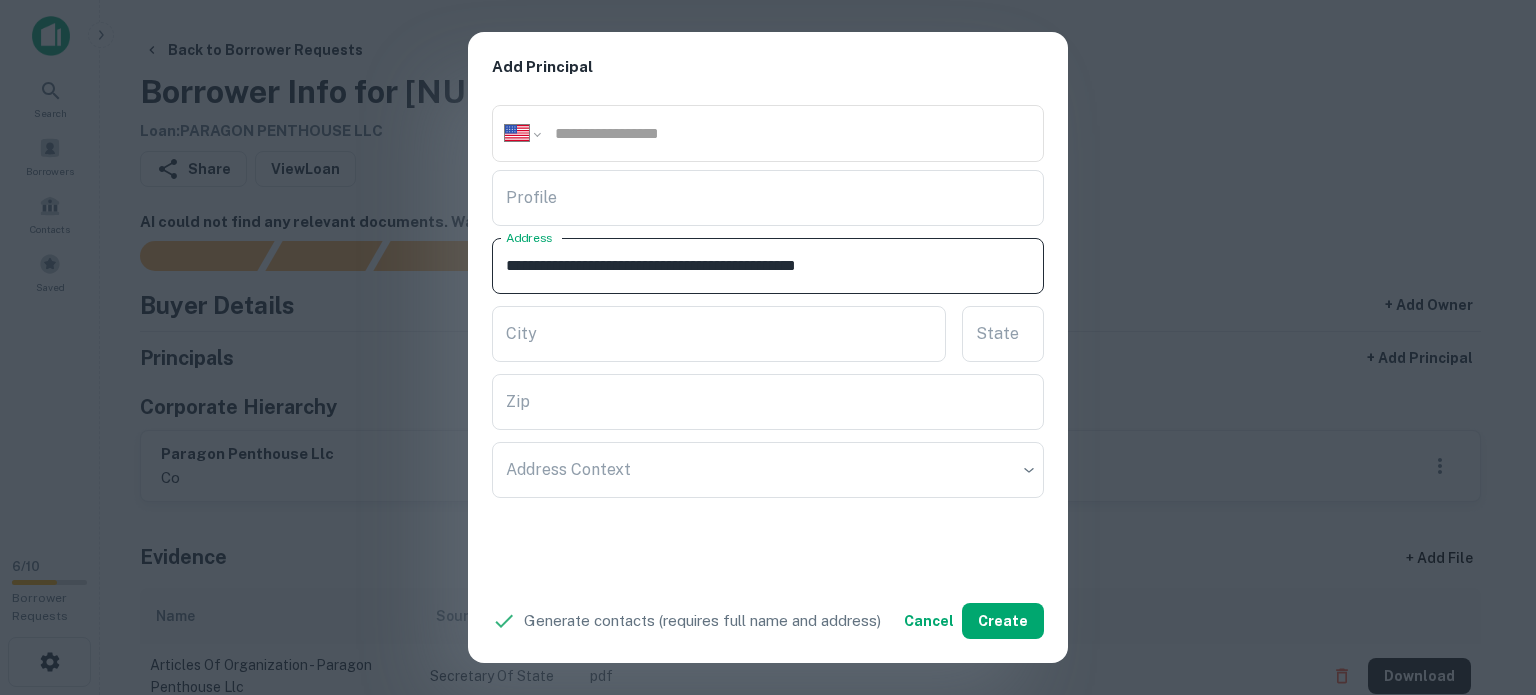 drag, startPoint x: 827, startPoint y: 258, endPoint x: 889, endPoint y: 274, distance: 64.03124 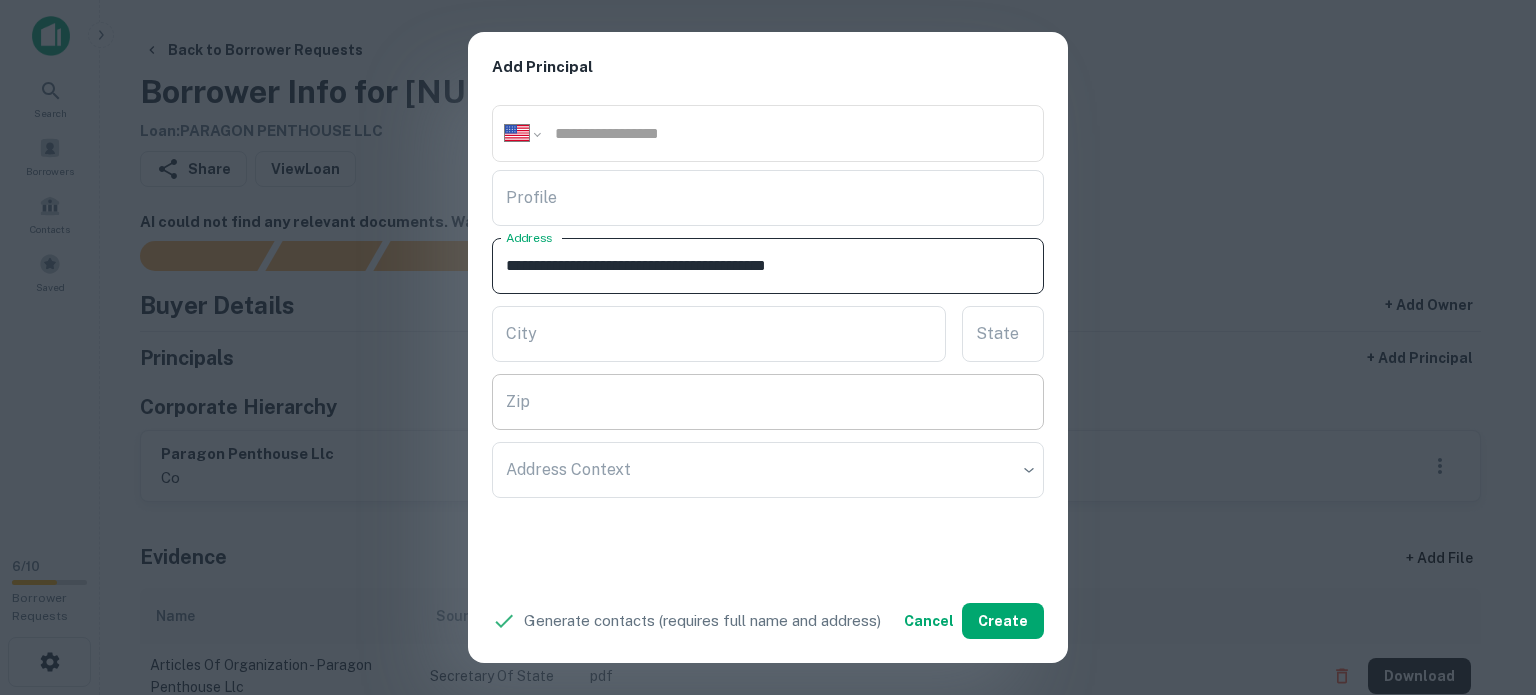 type on "**********" 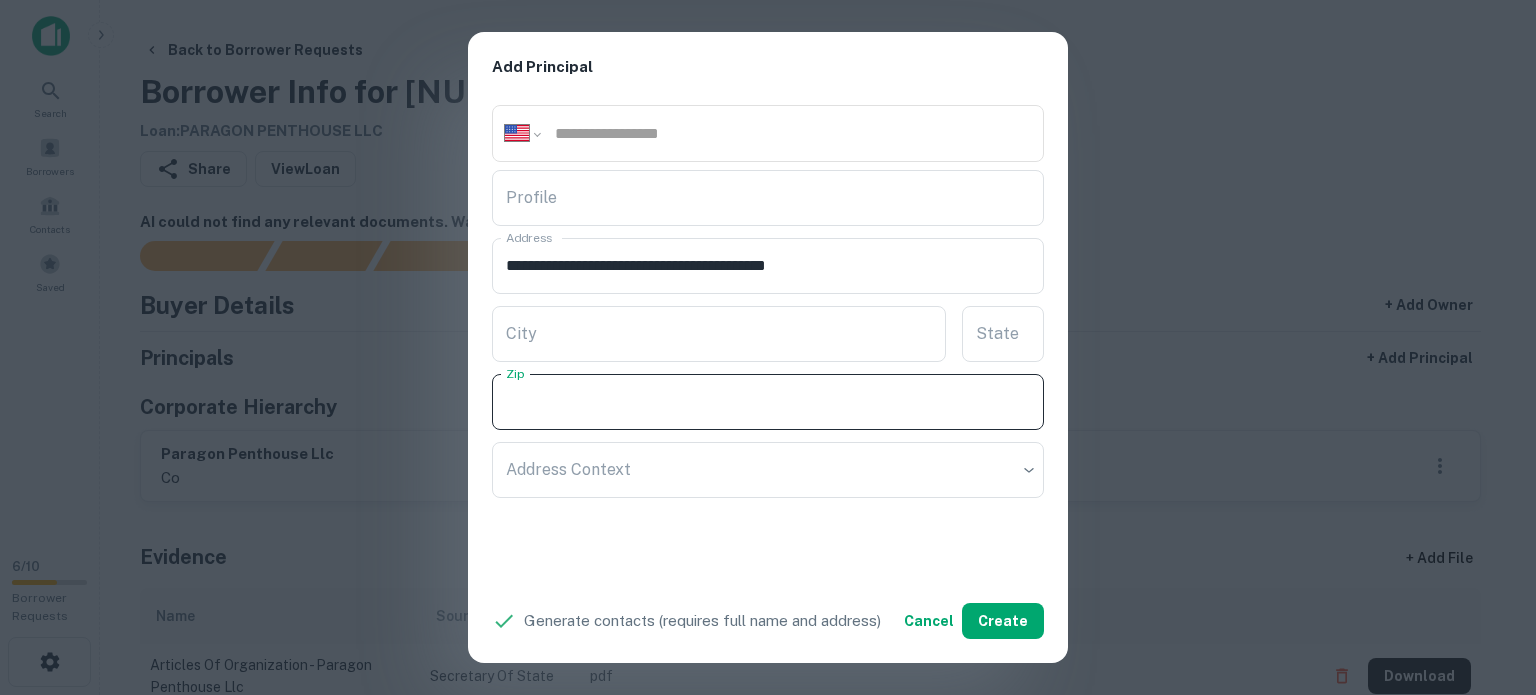 click on "Zip" at bounding box center (768, 402) 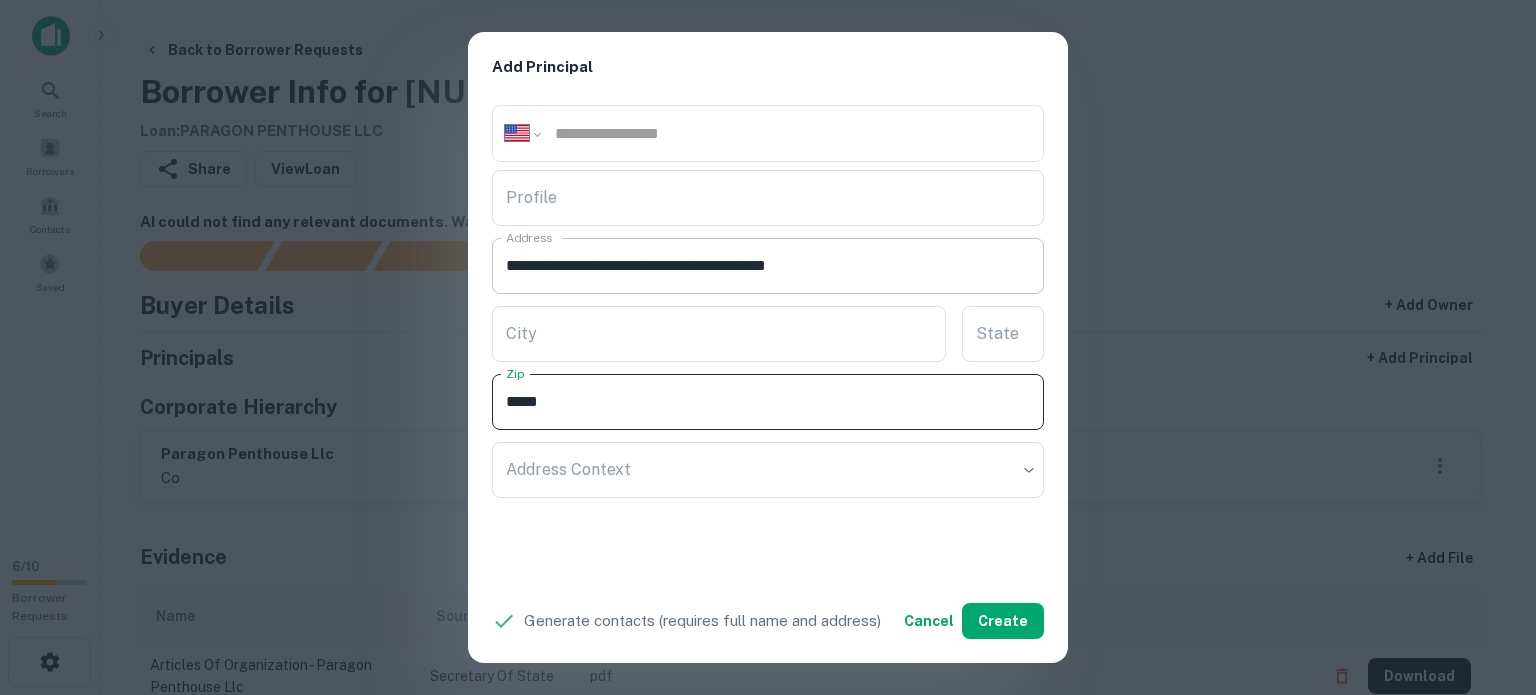 type on "*****" 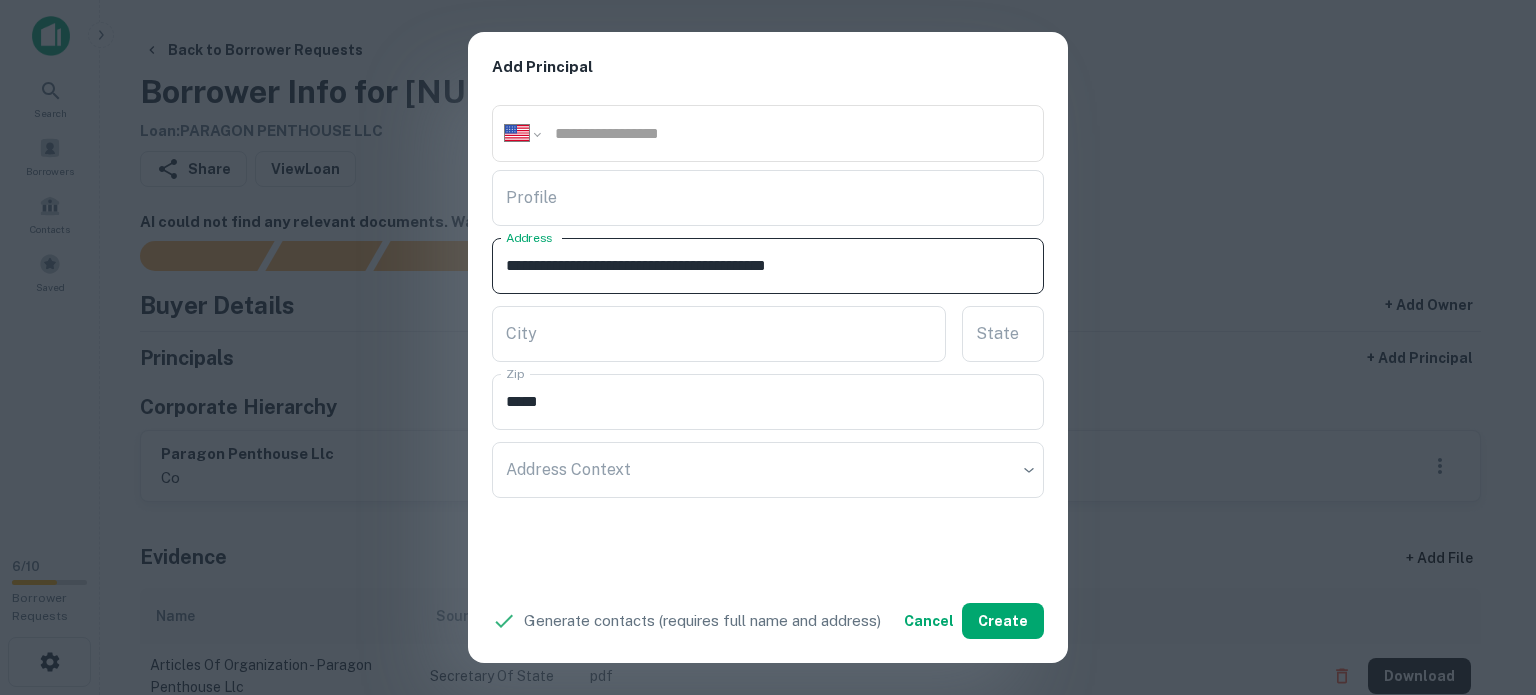 drag, startPoint x: 801, startPoint y: 261, endPoint x: 920, endPoint y: 277, distance: 120.070816 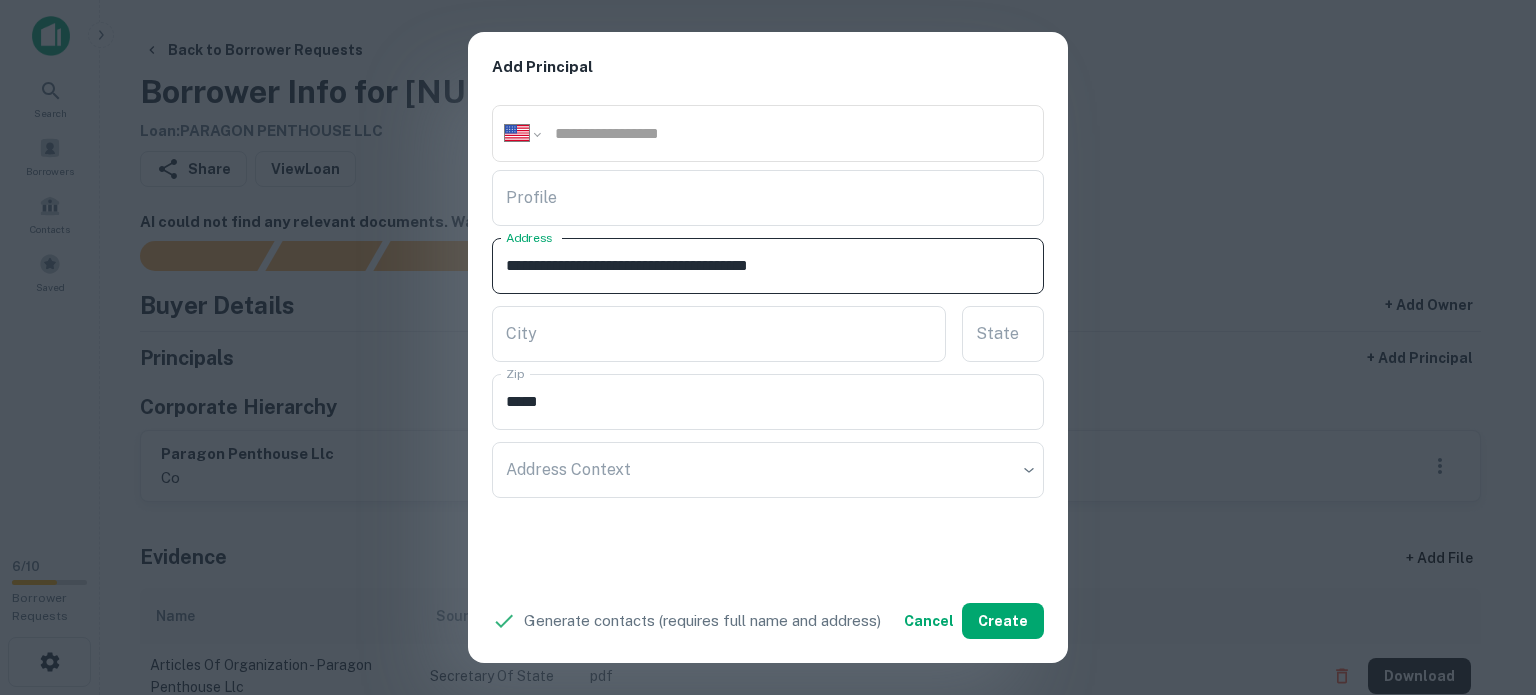 type on "**********" 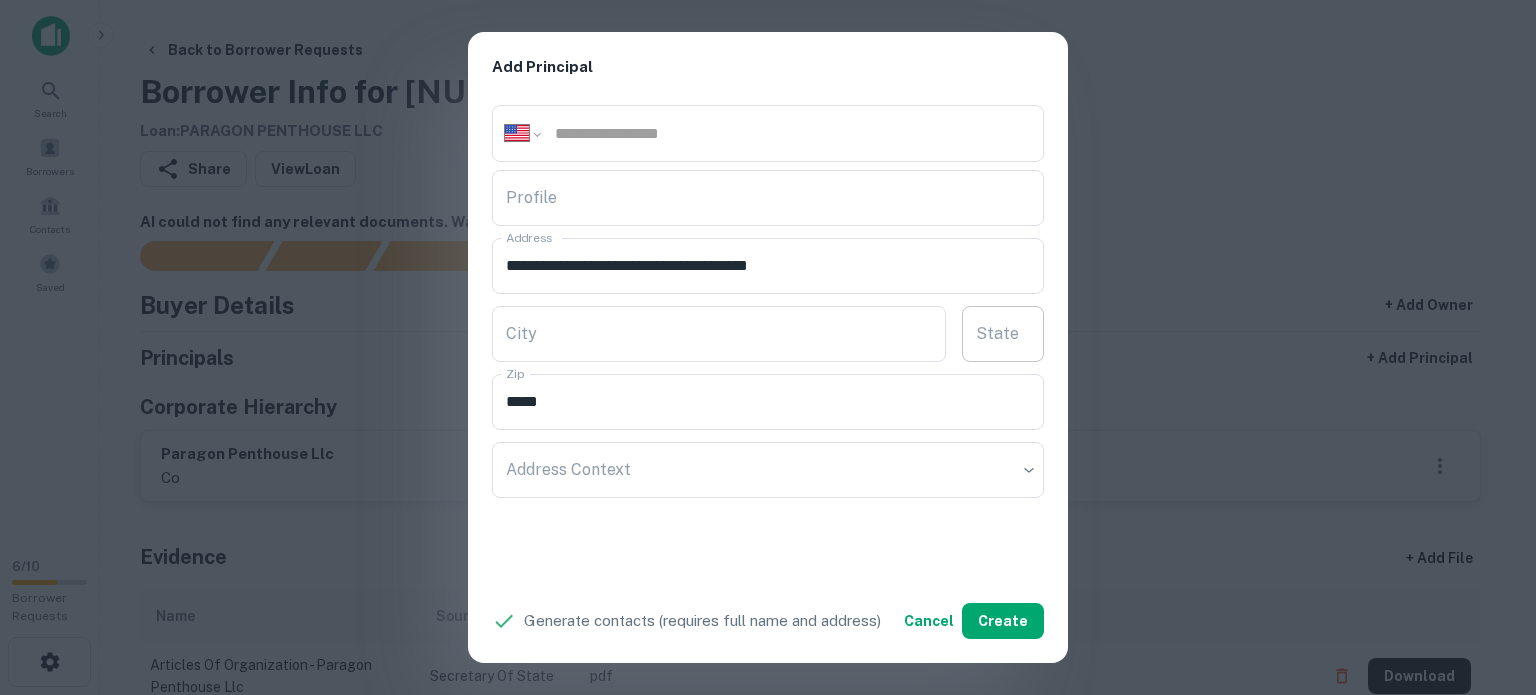 click on "State" at bounding box center [1003, 334] 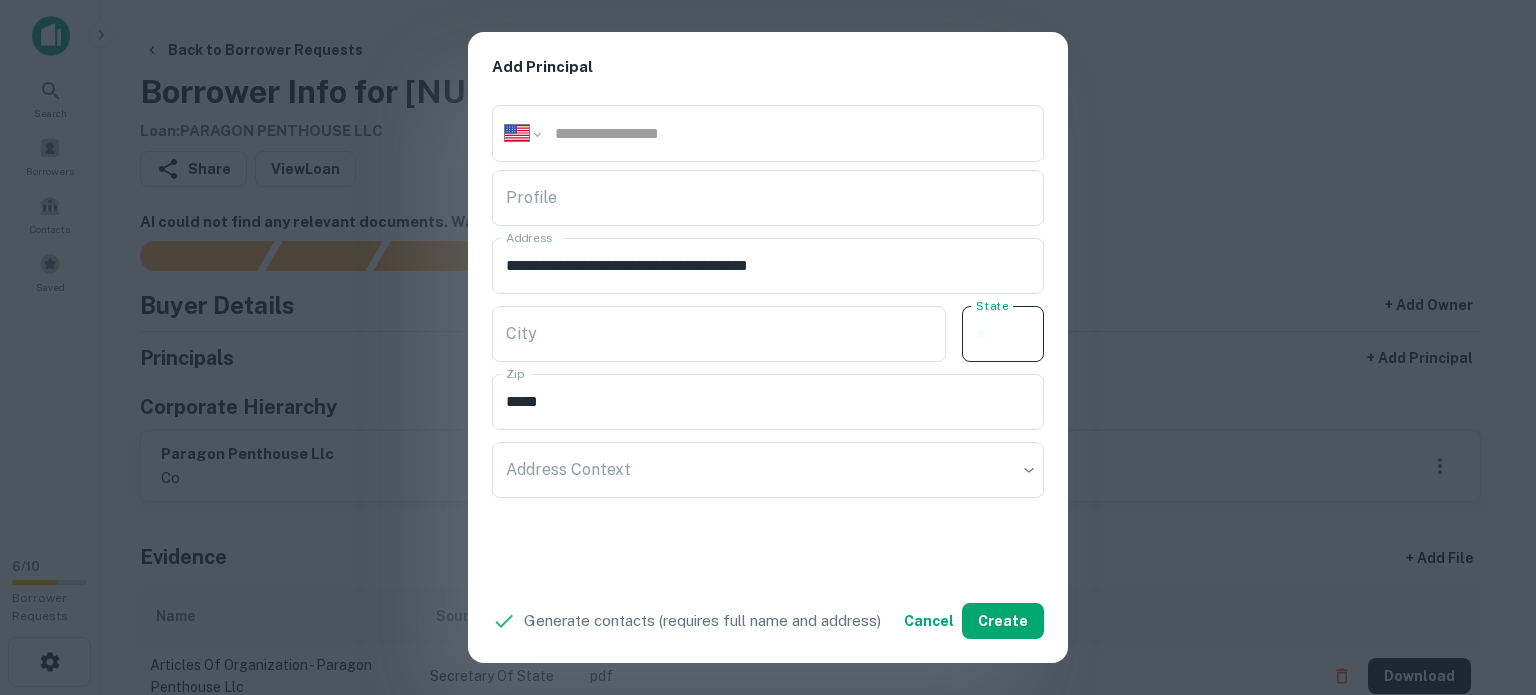 paste on "**" 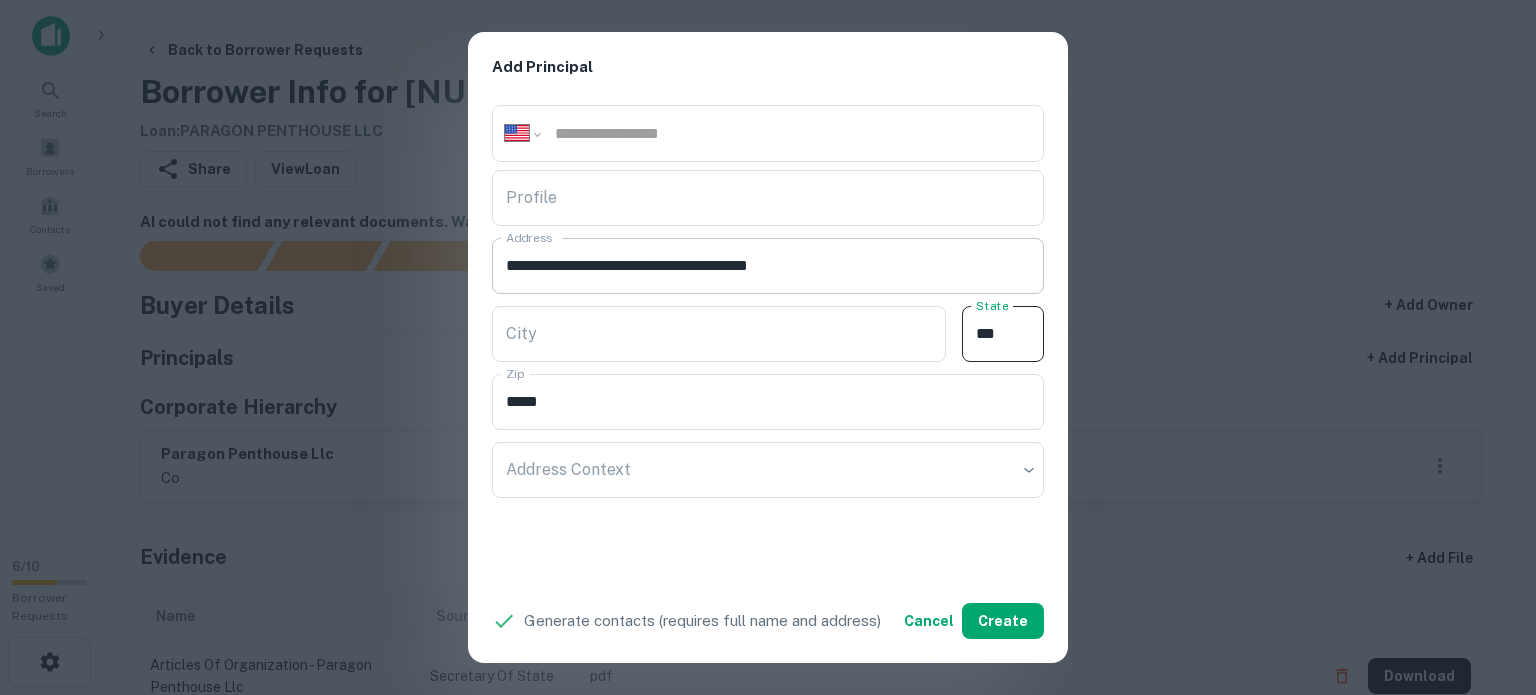 type on "**" 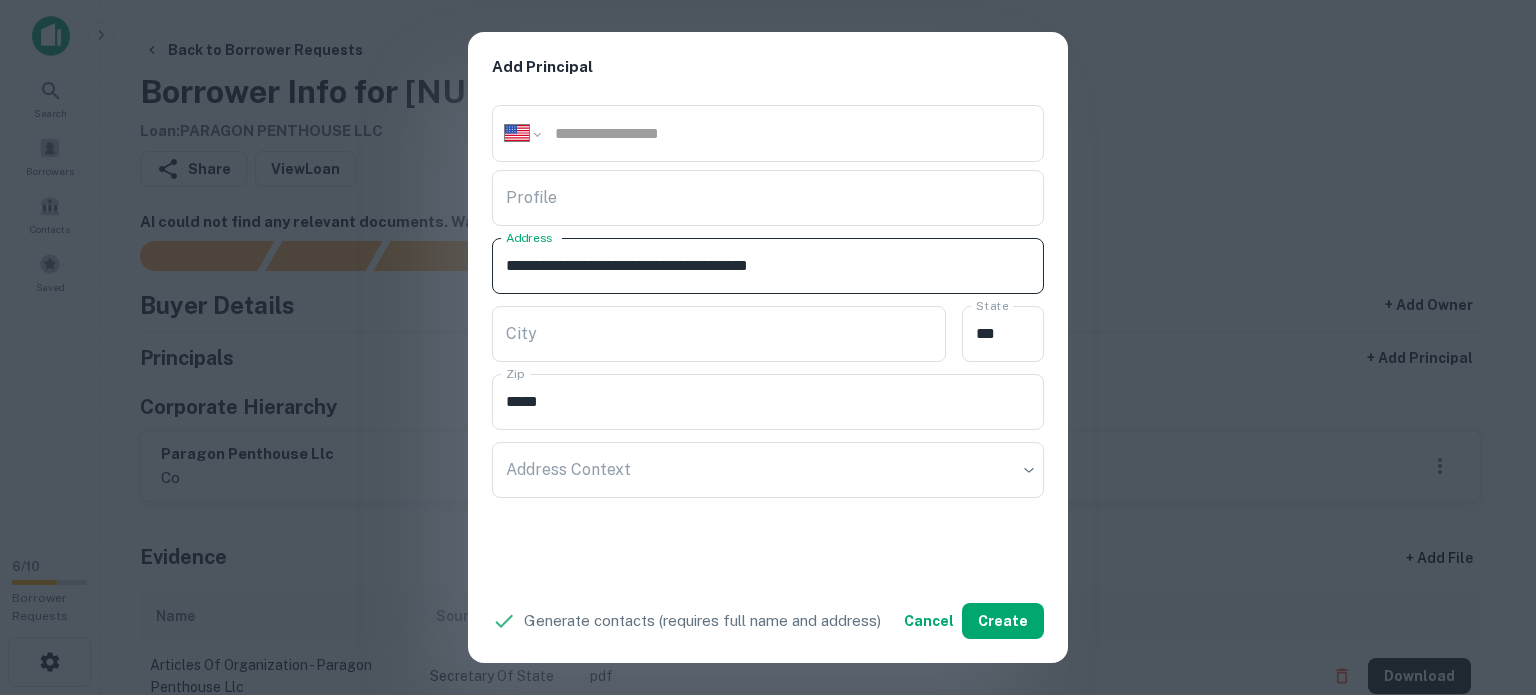 drag, startPoint x: 703, startPoint y: 257, endPoint x: 794, endPoint y: 279, distance: 93.62158 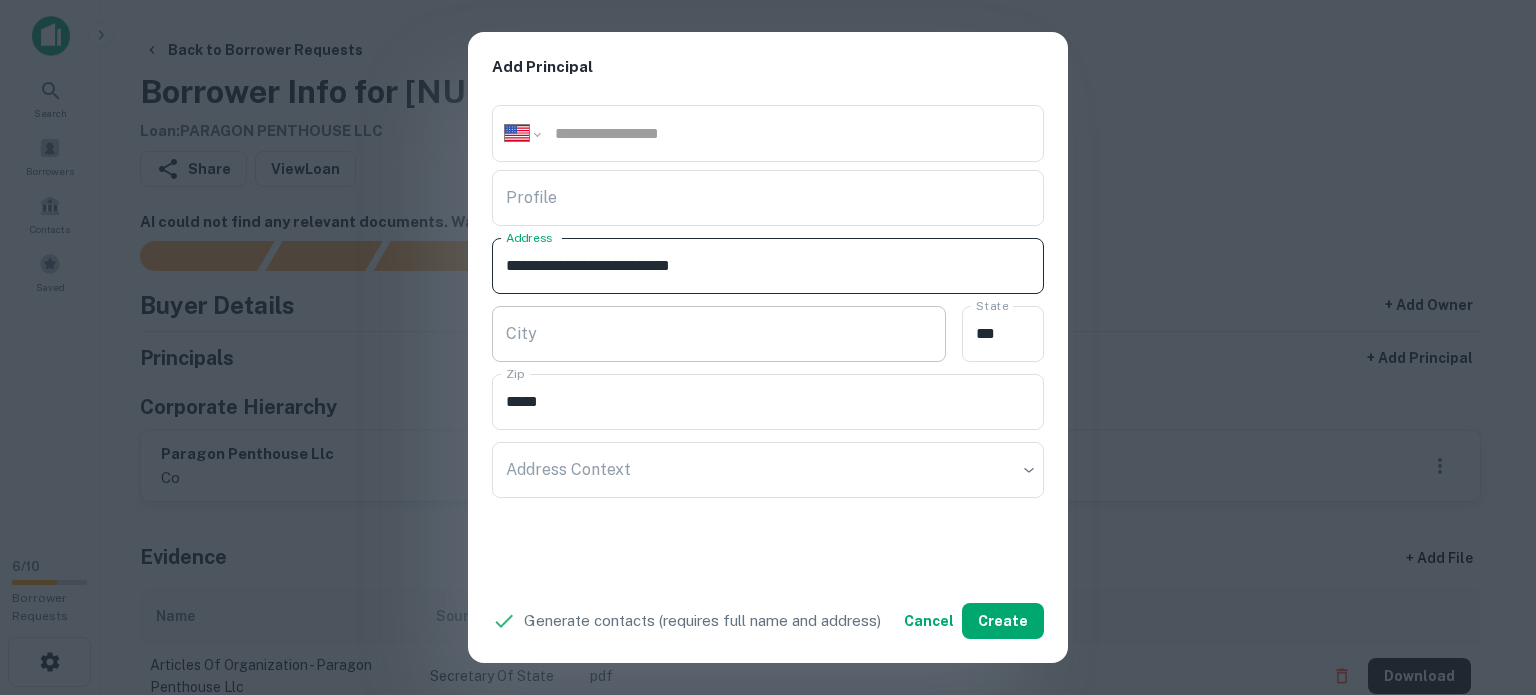 type on "**********" 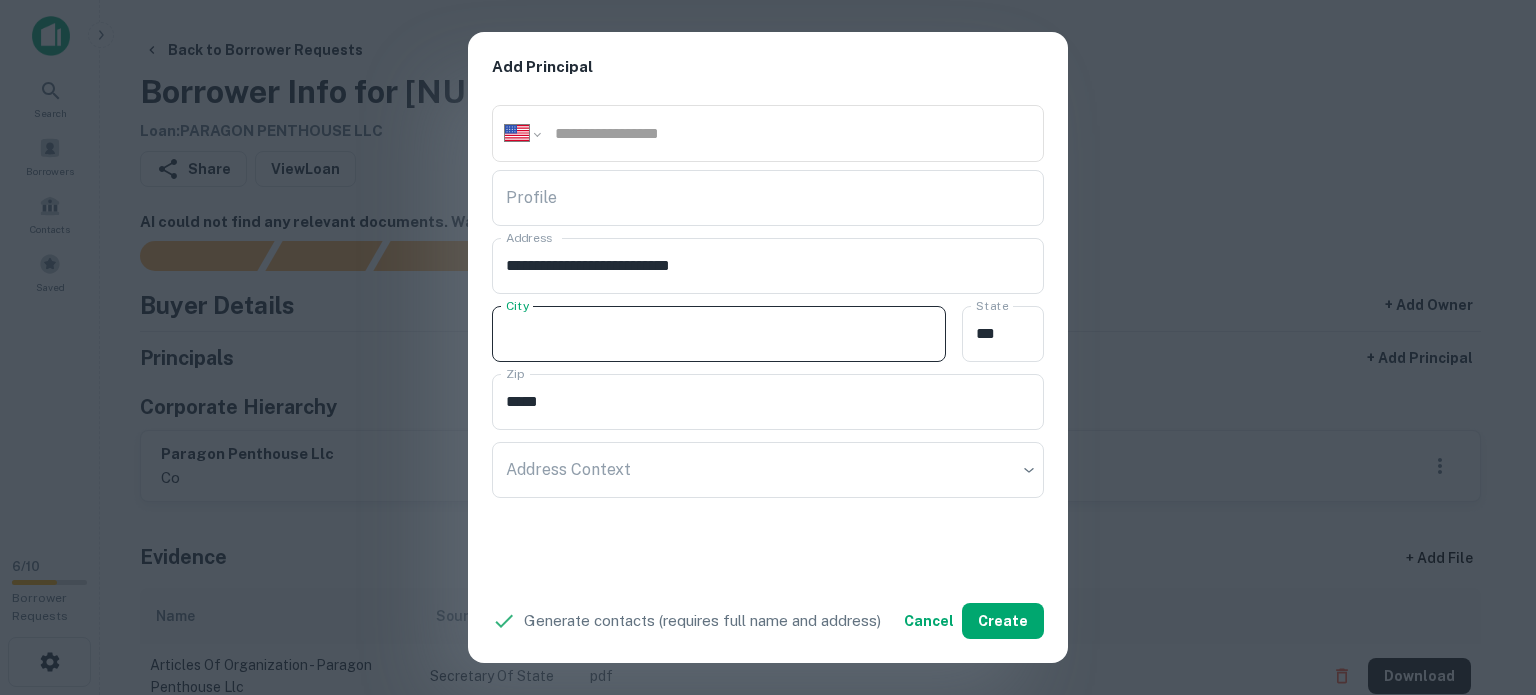 paste on "**********" 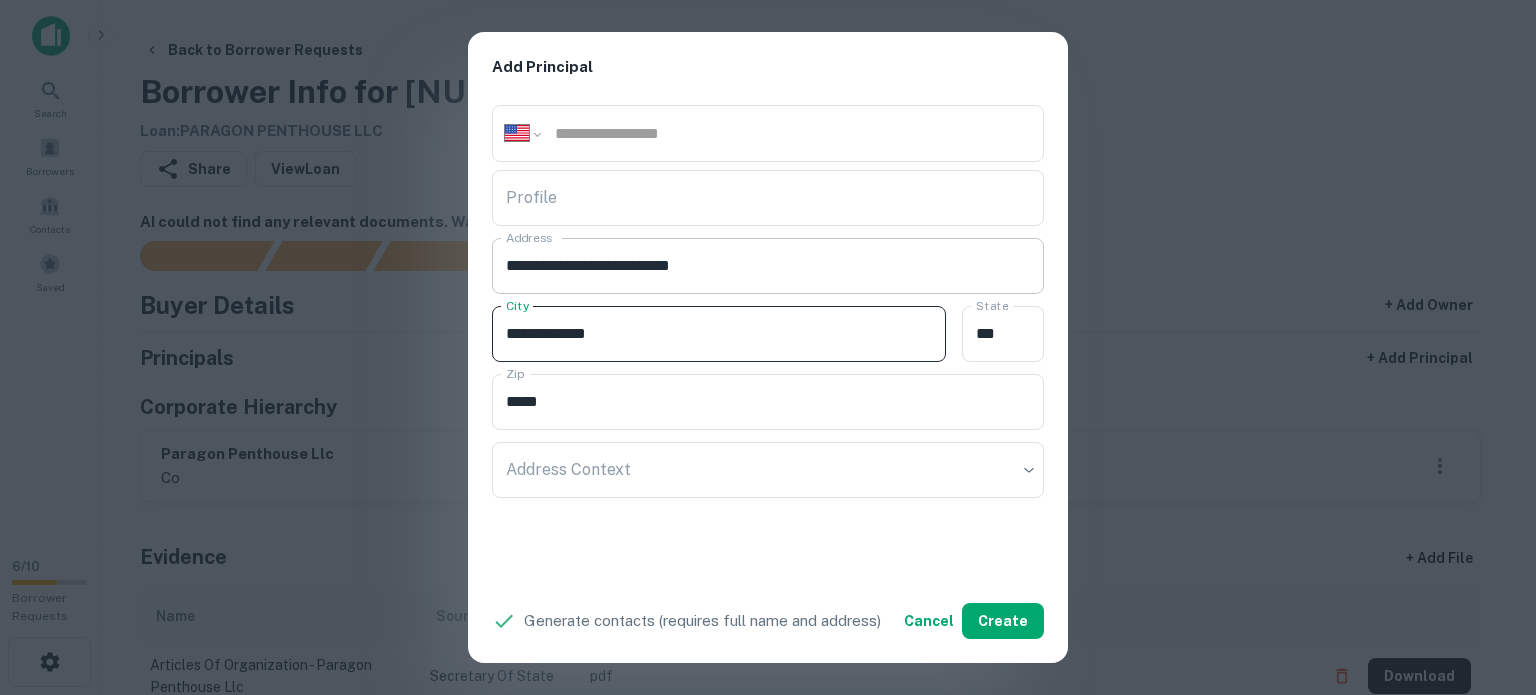 type on "**********" 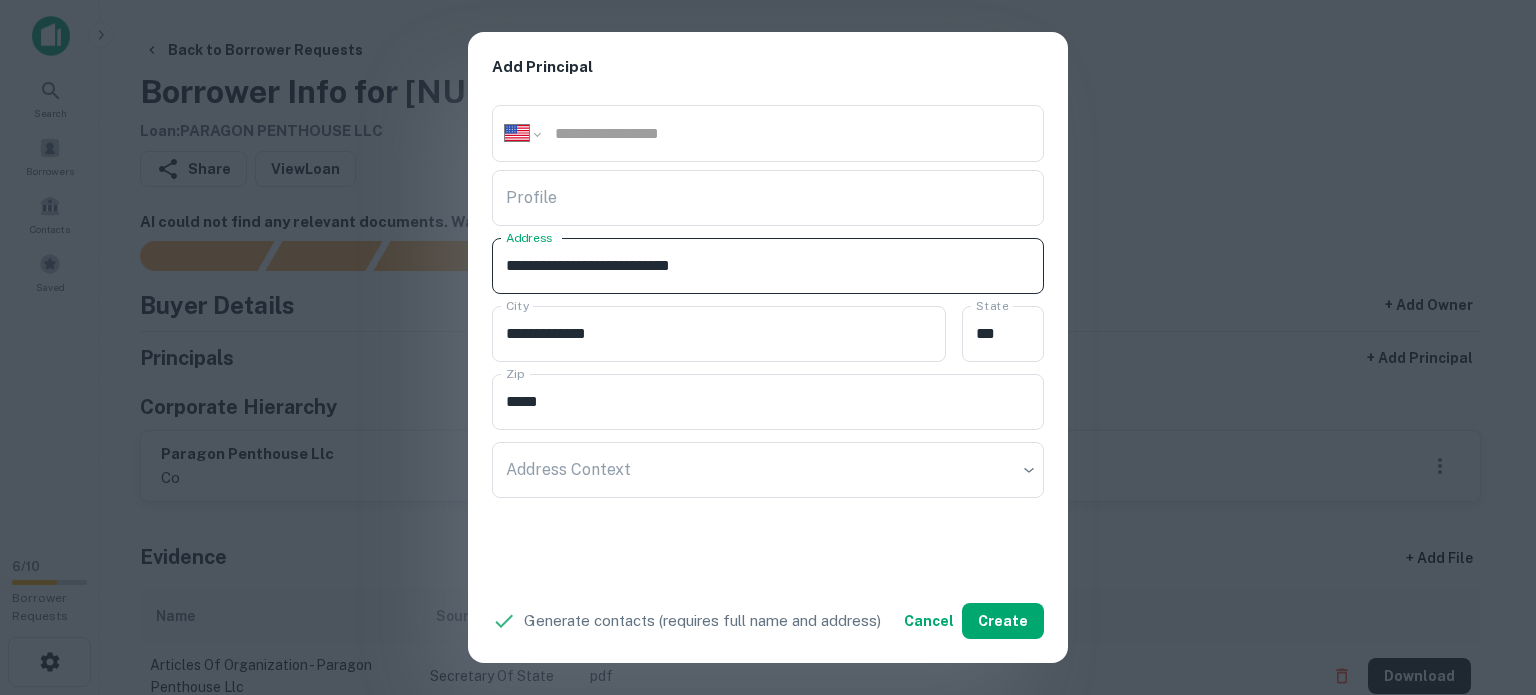 click on "**********" at bounding box center [768, 266] 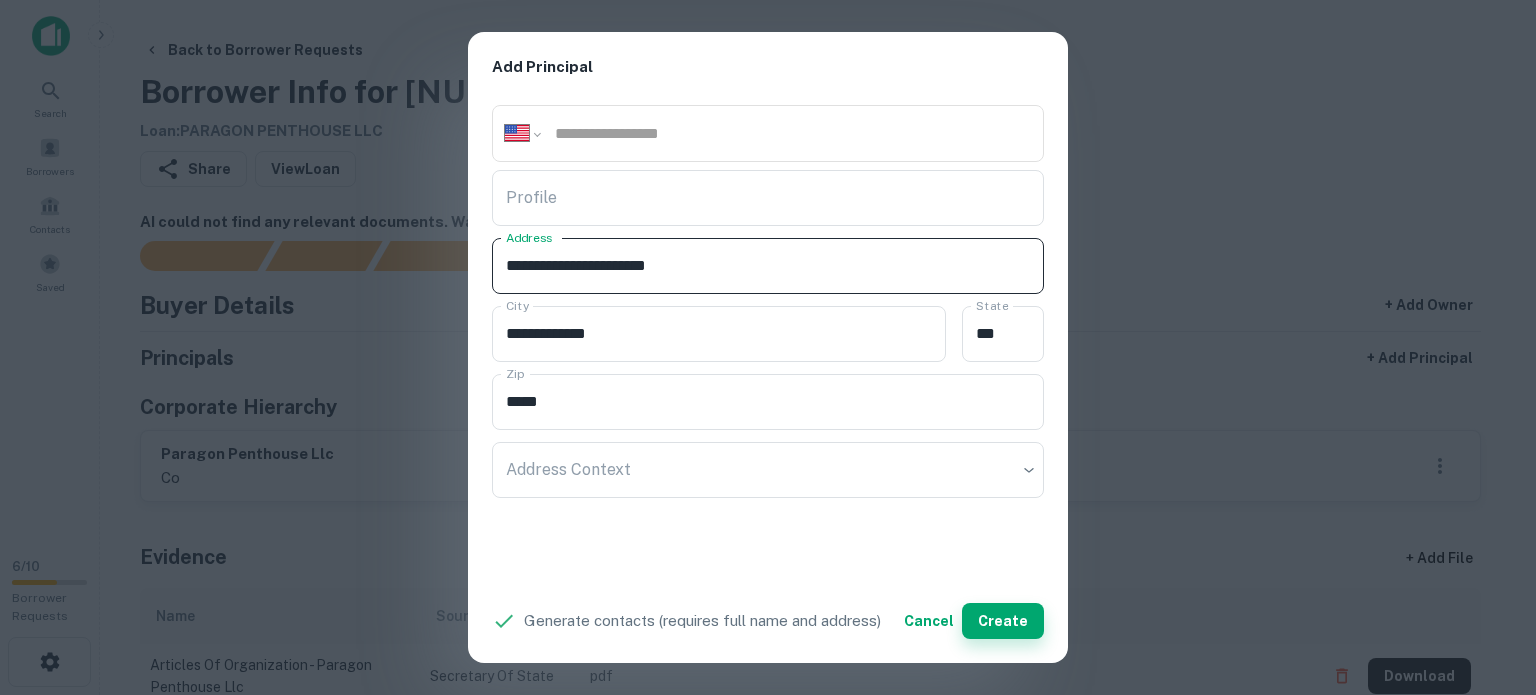 type on "**********" 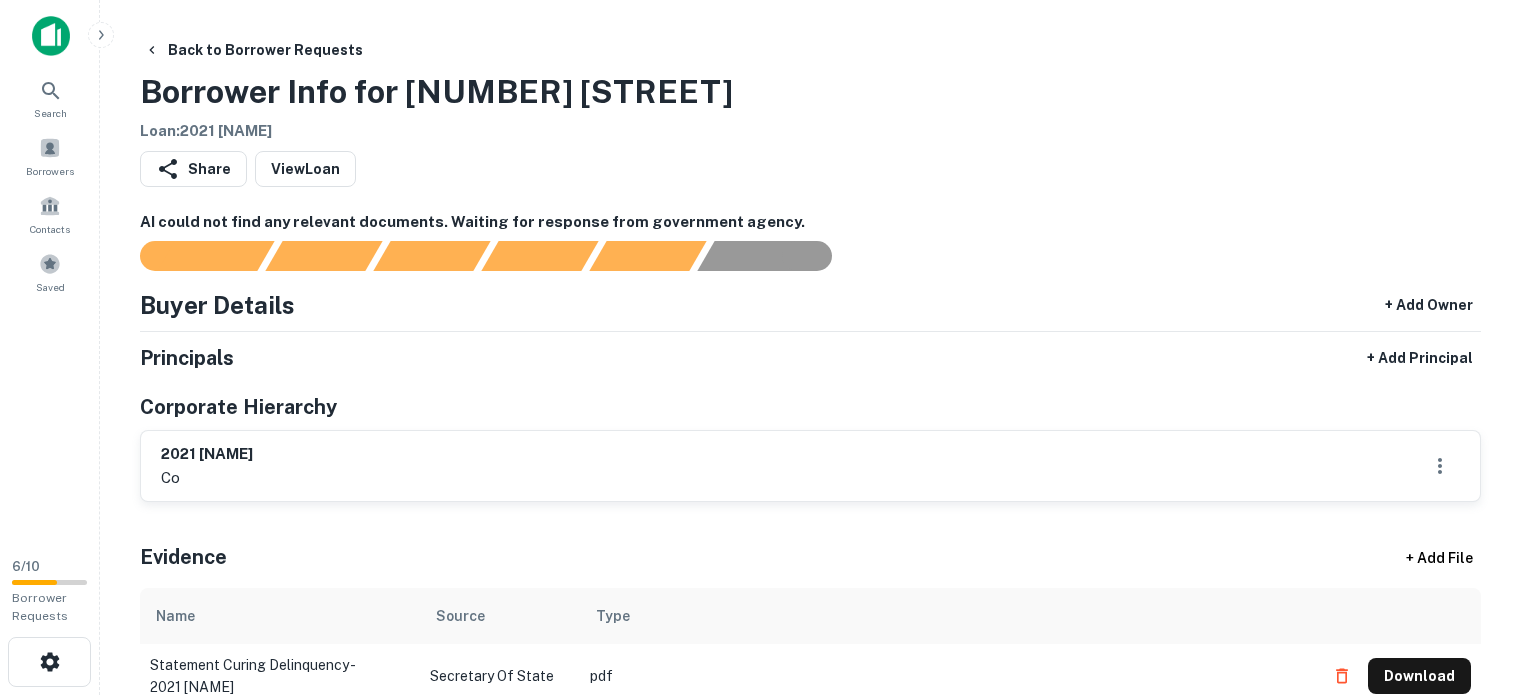scroll, scrollTop: 0, scrollLeft: 0, axis: both 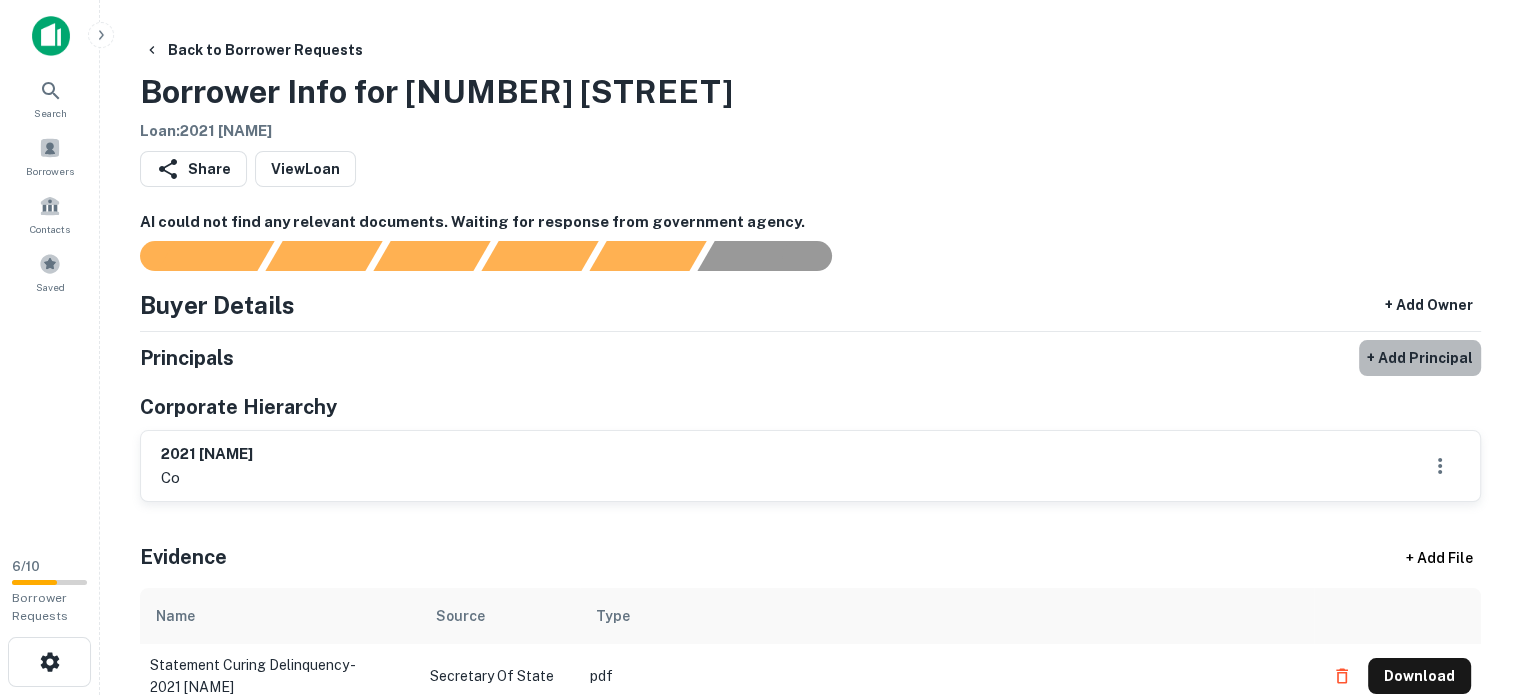 click on "+ Add Principal" at bounding box center (1420, 358) 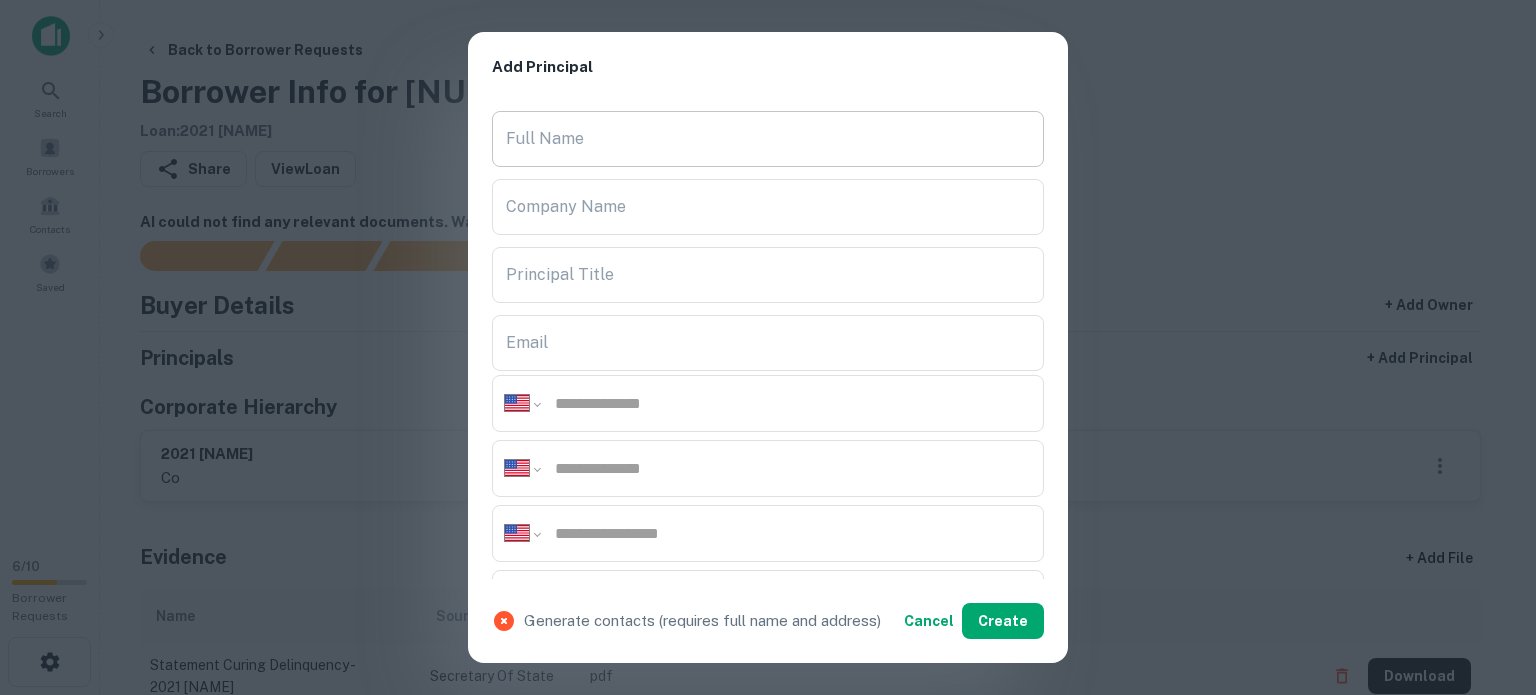 click on "Full Name" at bounding box center [768, 139] 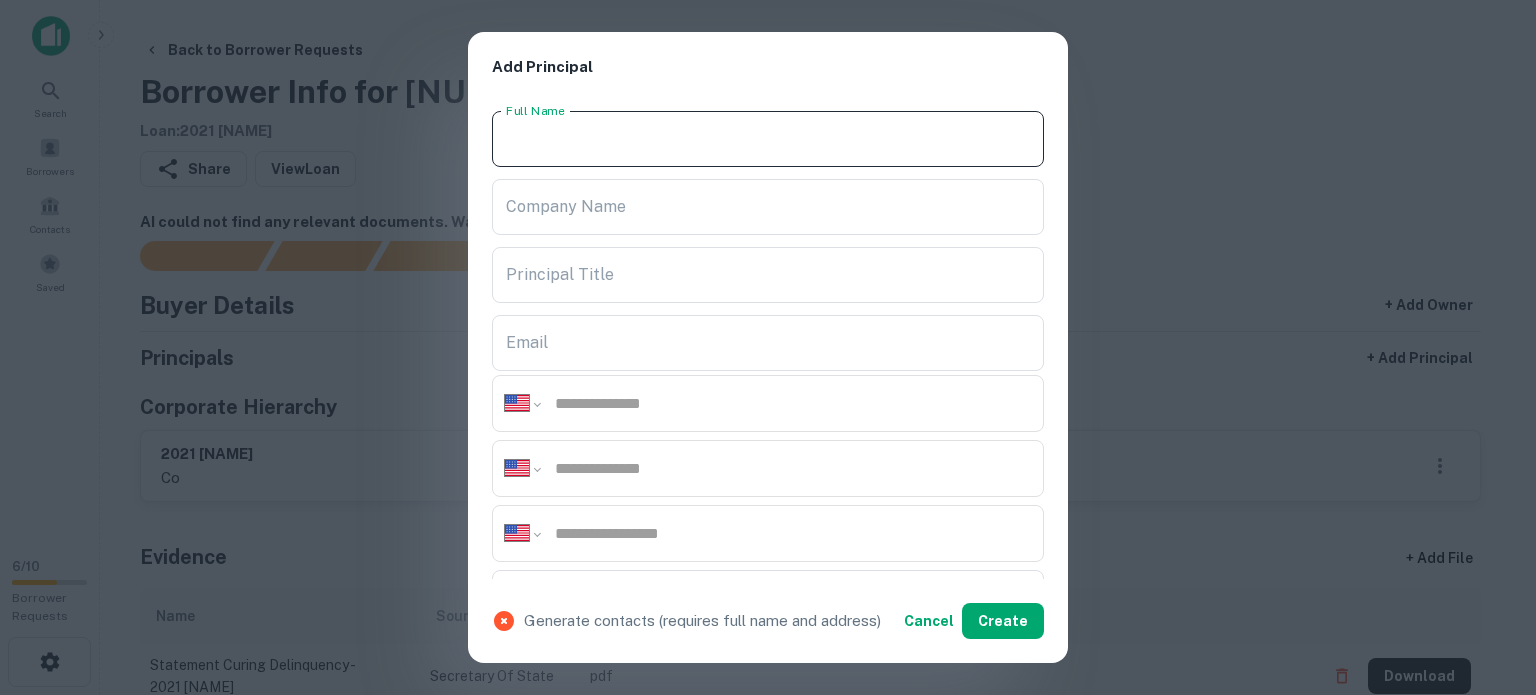 paste on "**********" 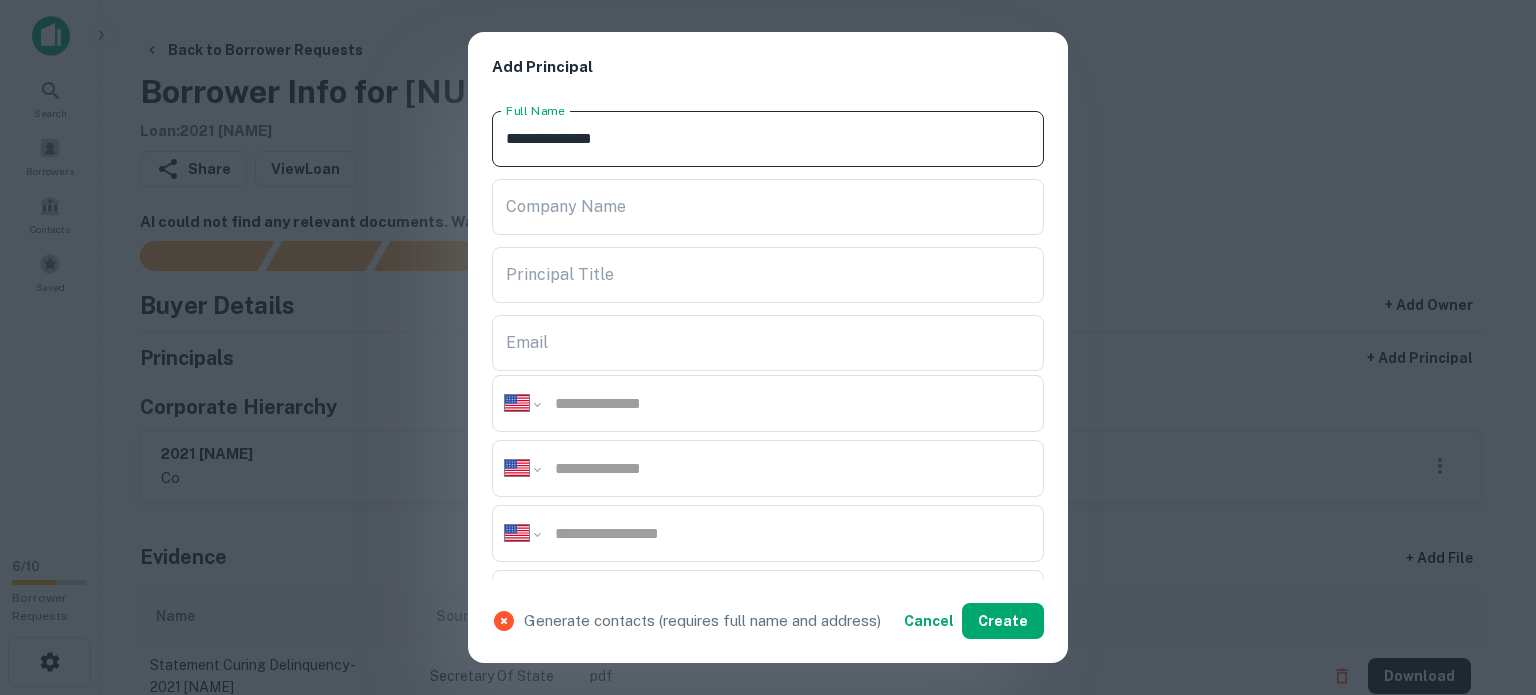type on "**********" 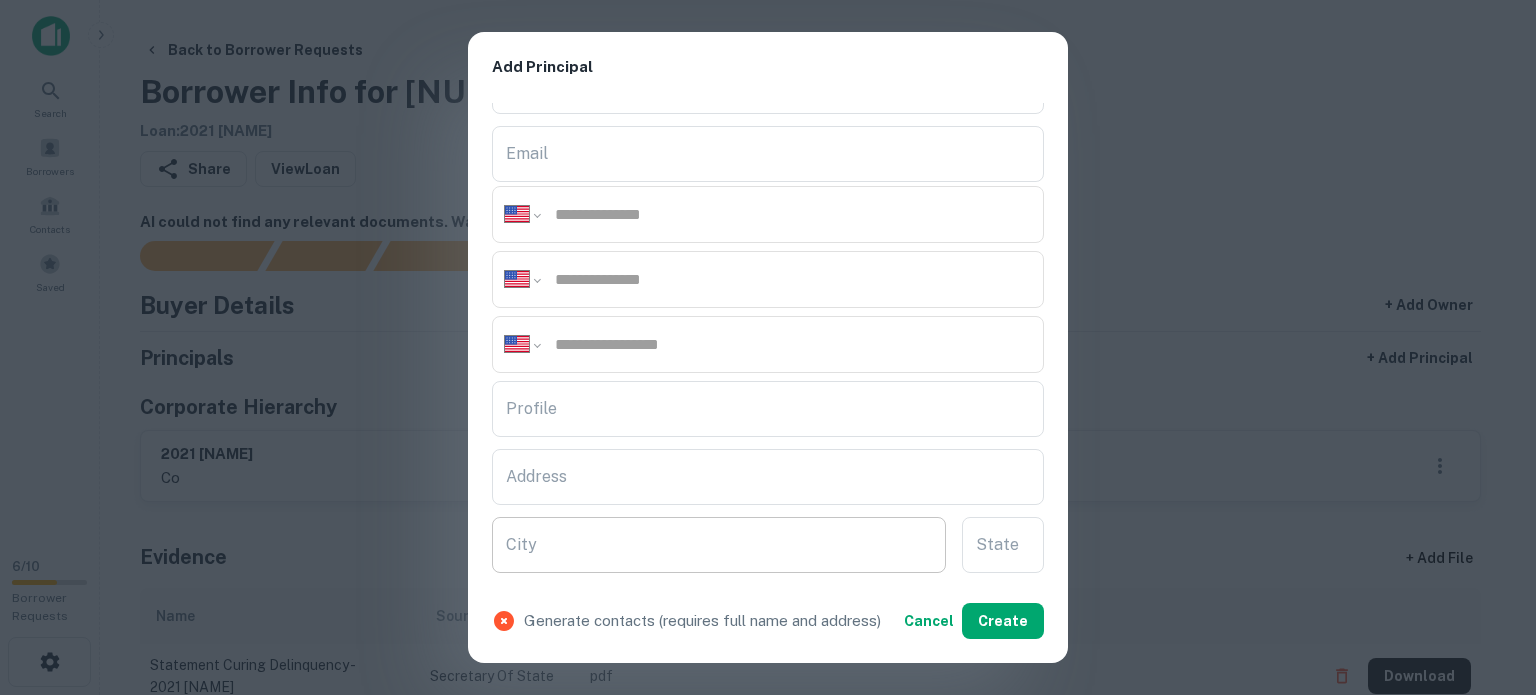 scroll, scrollTop: 400, scrollLeft: 0, axis: vertical 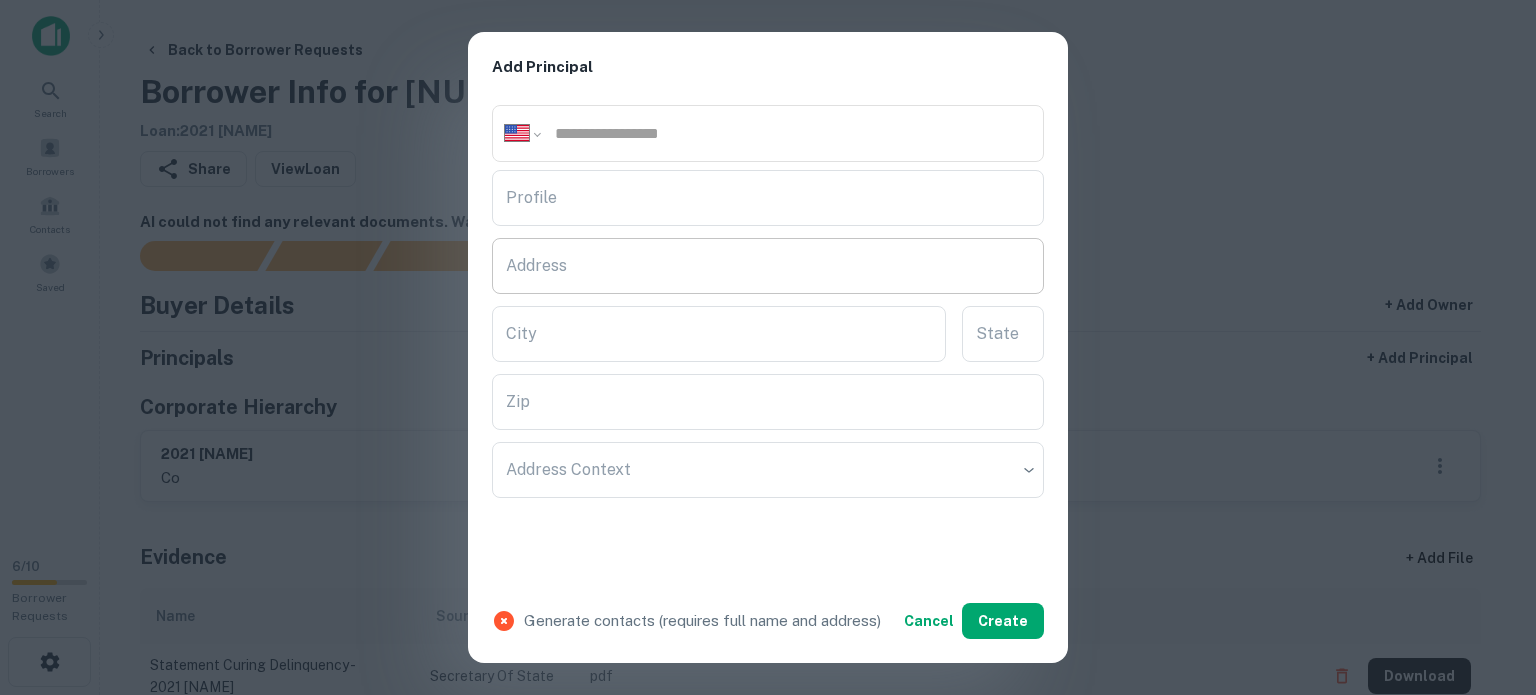 click on "Address" at bounding box center [768, 266] 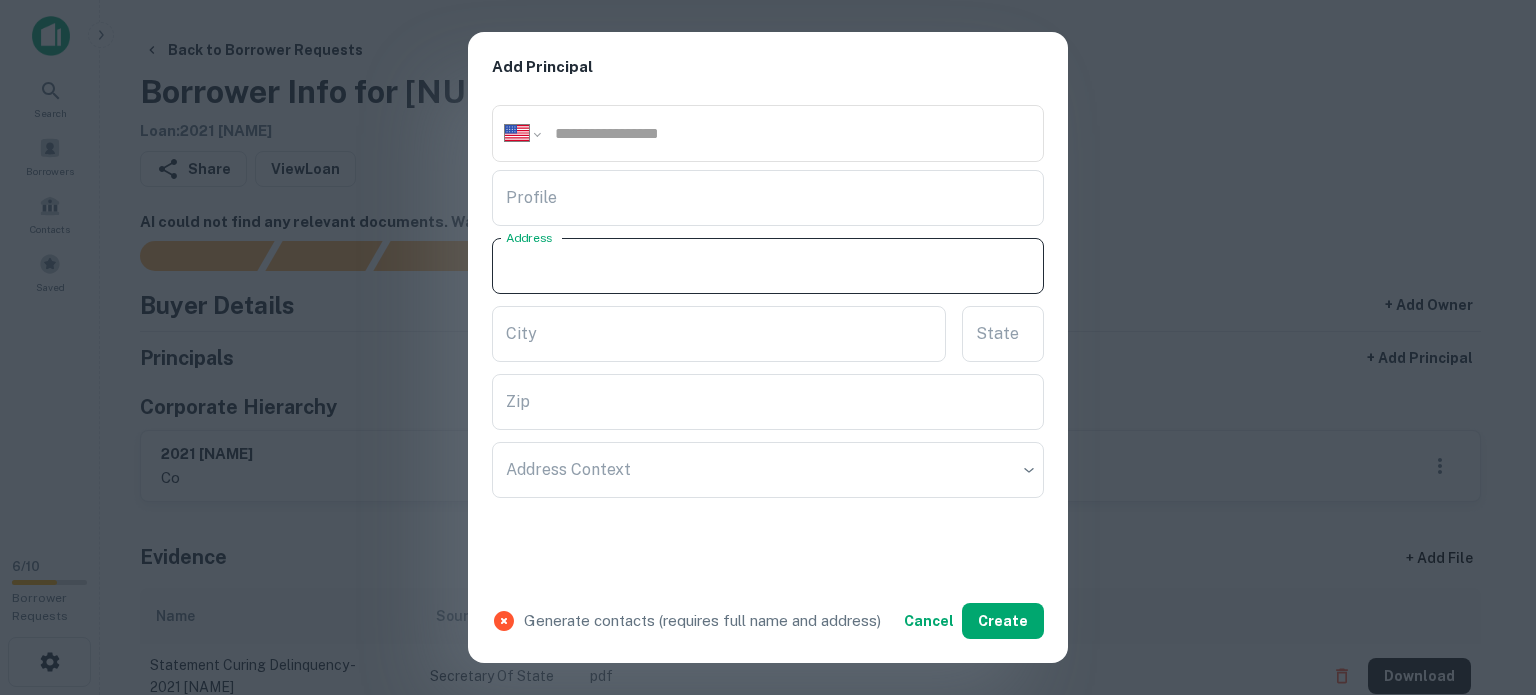 paste on "**********" 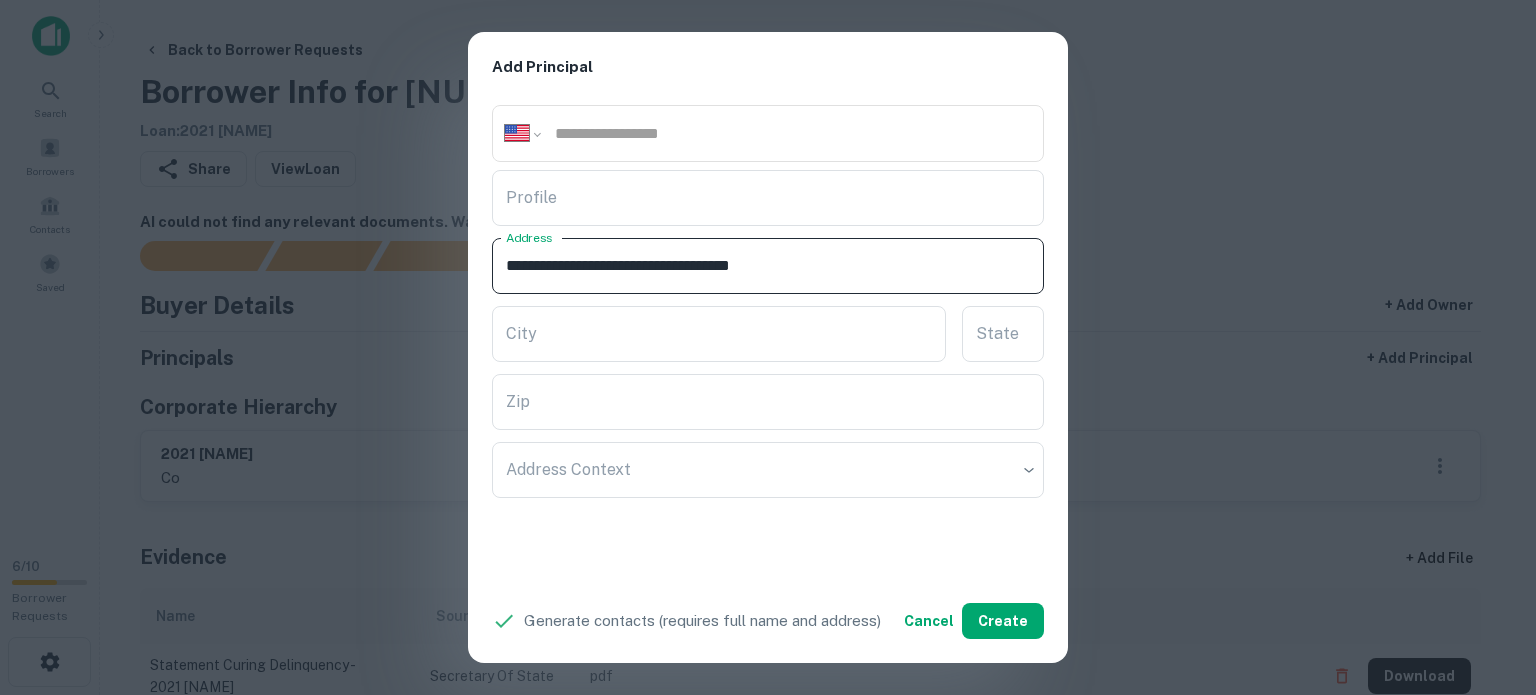 drag, startPoint x: 771, startPoint y: 259, endPoint x: 830, endPoint y: 271, distance: 60.207973 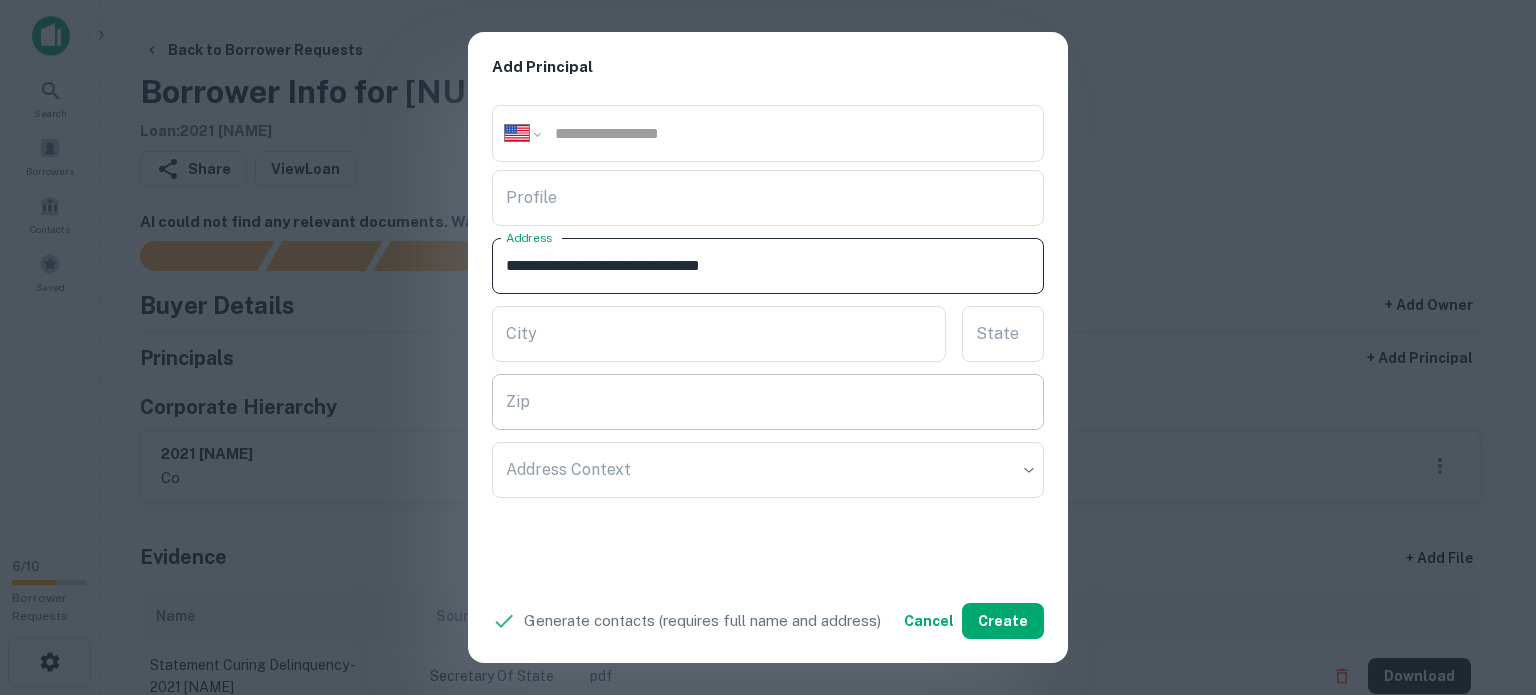 type on "**********" 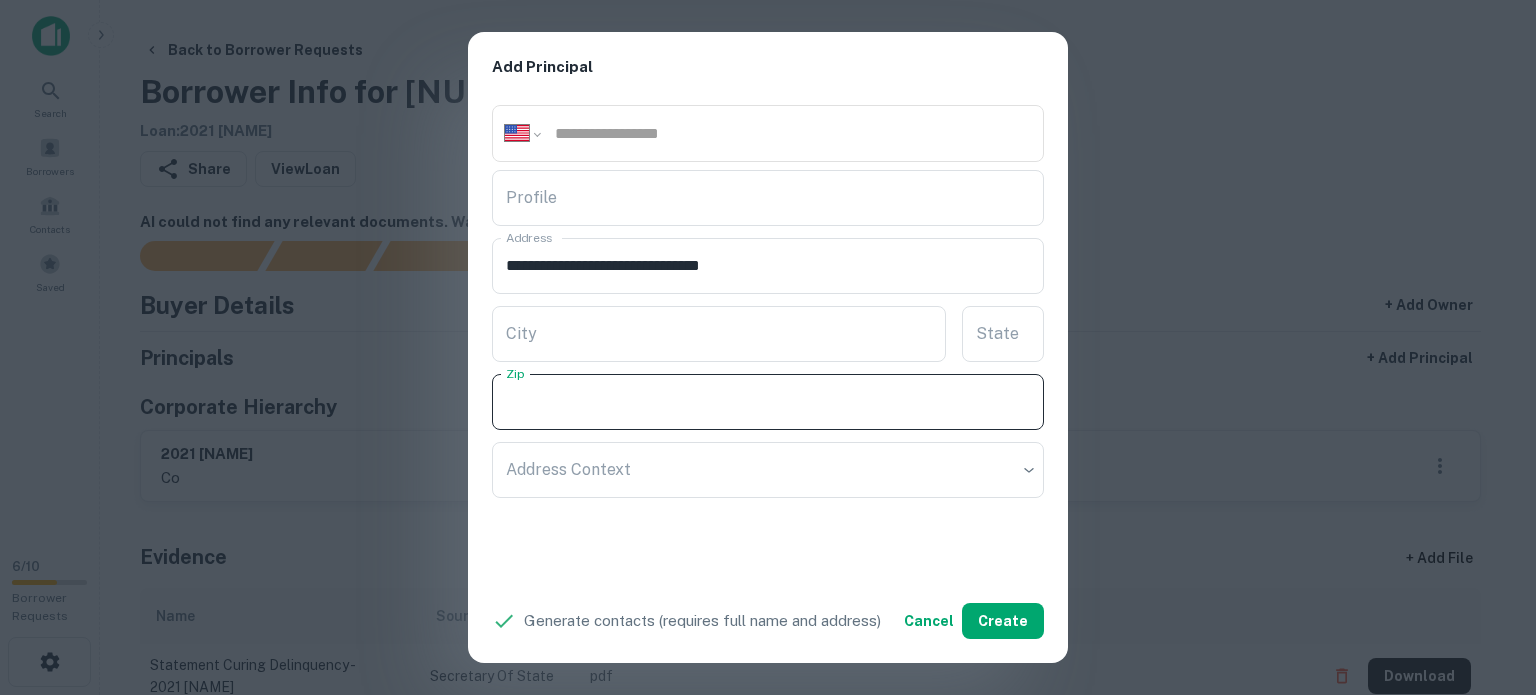 paste on "*****" 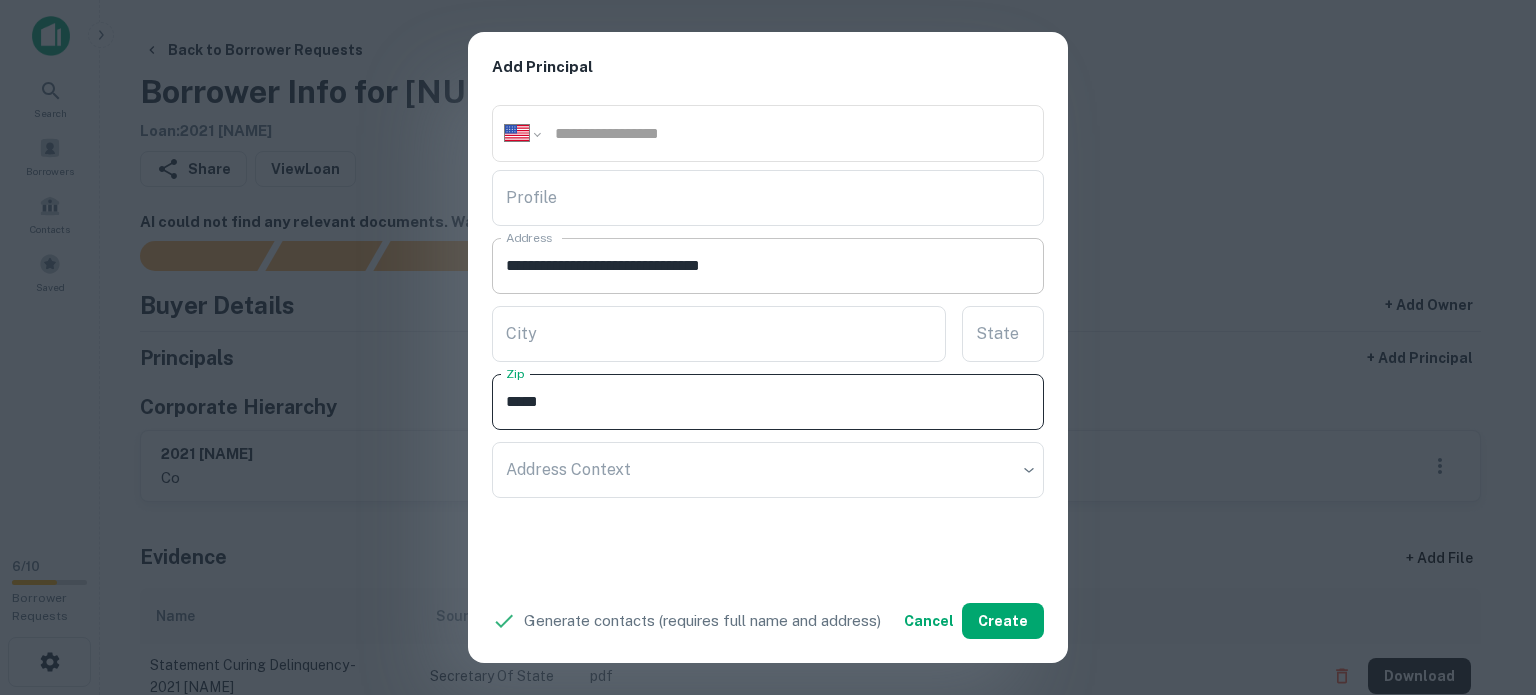 type on "*****" 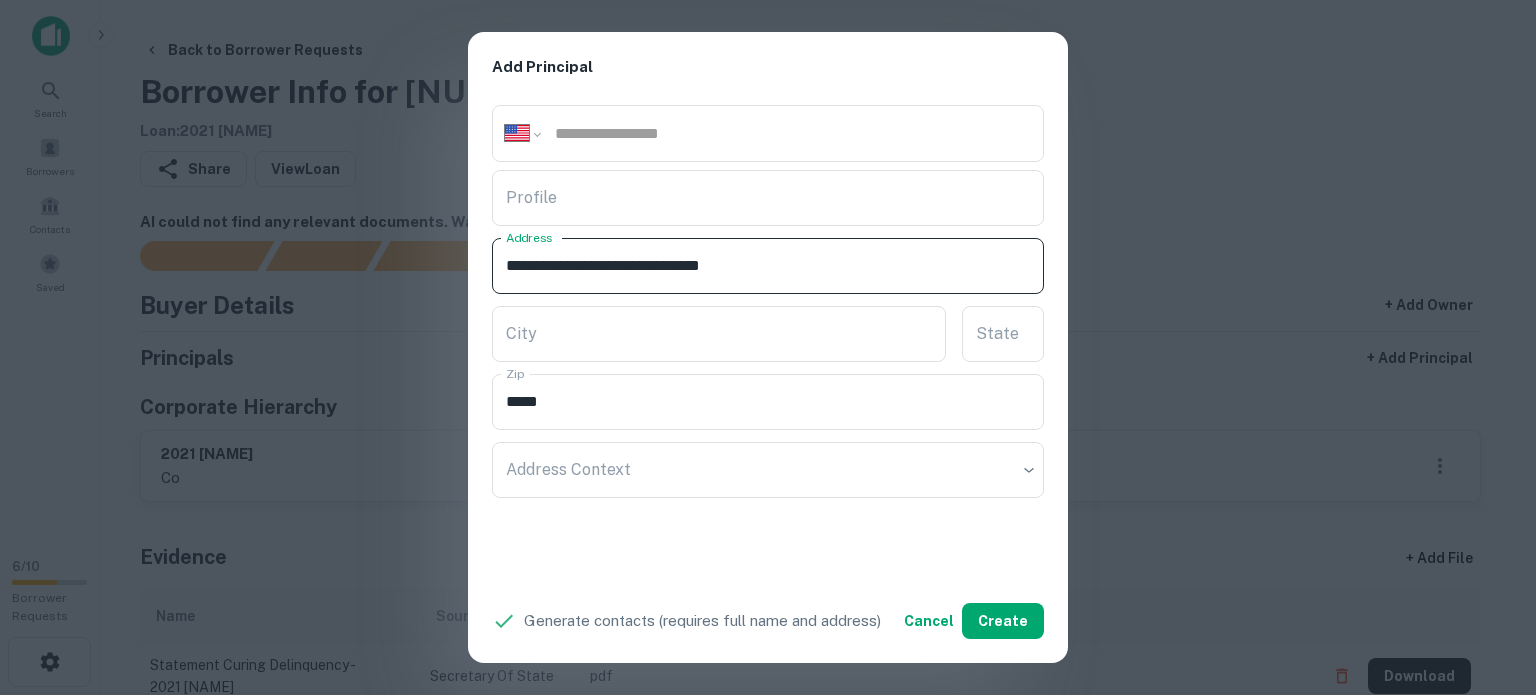 drag, startPoint x: 738, startPoint y: 259, endPoint x: 788, endPoint y: 267, distance: 50.635956 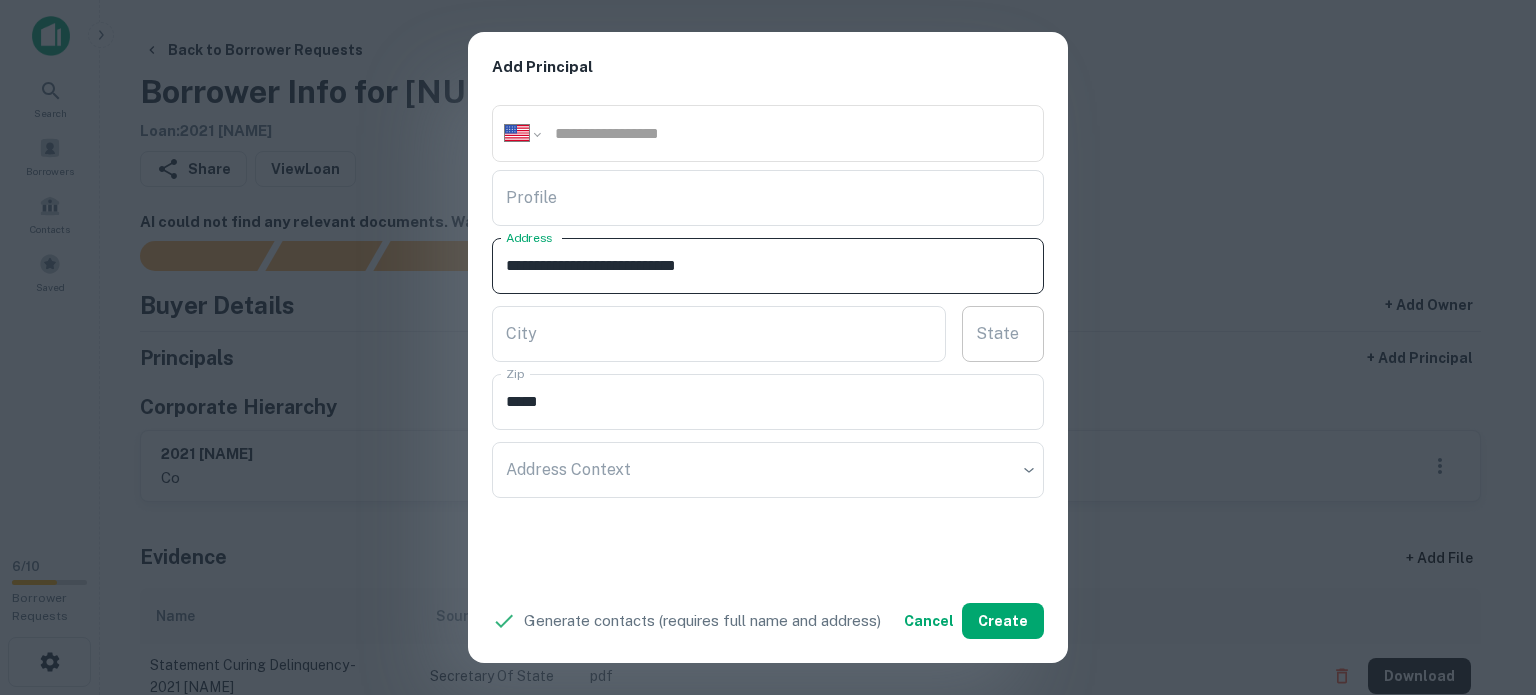 type on "**********" 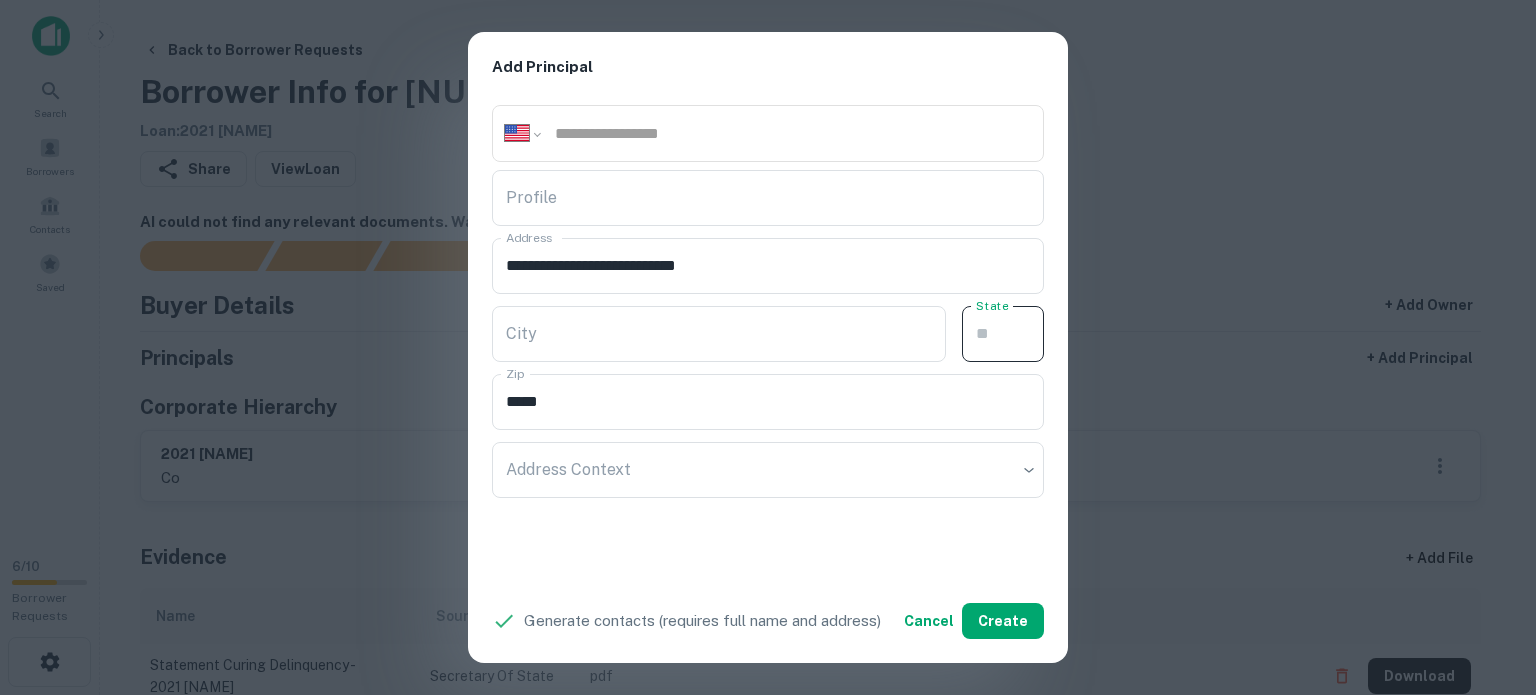 paste on "**" 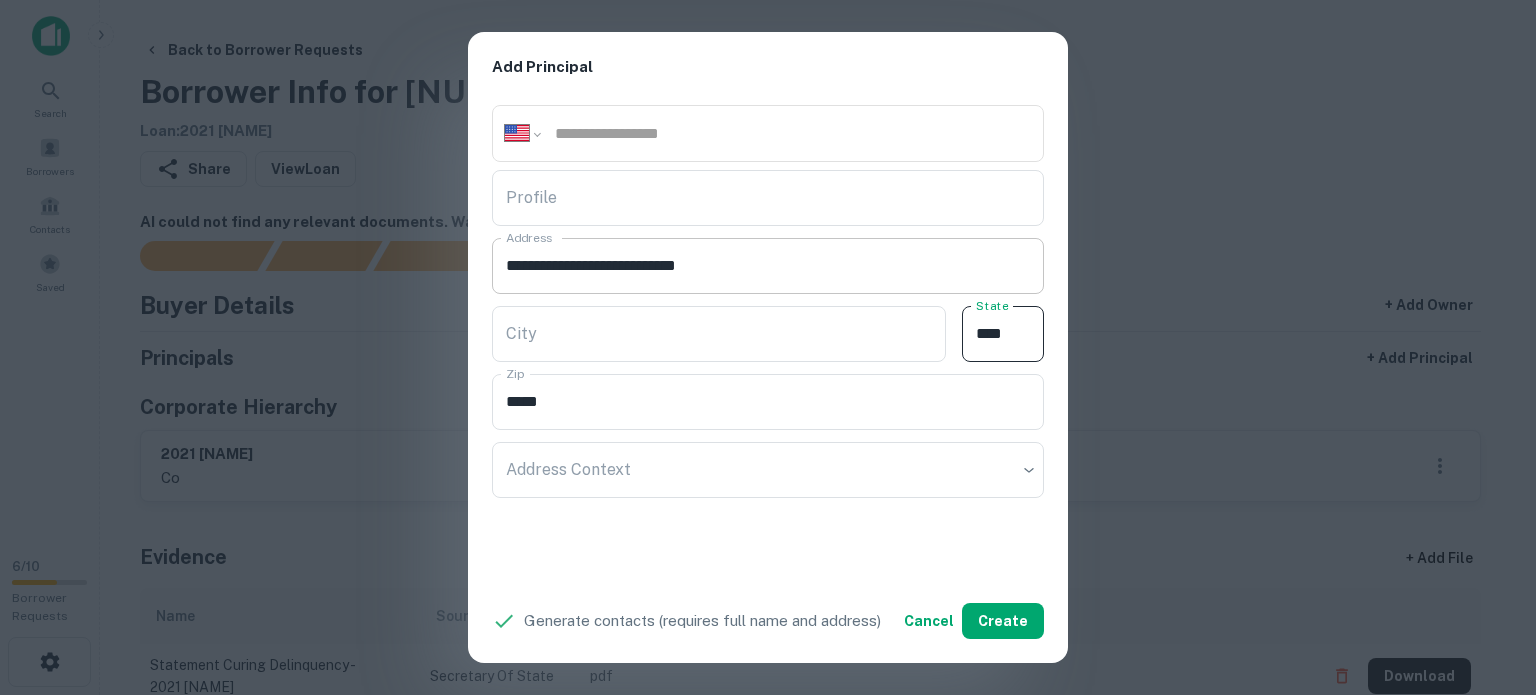 type on "**" 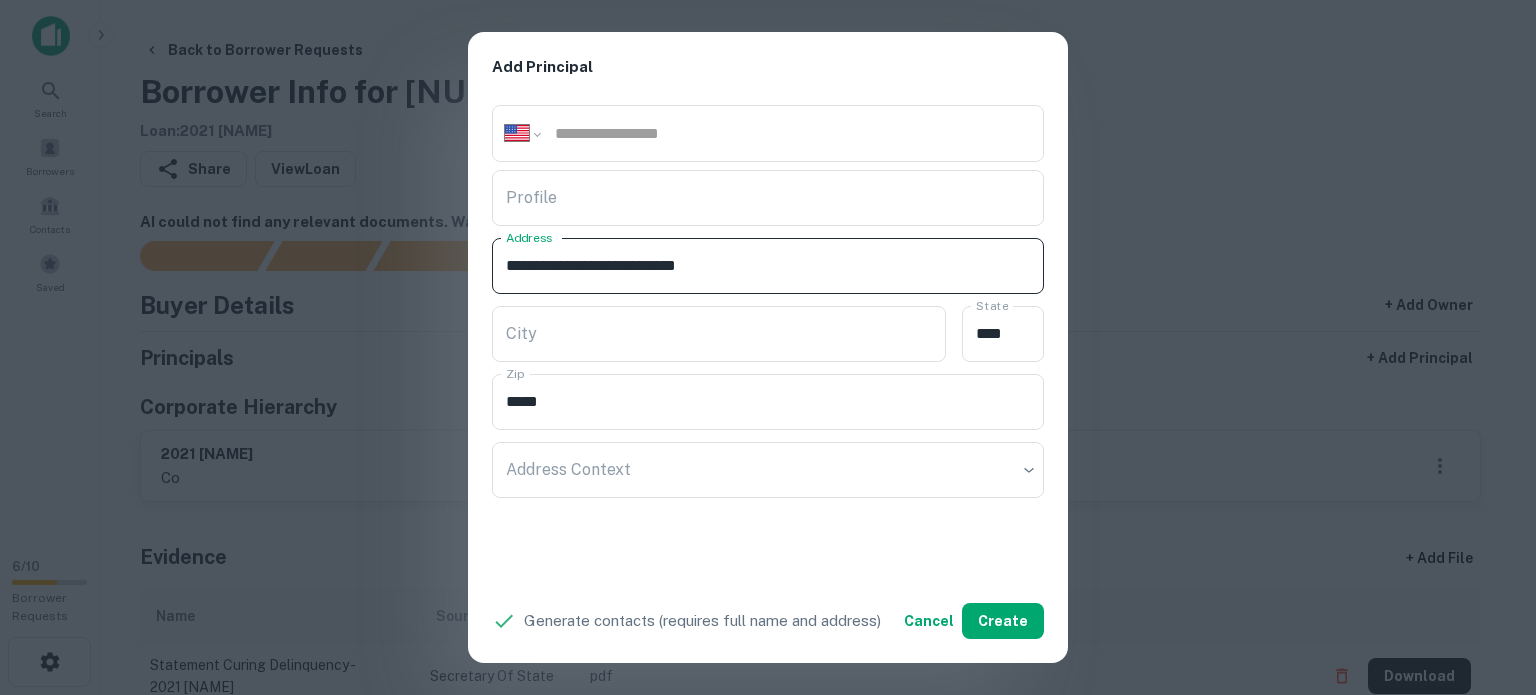 drag, startPoint x: 684, startPoint y: 260, endPoint x: 757, endPoint y: 259, distance: 73.00685 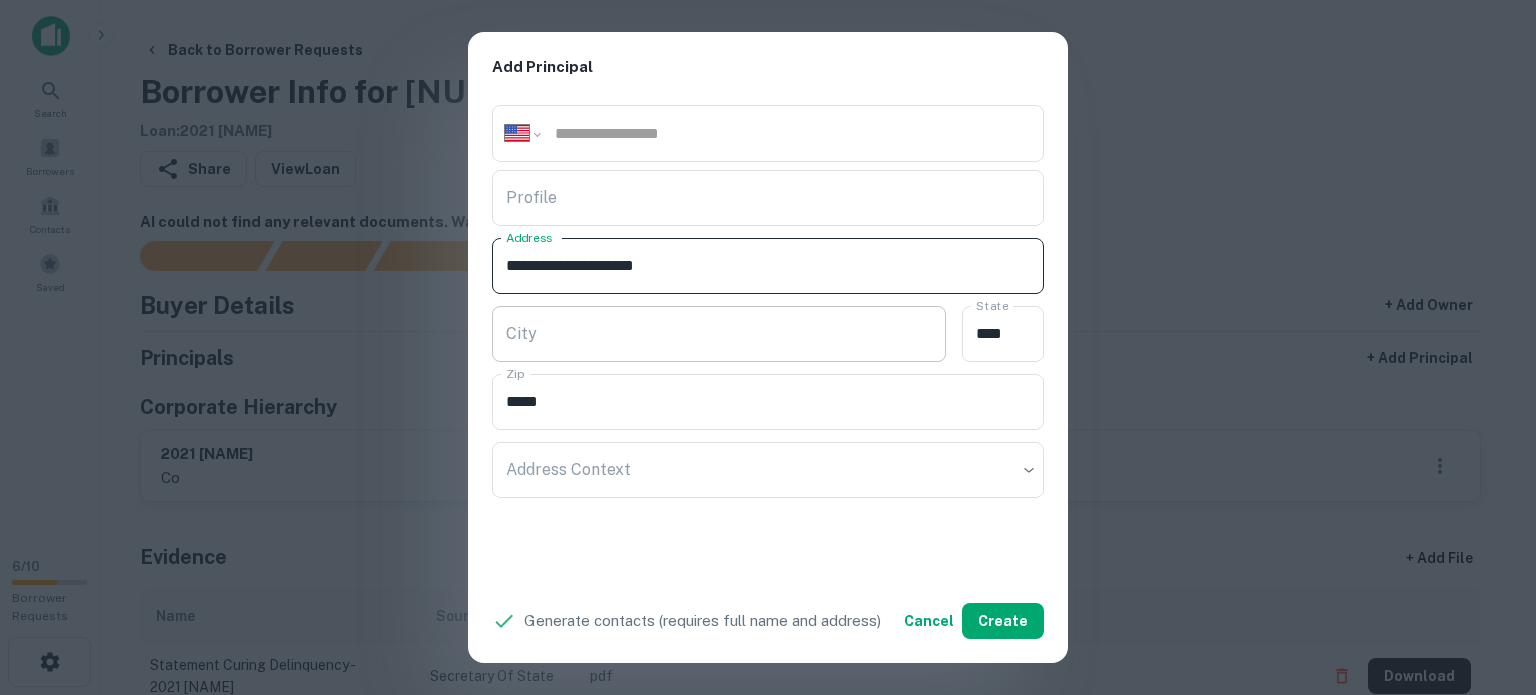 type on "**********" 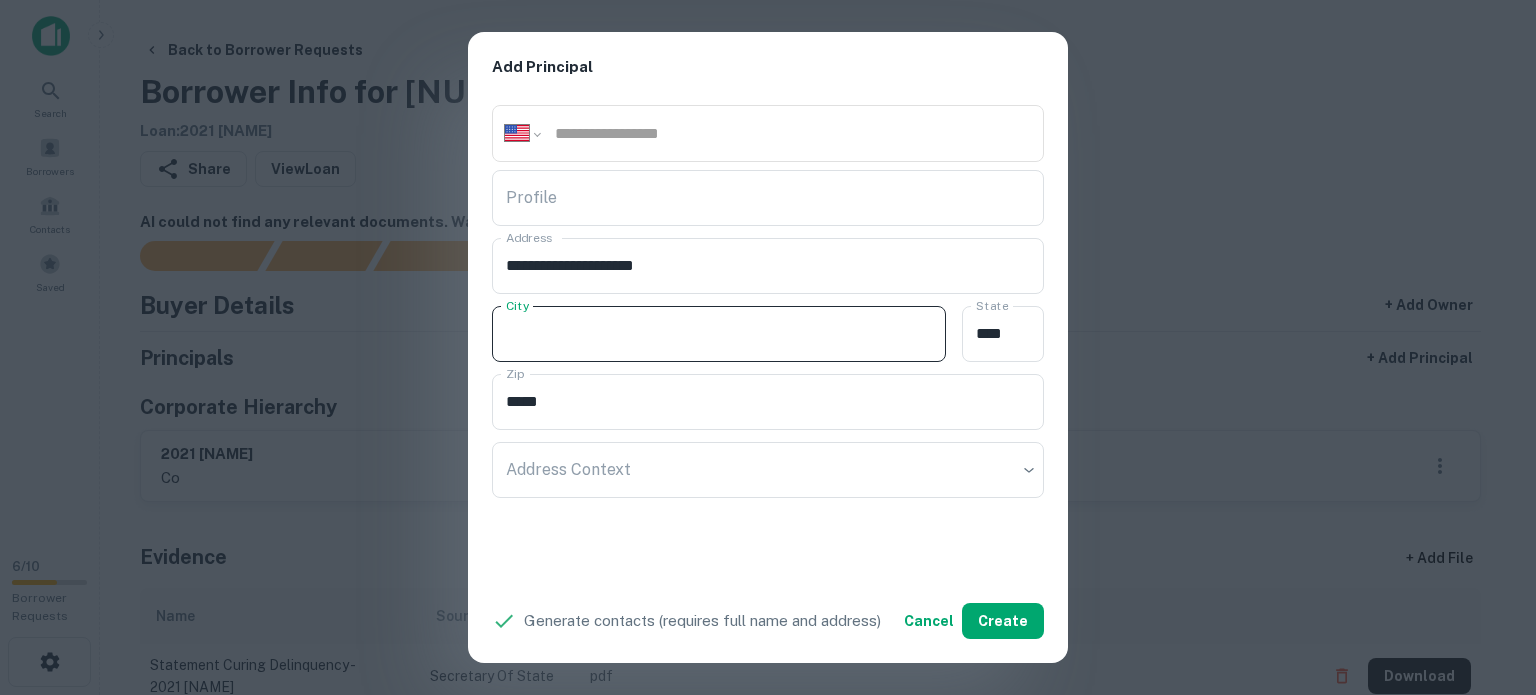 paste on "*******" 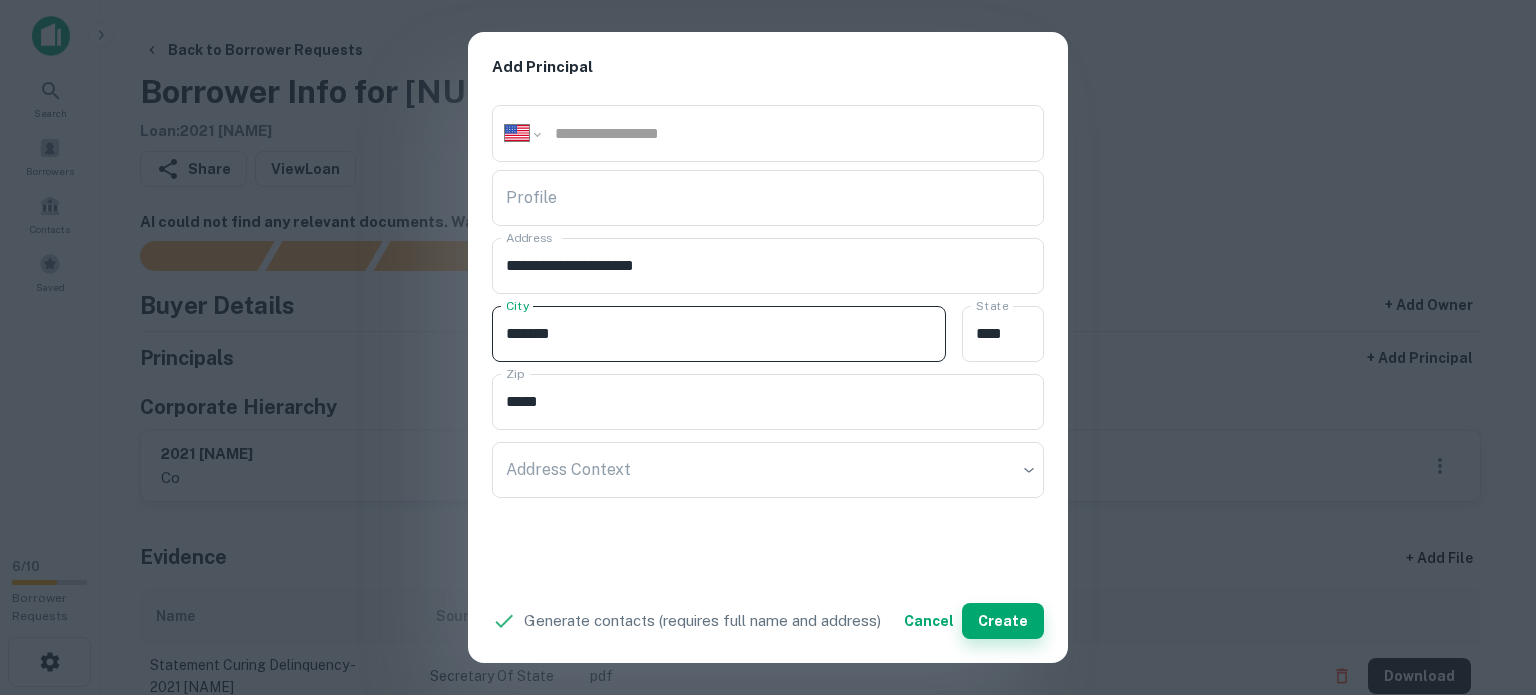 type on "*******" 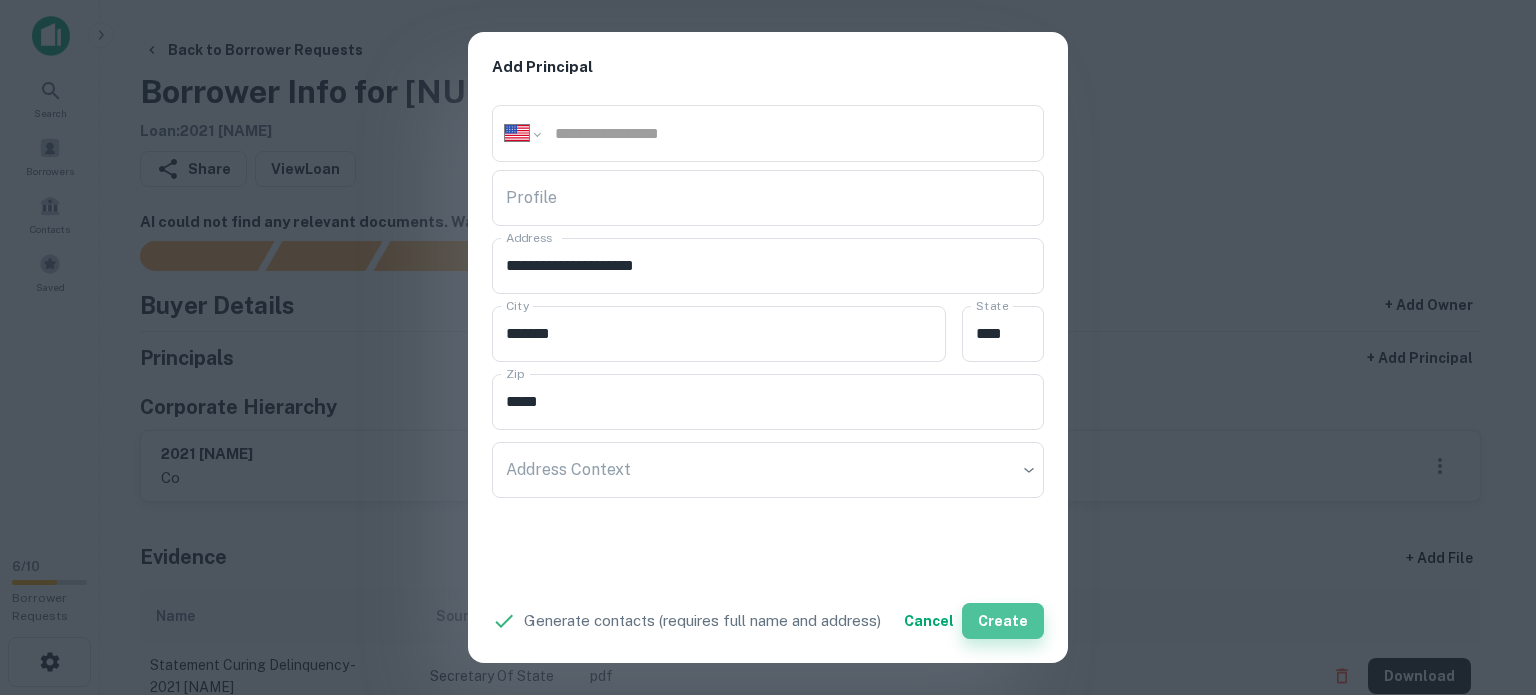 click on "Create" at bounding box center (1003, 621) 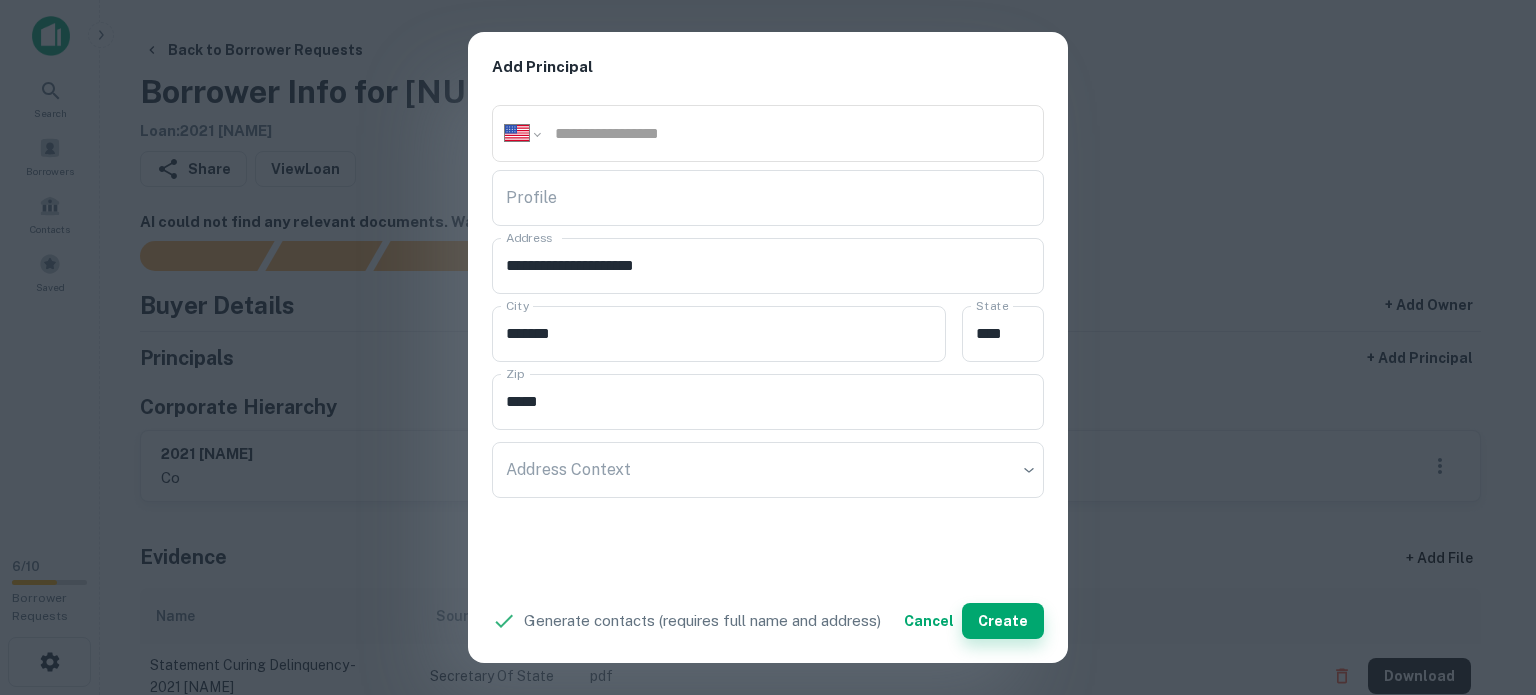 click on "Create" at bounding box center (1003, 621) 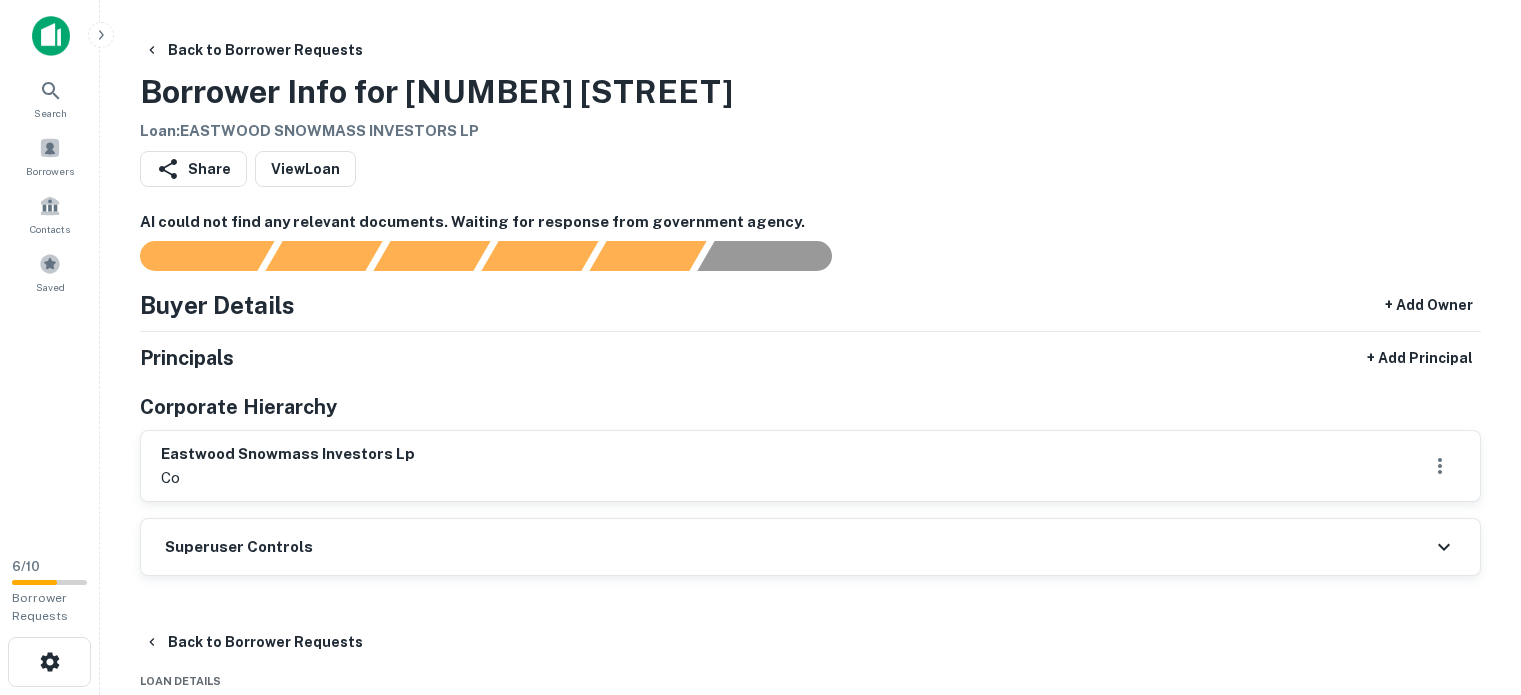 scroll, scrollTop: 0, scrollLeft: 0, axis: both 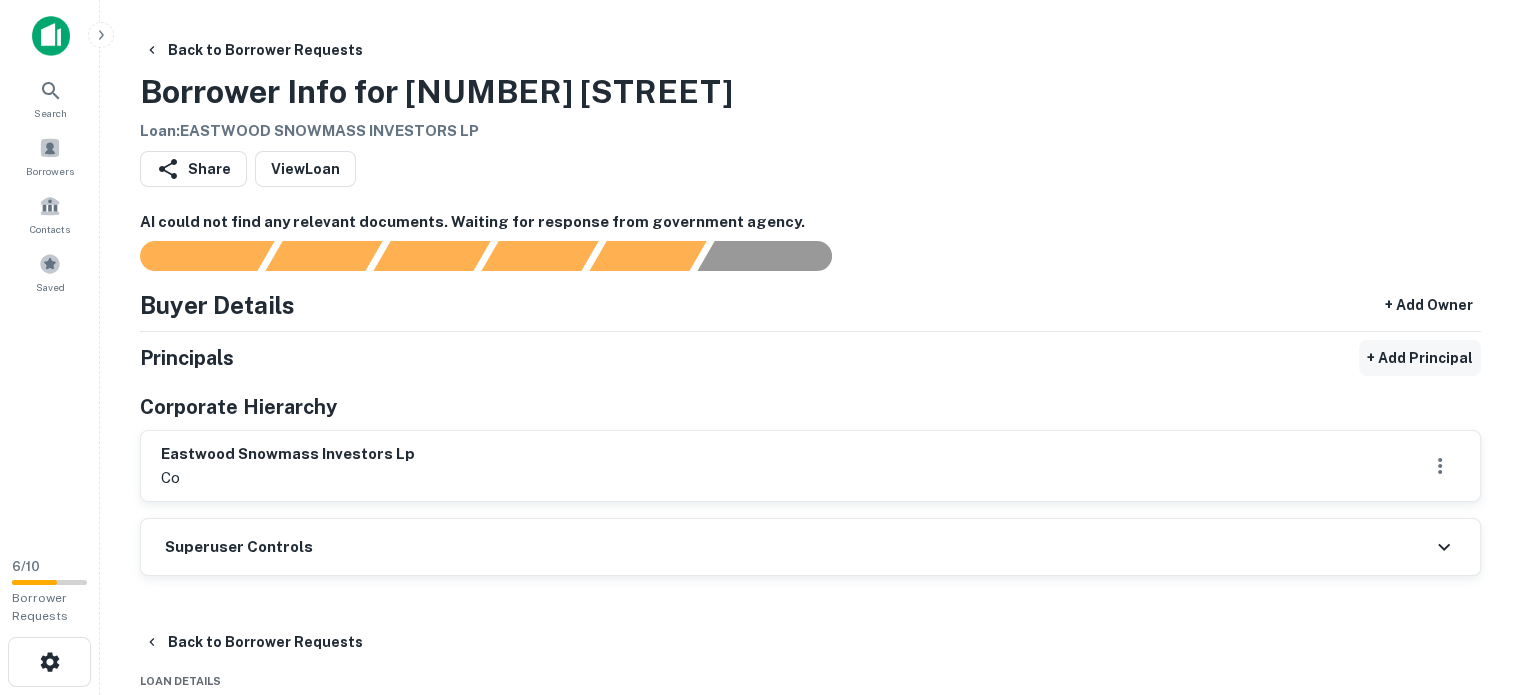click on "+ Add Principal" at bounding box center (1420, 358) 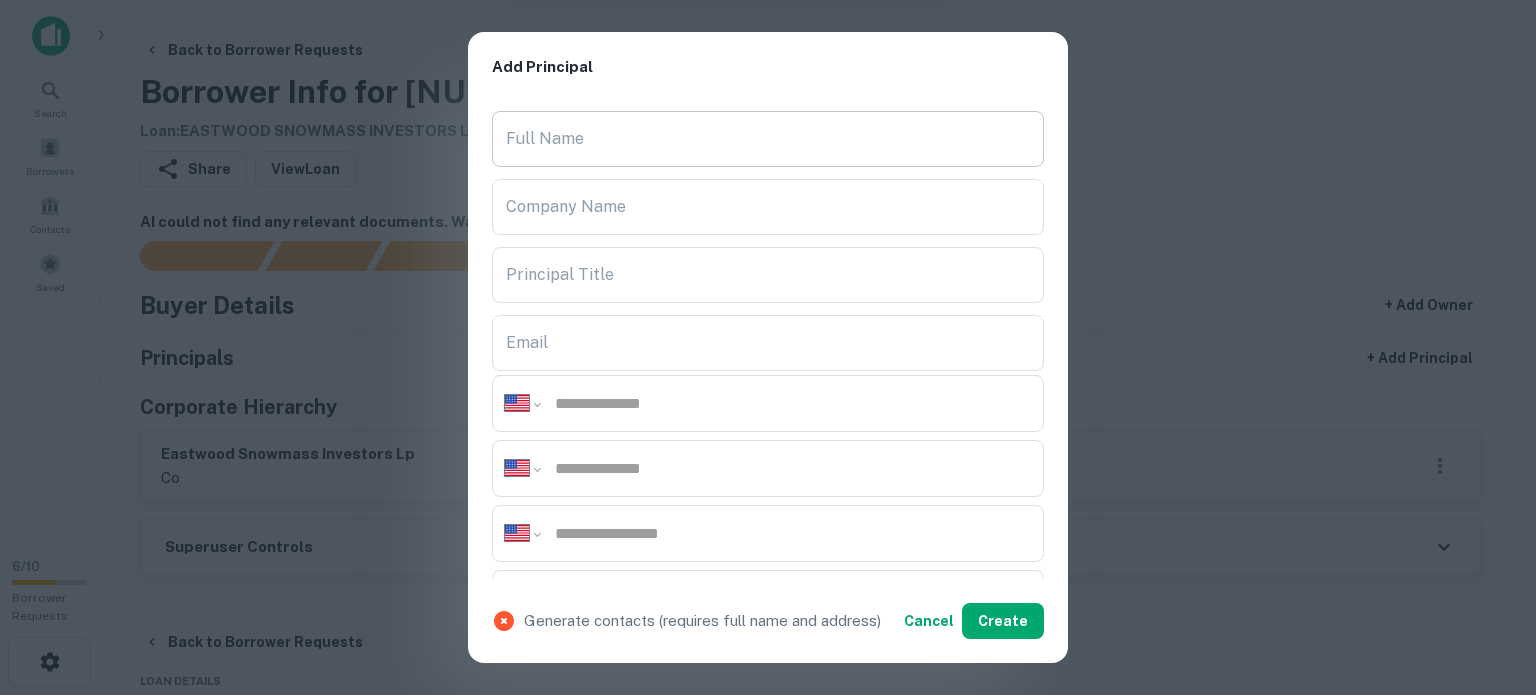 click on "Full Name" at bounding box center (768, 139) 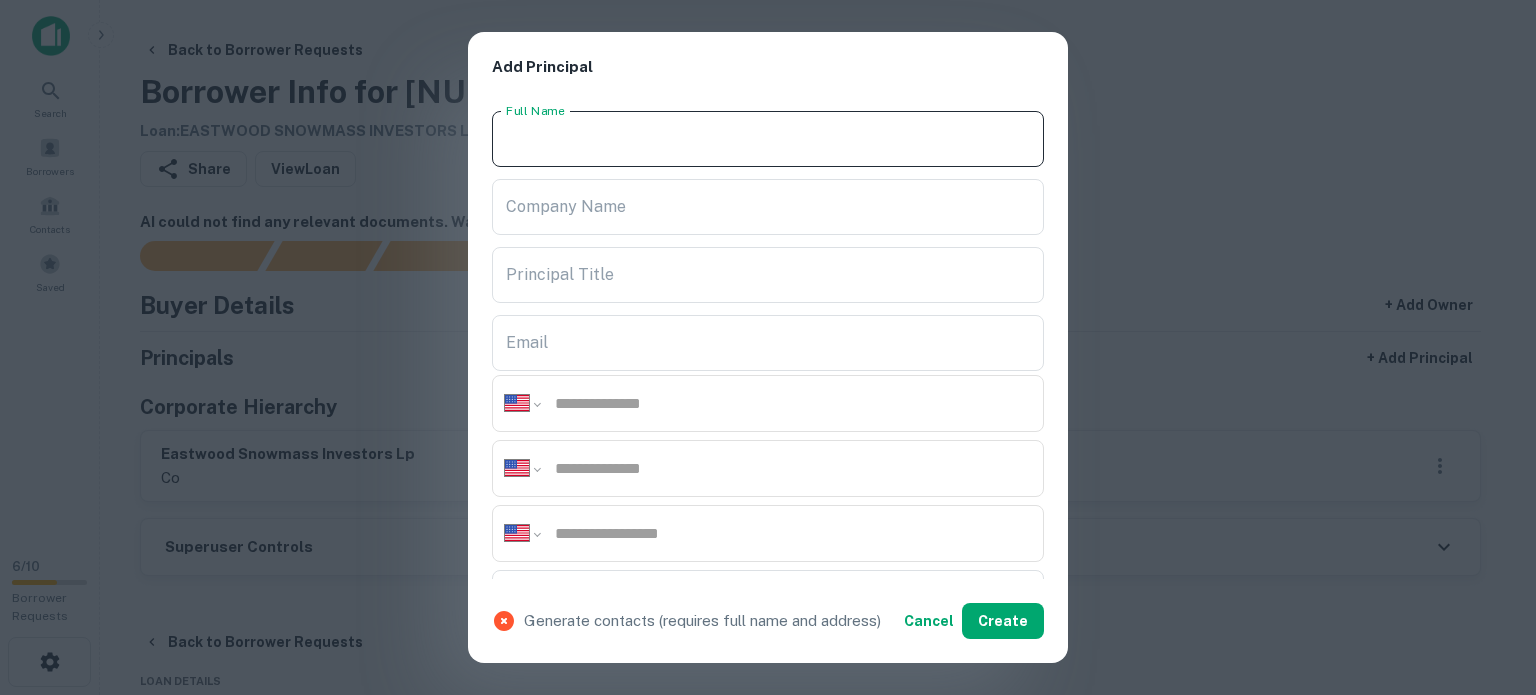 paste on "**********" 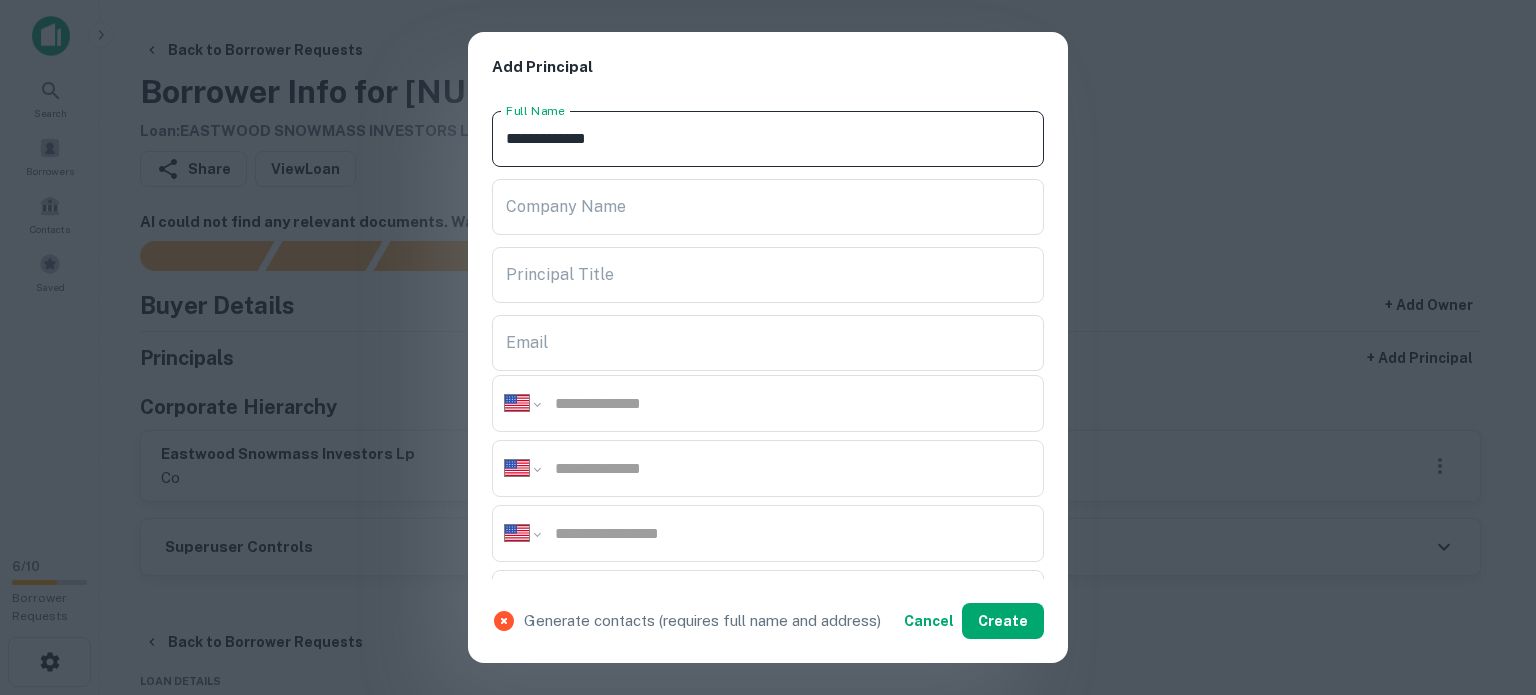 type on "**********" 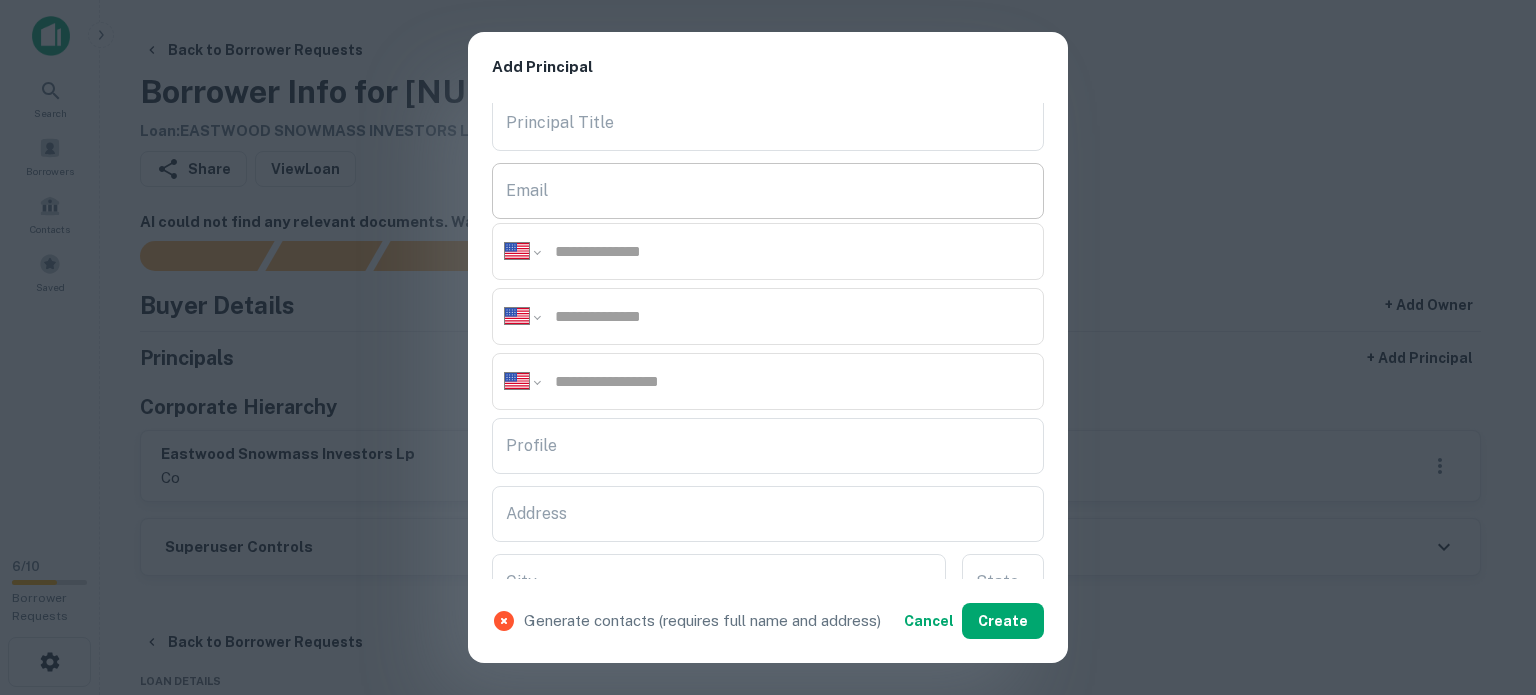 scroll, scrollTop: 300, scrollLeft: 0, axis: vertical 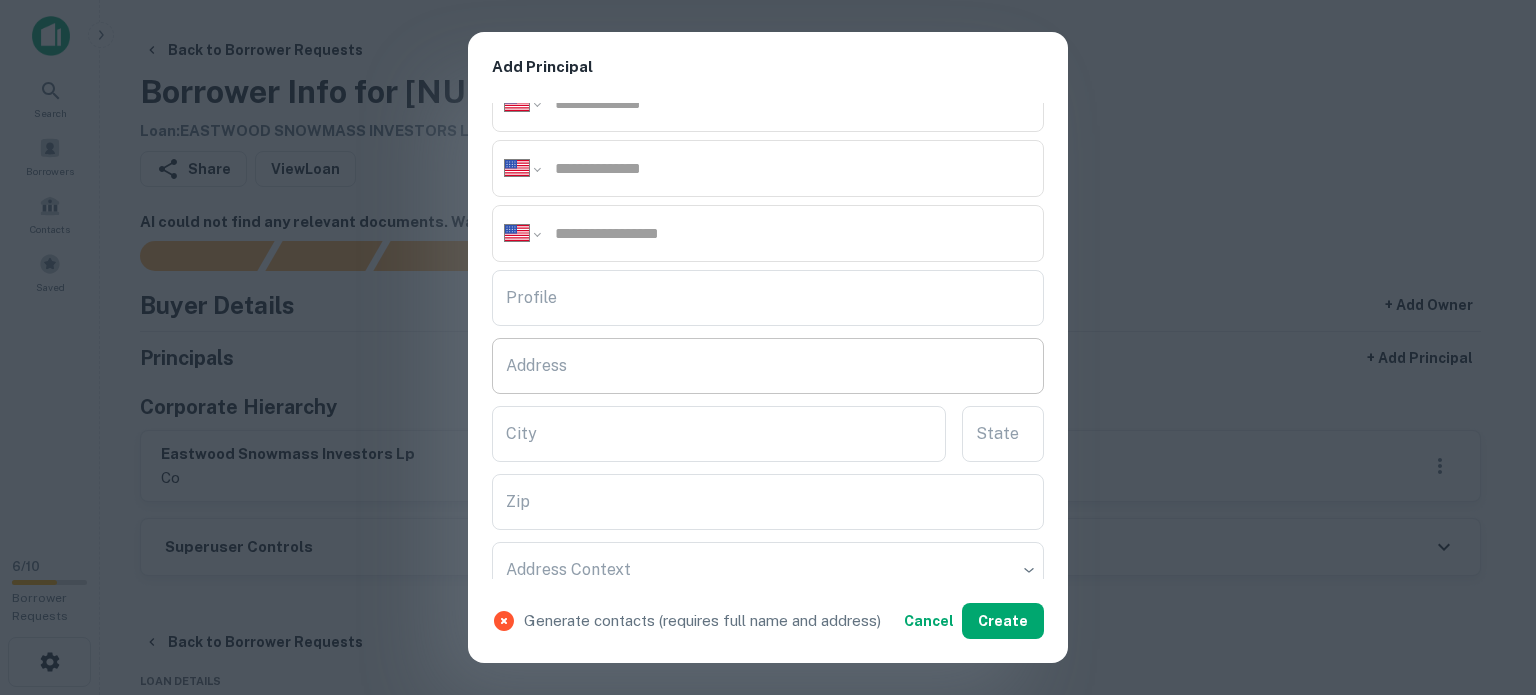 click on "Address" at bounding box center [768, 366] 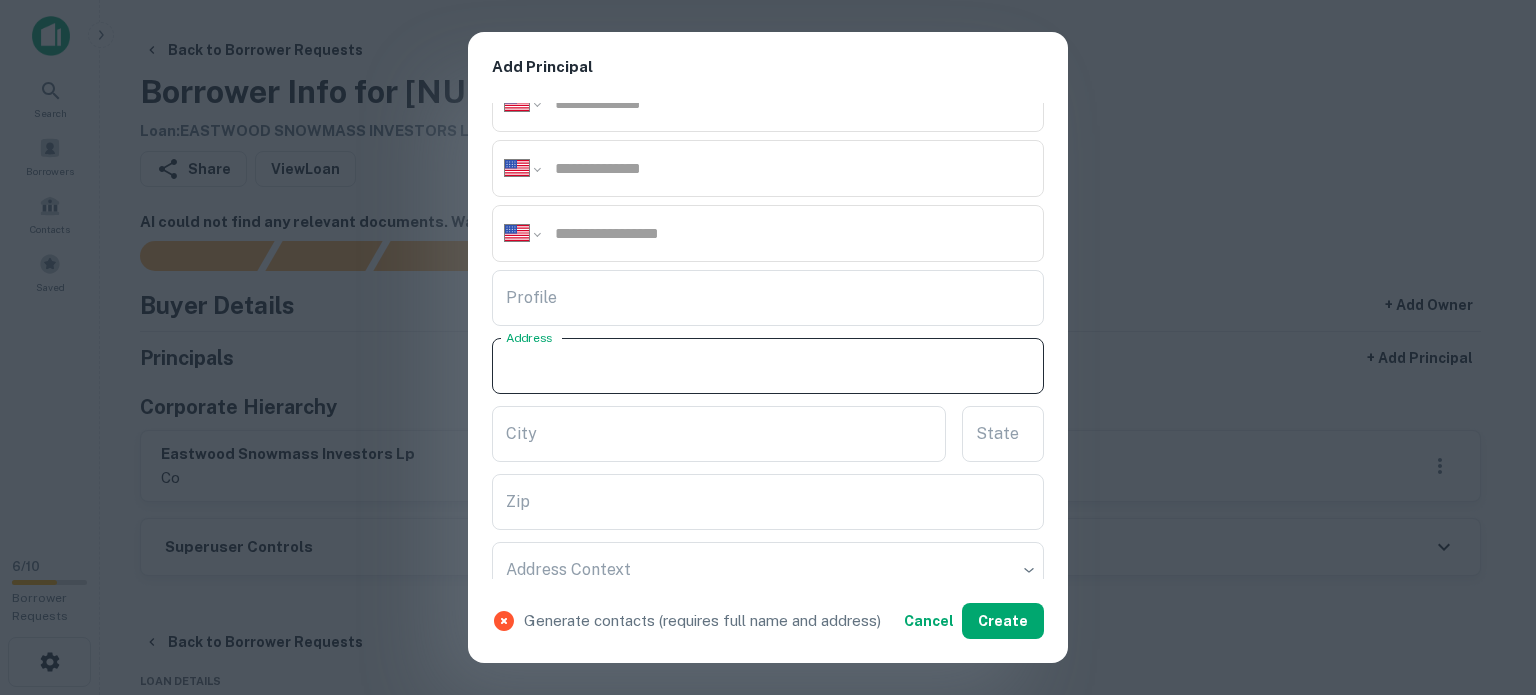 paste on "**********" 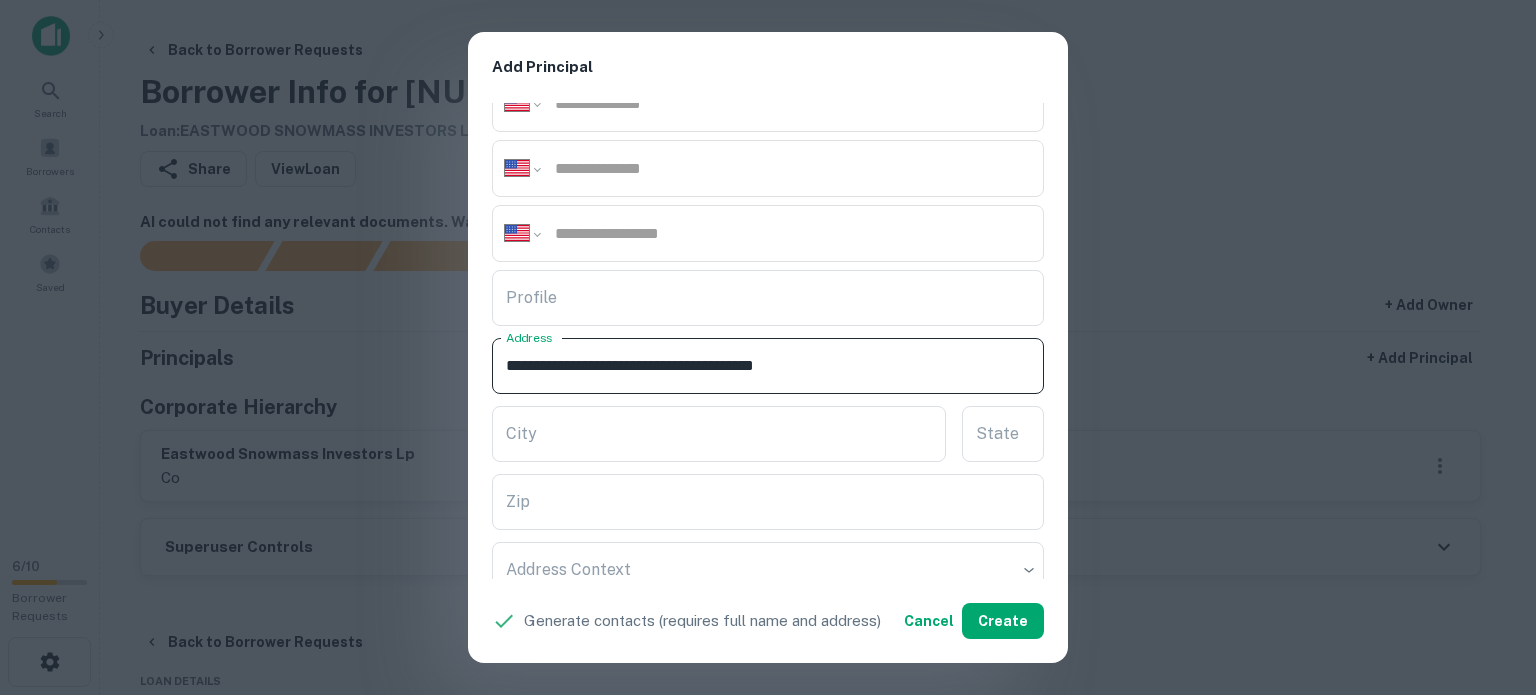 drag, startPoint x: 793, startPoint y: 358, endPoint x: 864, endPoint y: 373, distance: 72.56721 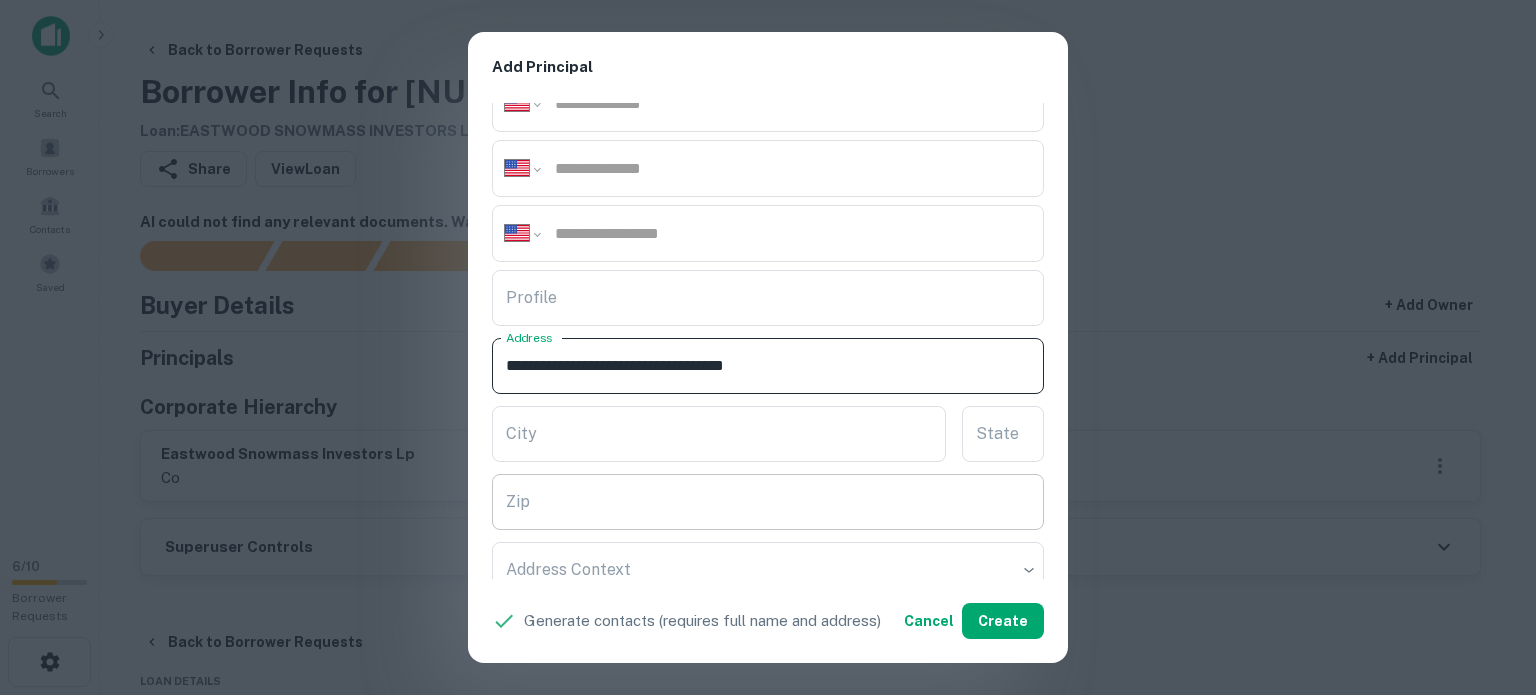 type on "**********" 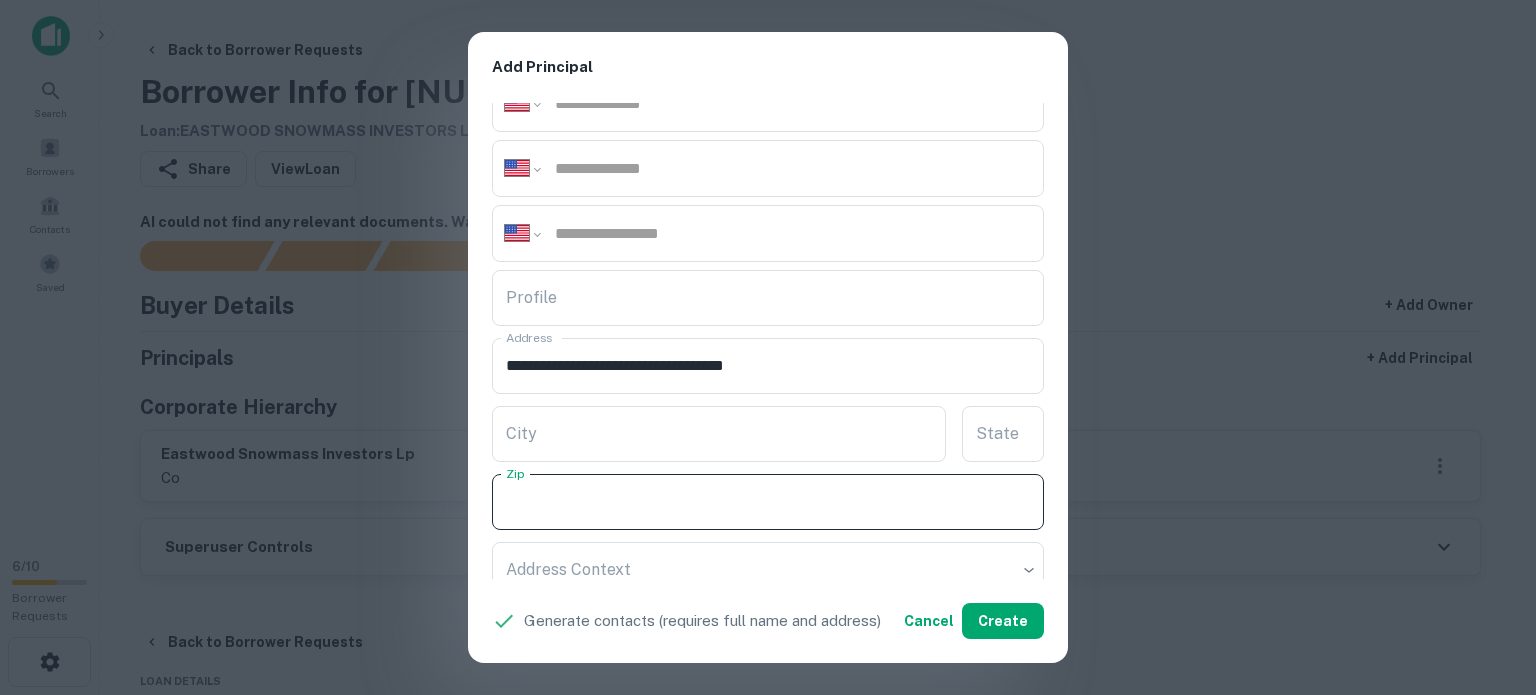 paste on "*****" 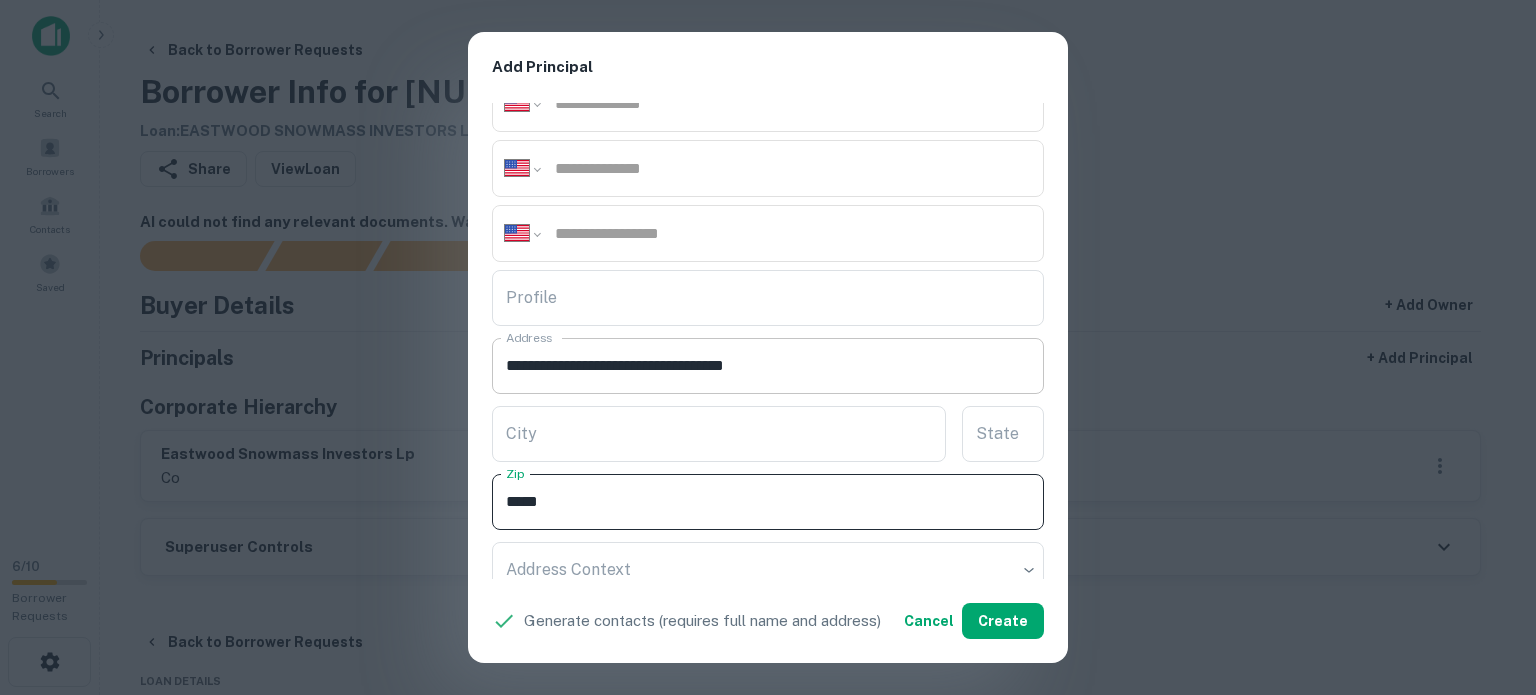 type on "*****" 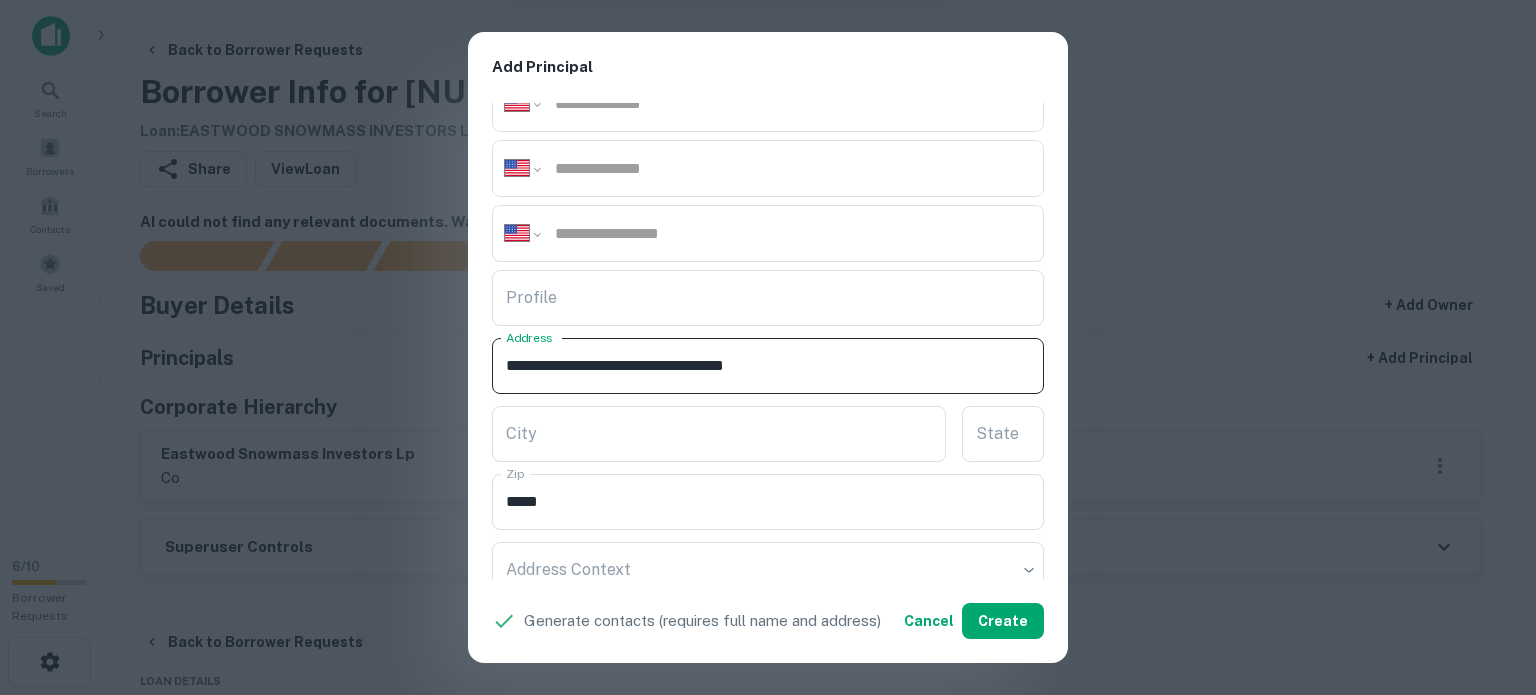 drag, startPoint x: 768, startPoint y: 365, endPoint x: 820, endPoint y: 370, distance: 52.23983 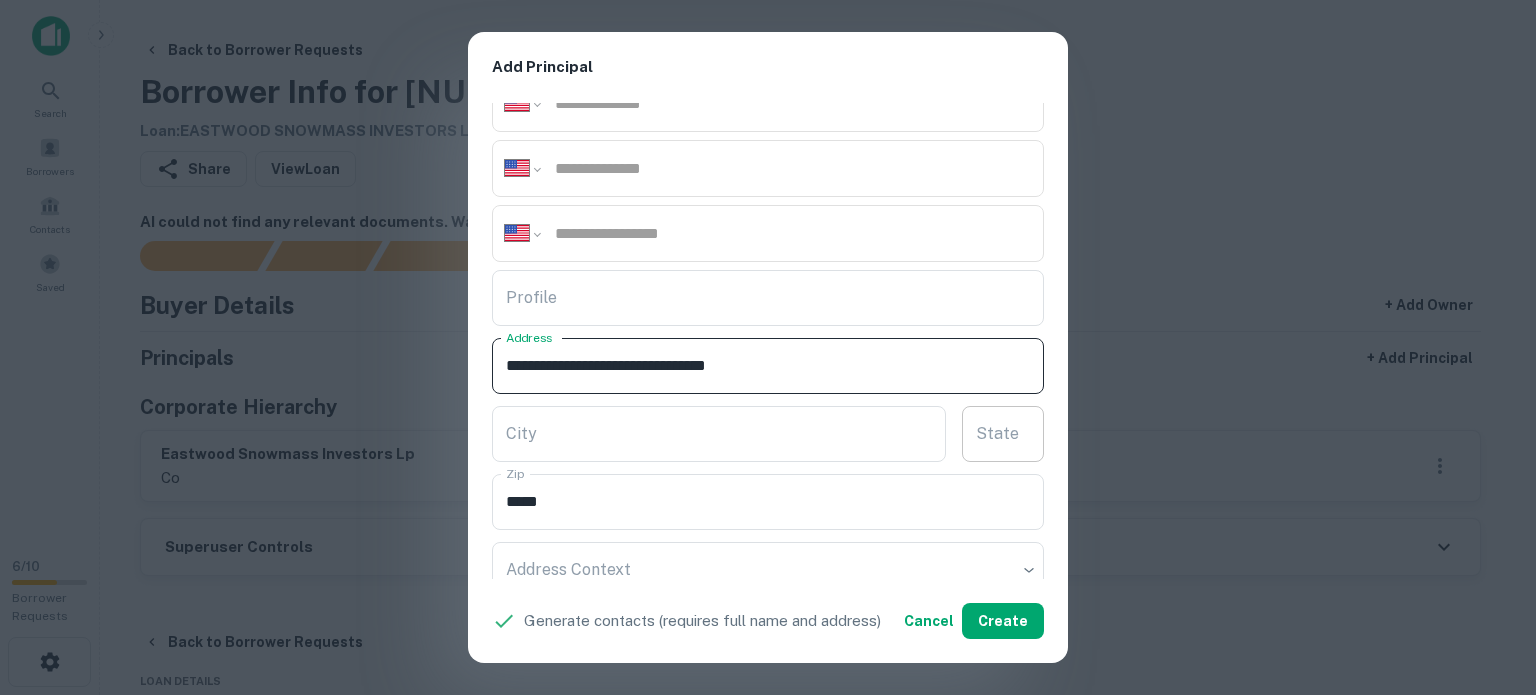 type on "**********" 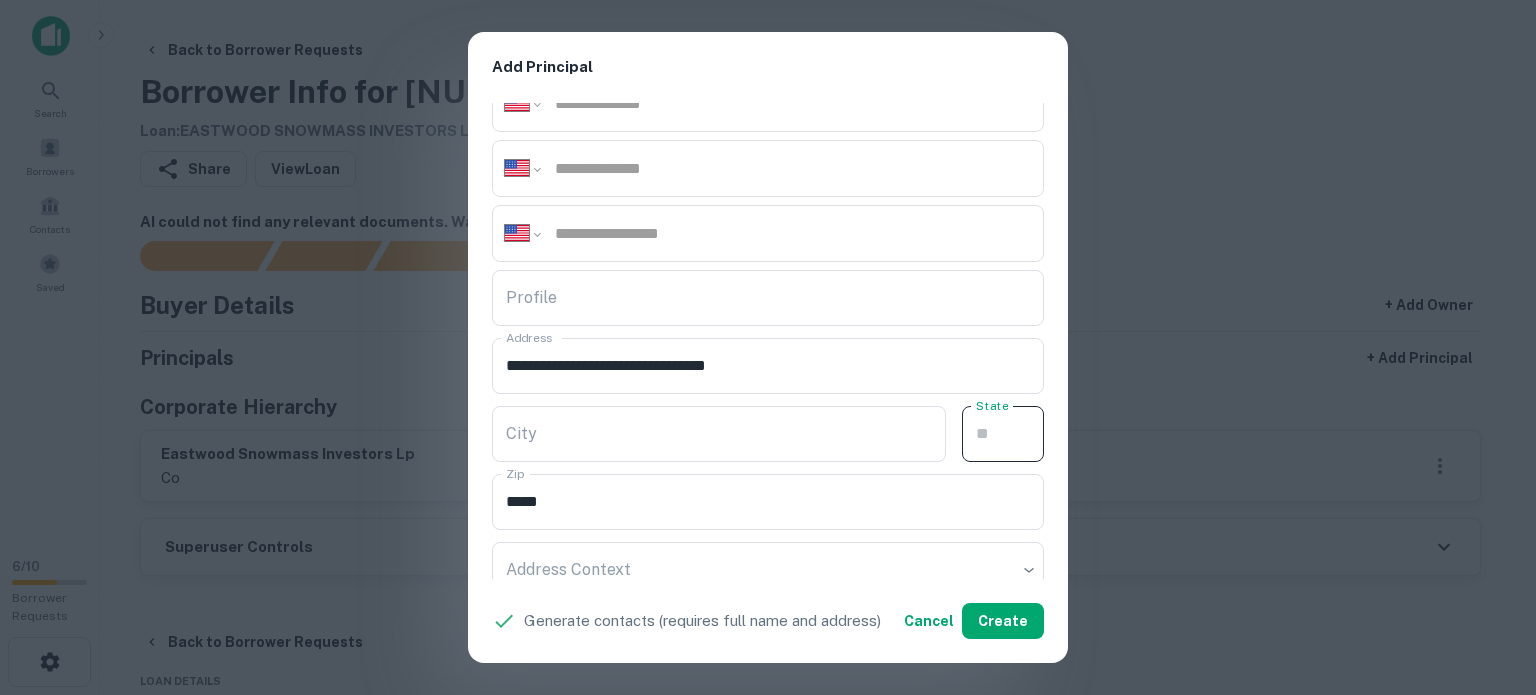 paste on "**" 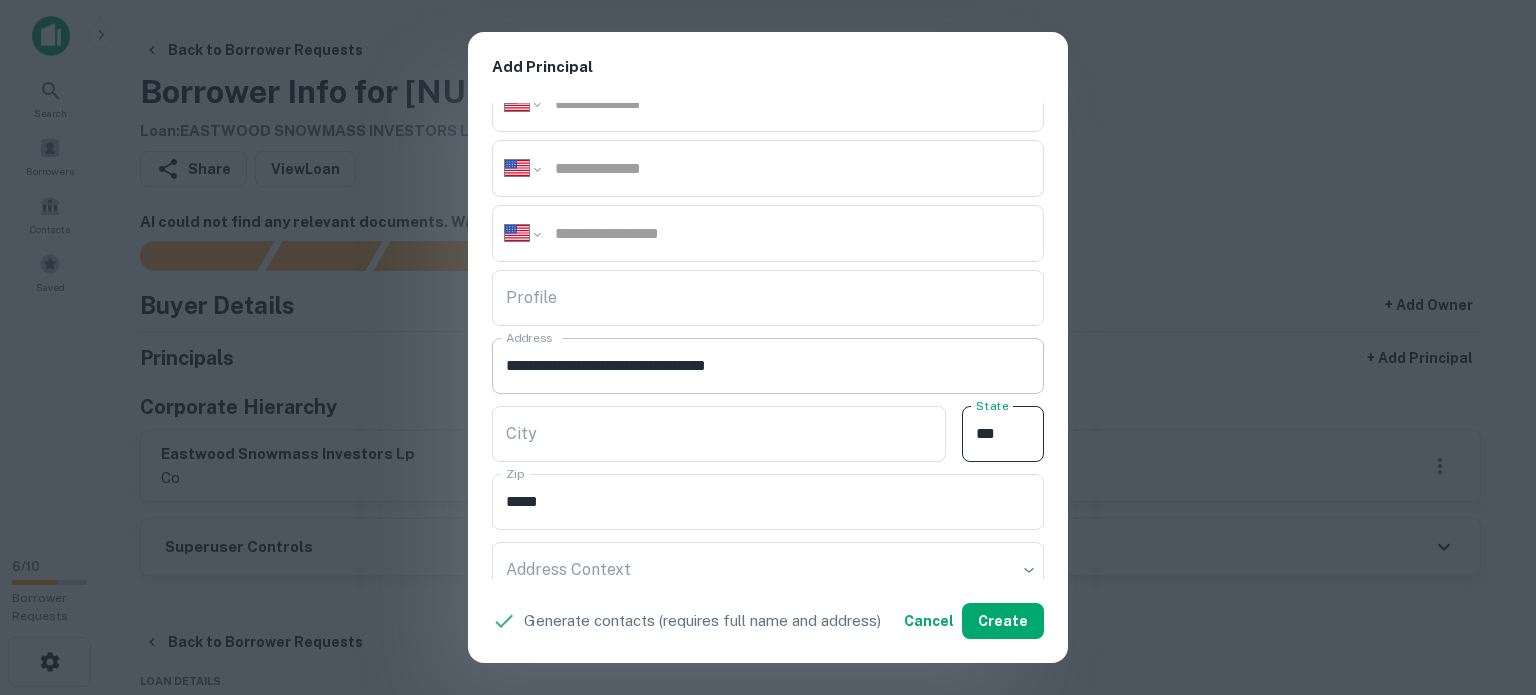 type on "**" 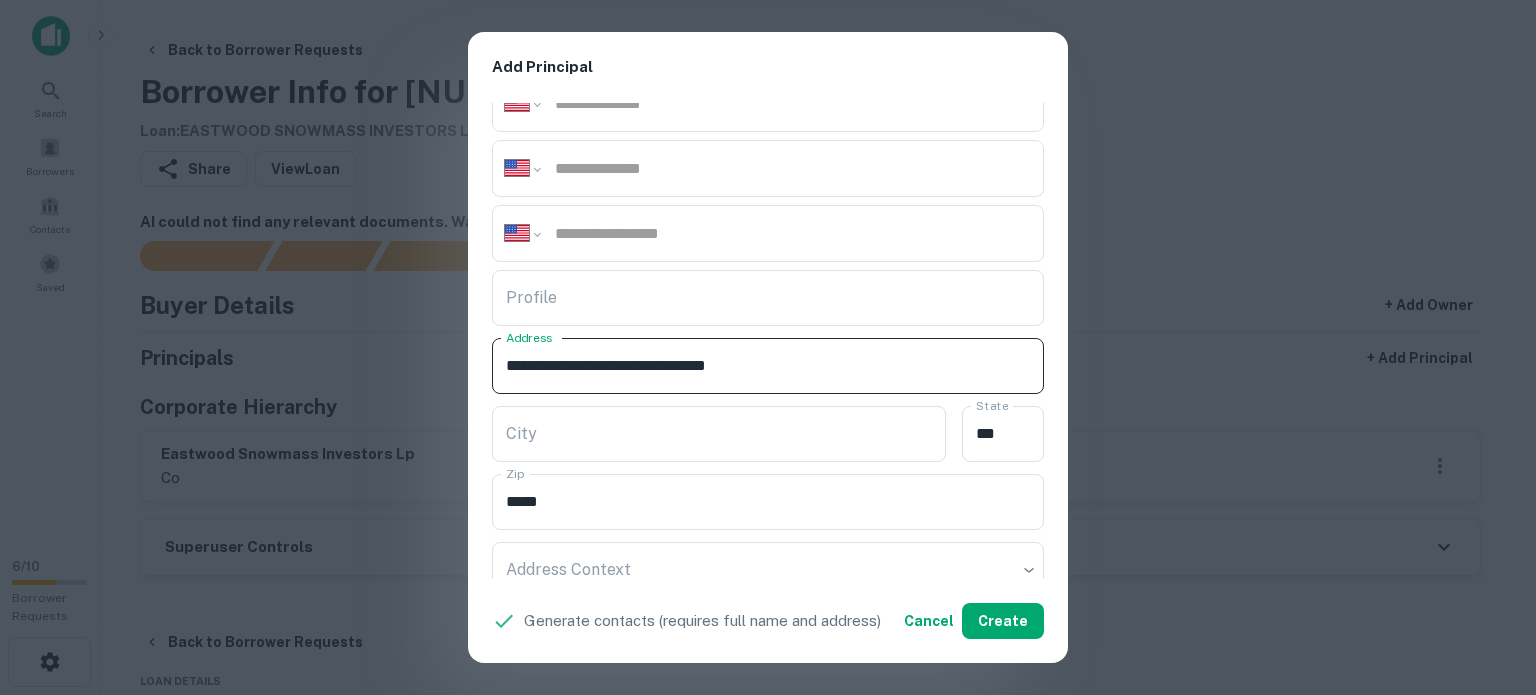 drag, startPoint x: 718, startPoint y: 359, endPoint x: 812, endPoint y: 367, distance: 94.33981 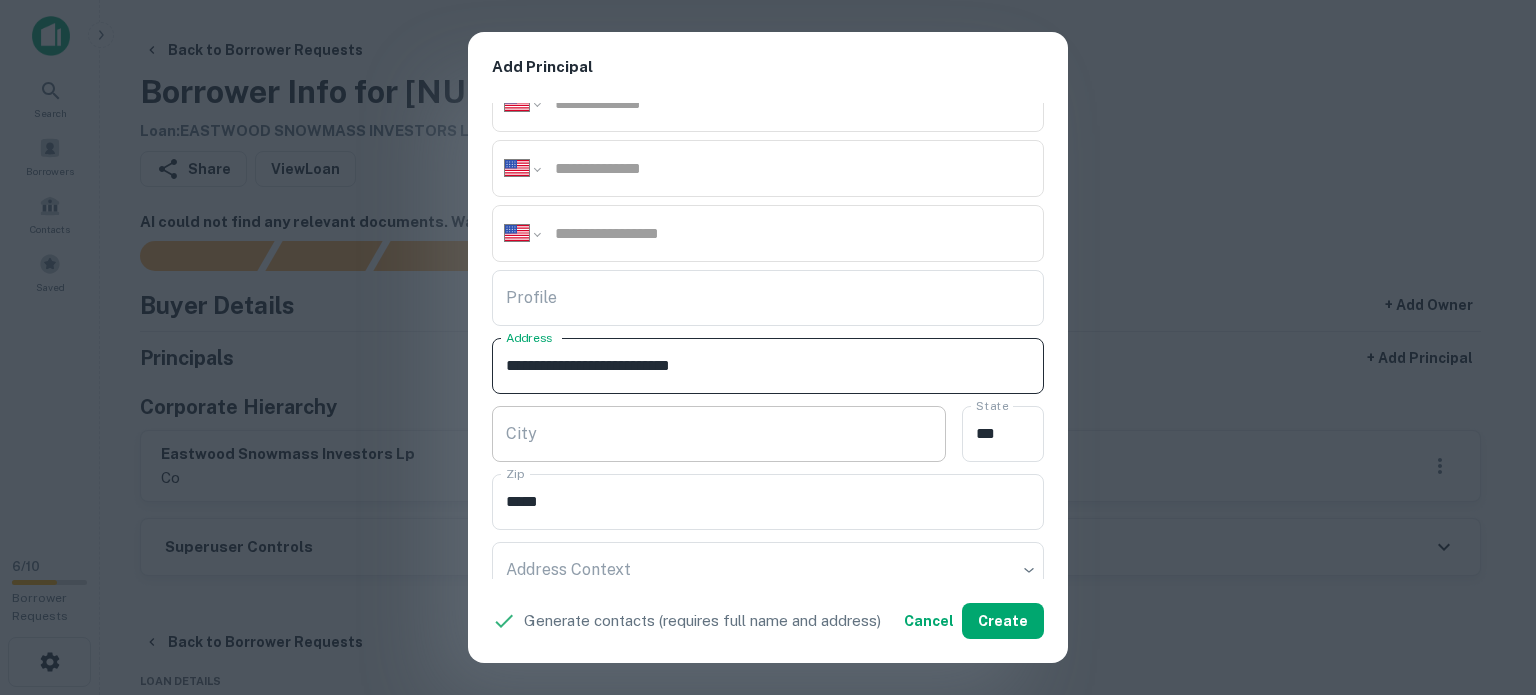 type on "**********" 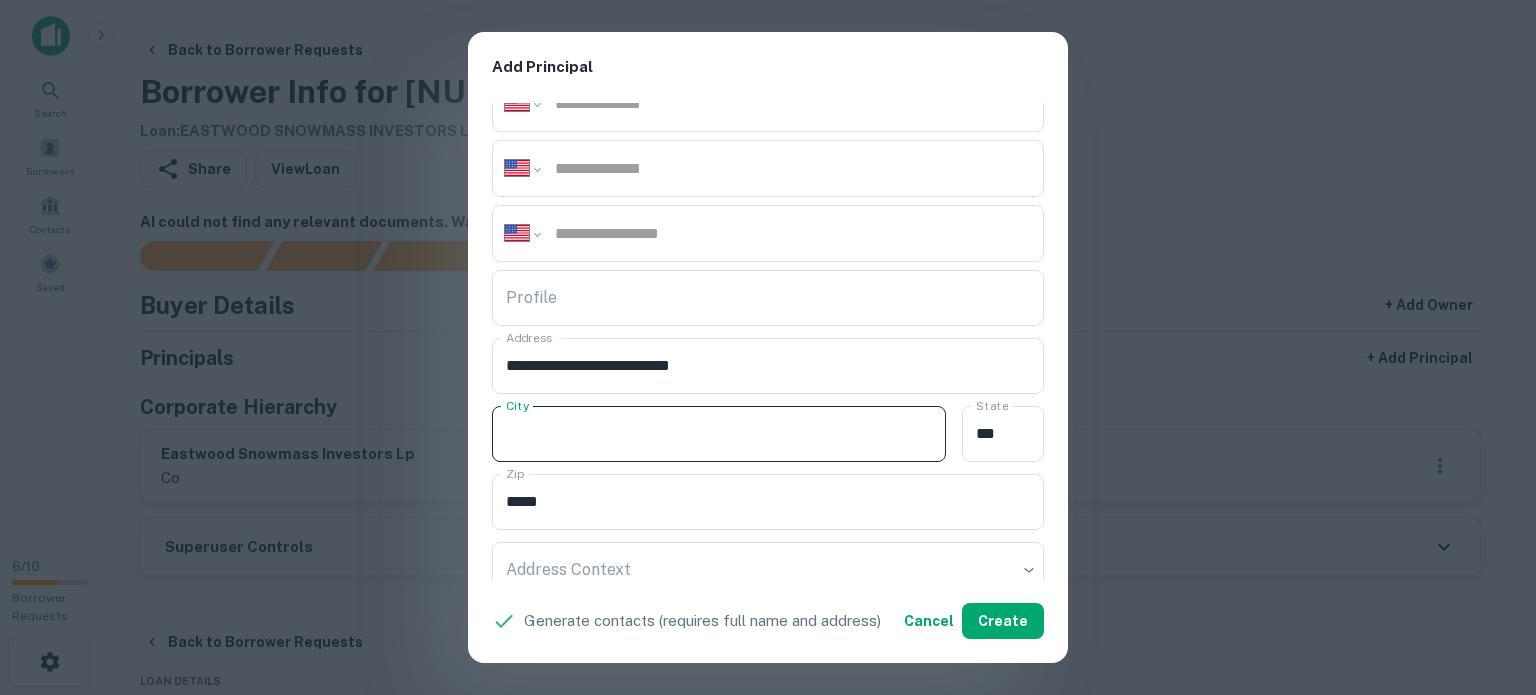 paste on "*****" 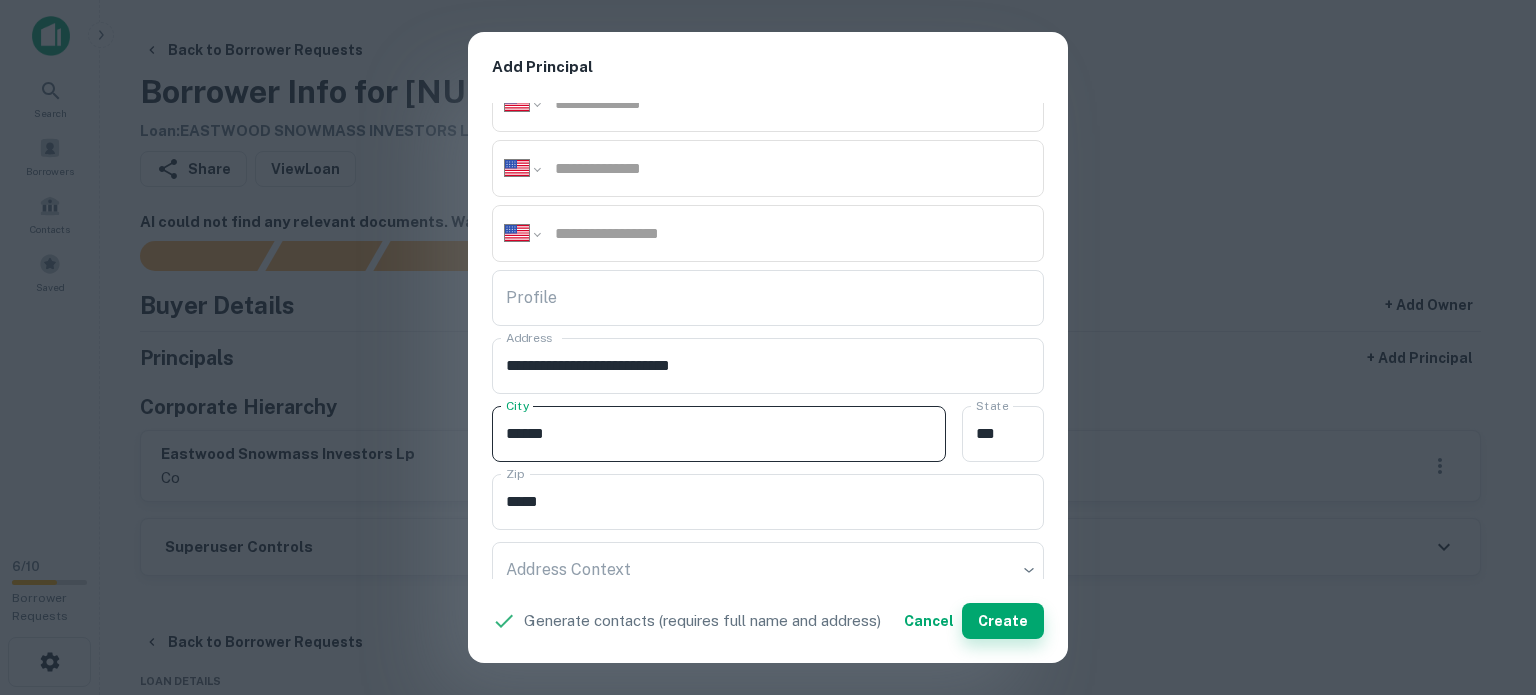 type on "*****" 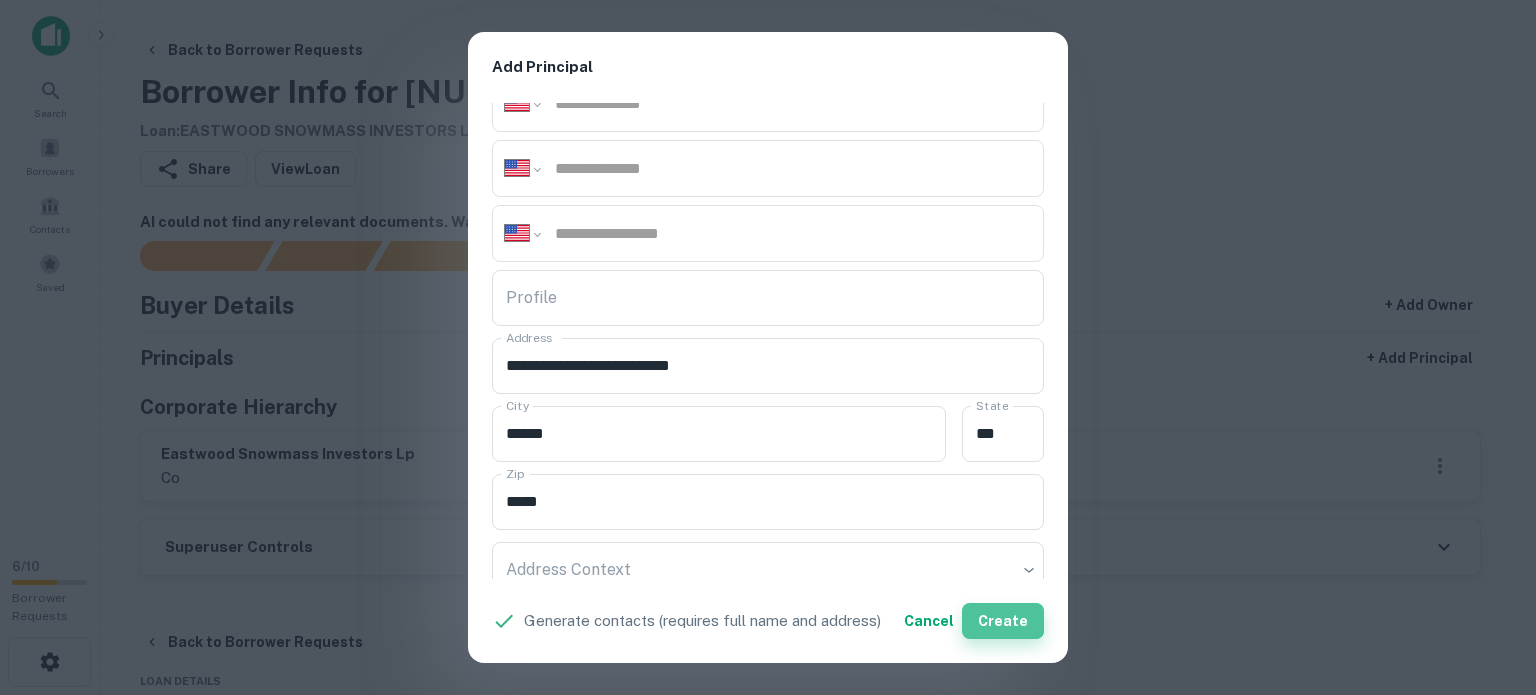 click on "Create" at bounding box center (1003, 621) 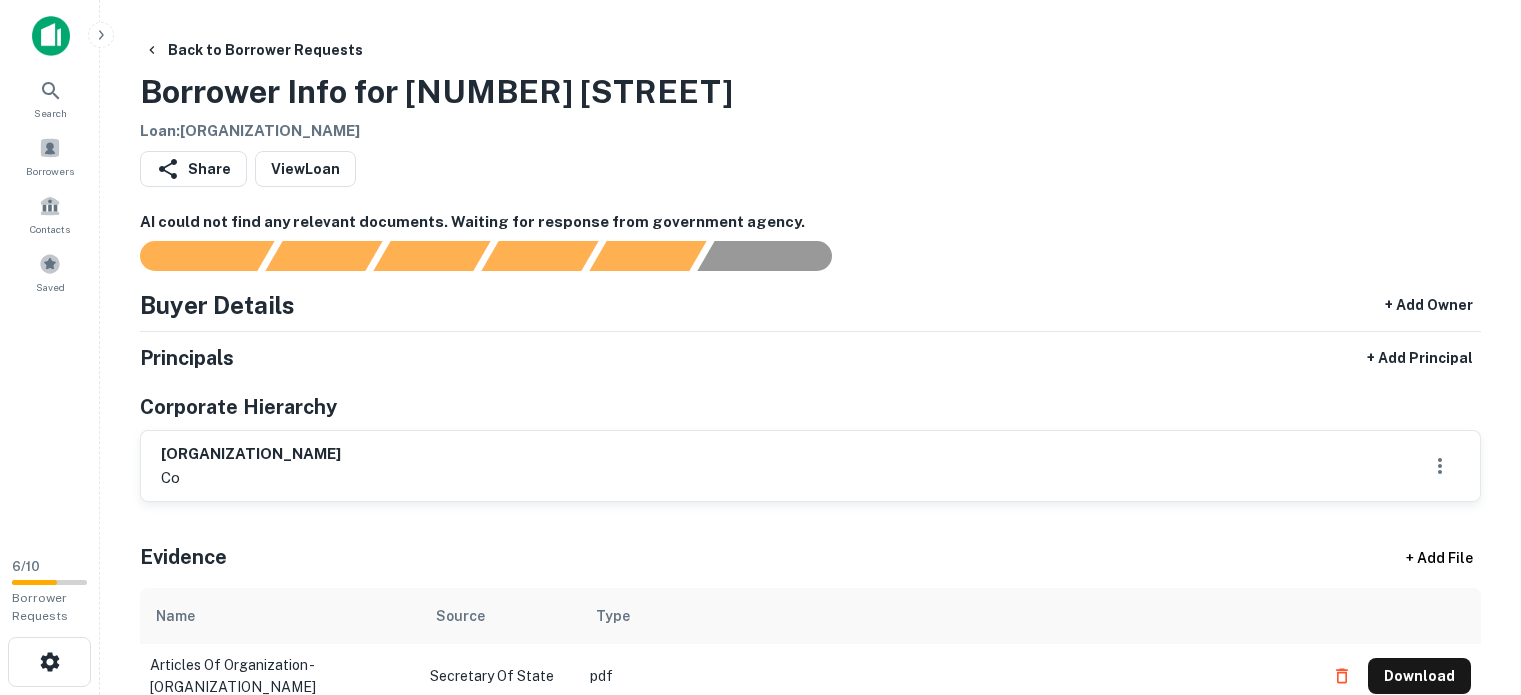 scroll, scrollTop: 0, scrollLeft: 0, axis: both 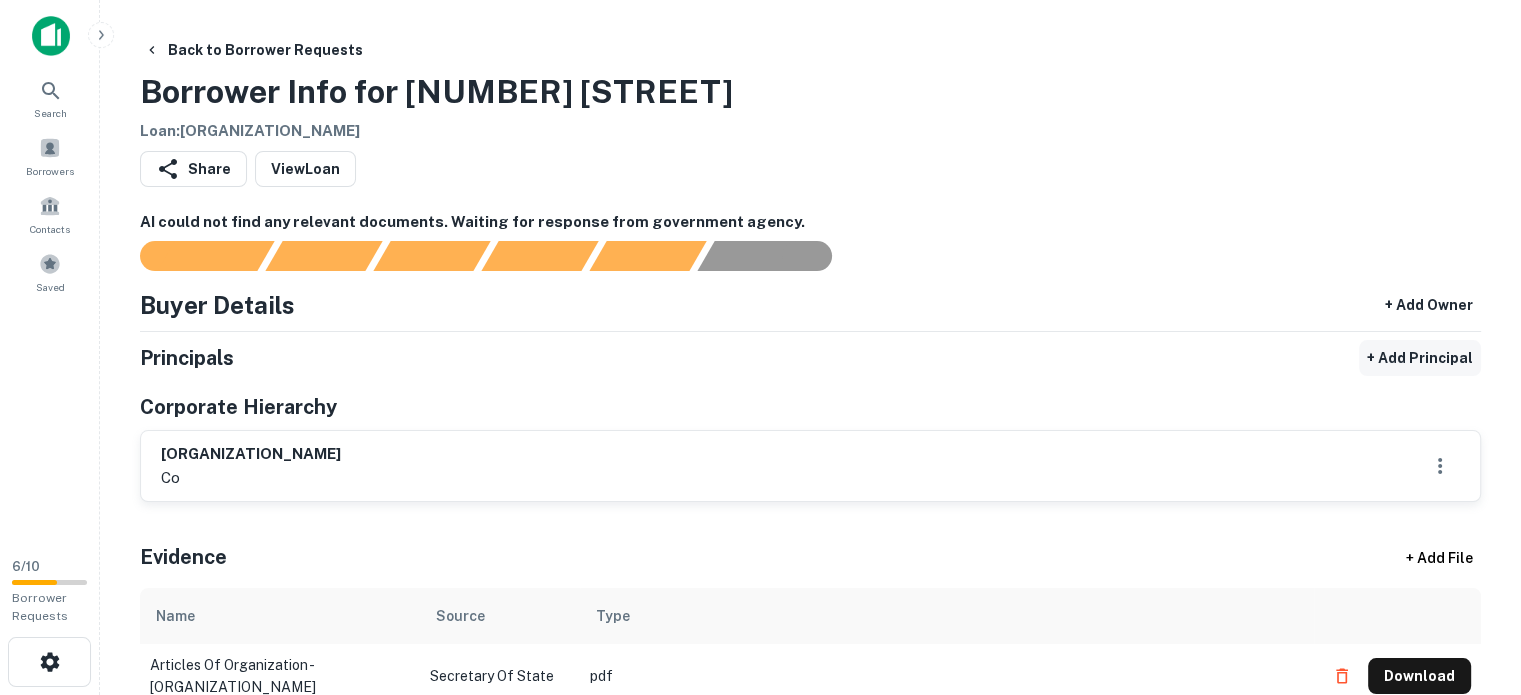 click on "+ Add Principal" at bounding box center [1420, 358] 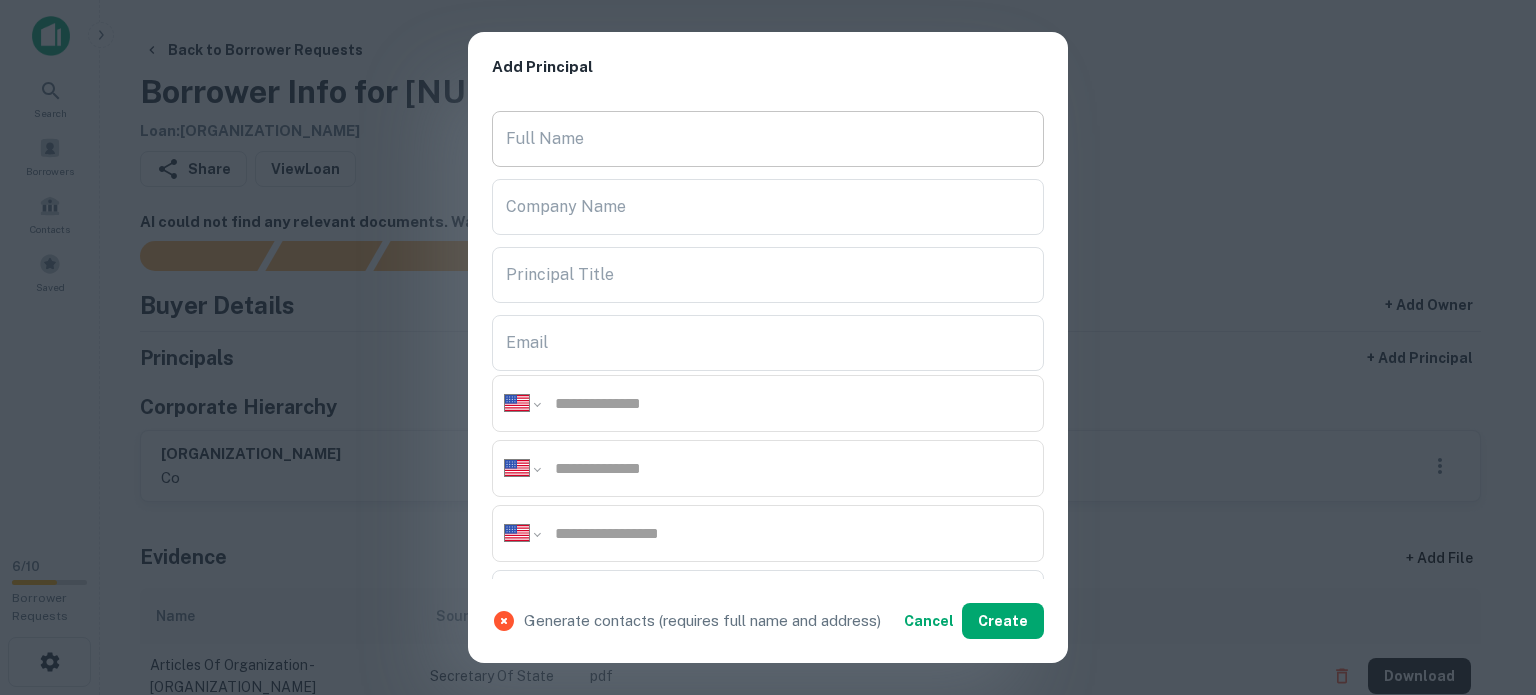 click on "Full Name" at bounding box center (768, 139) 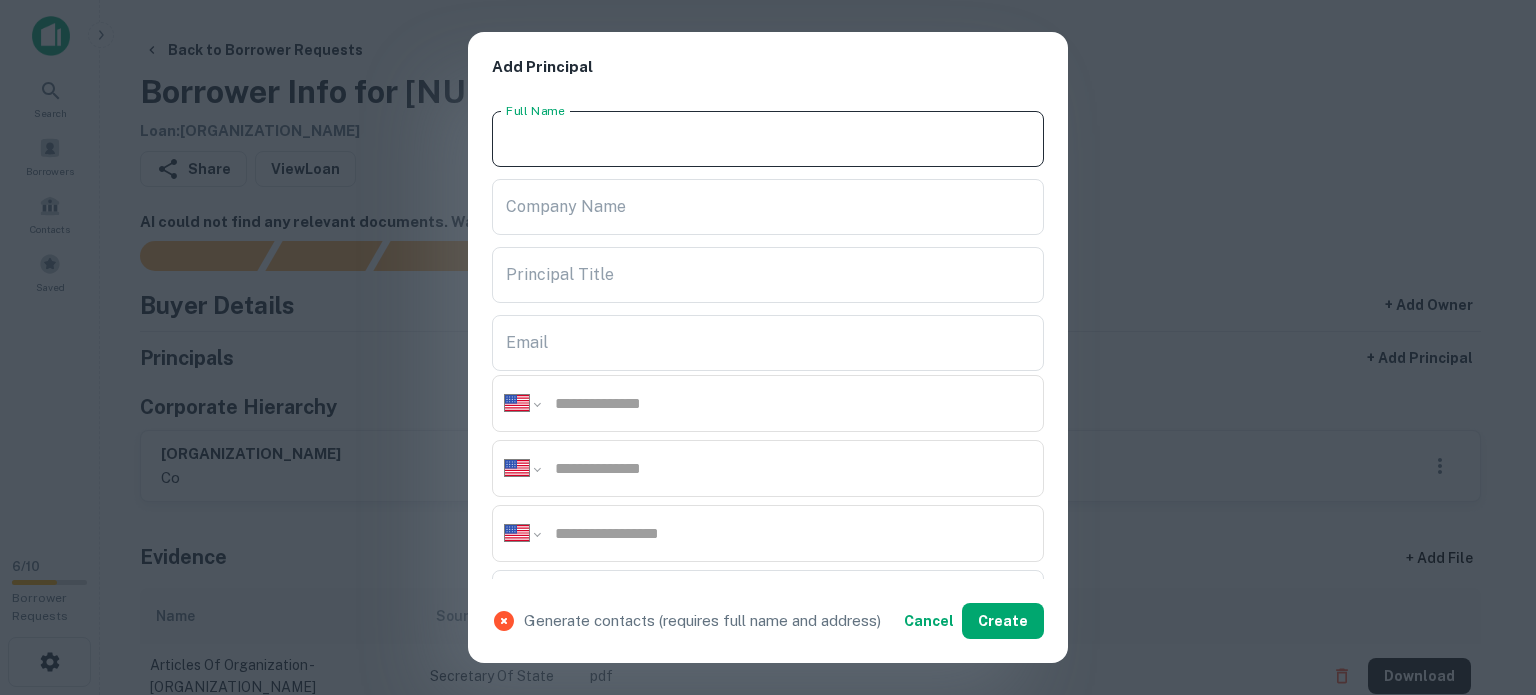 paste on "**********" 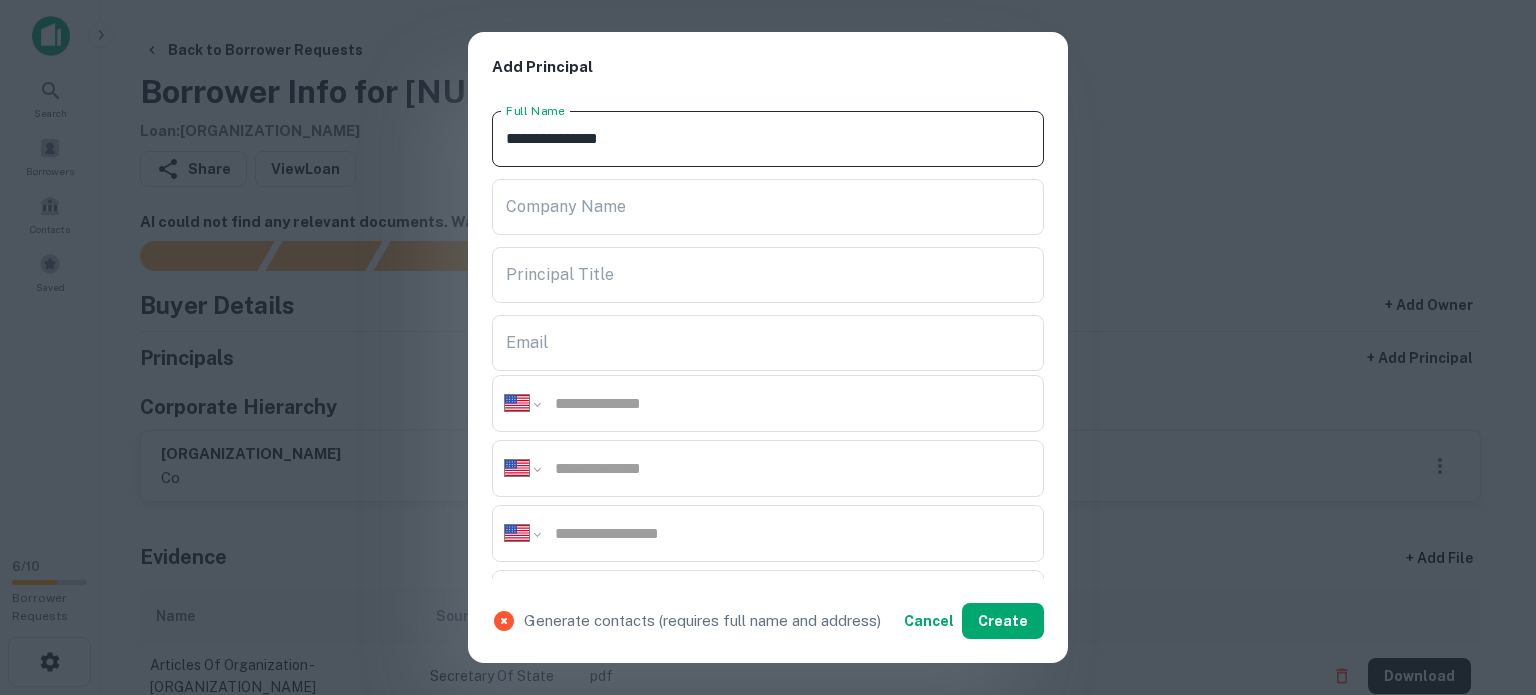drag, startPoint x: 560, startPoint y: 135, endPoint x: 669, endPoint y: 149, distance: 109.89541 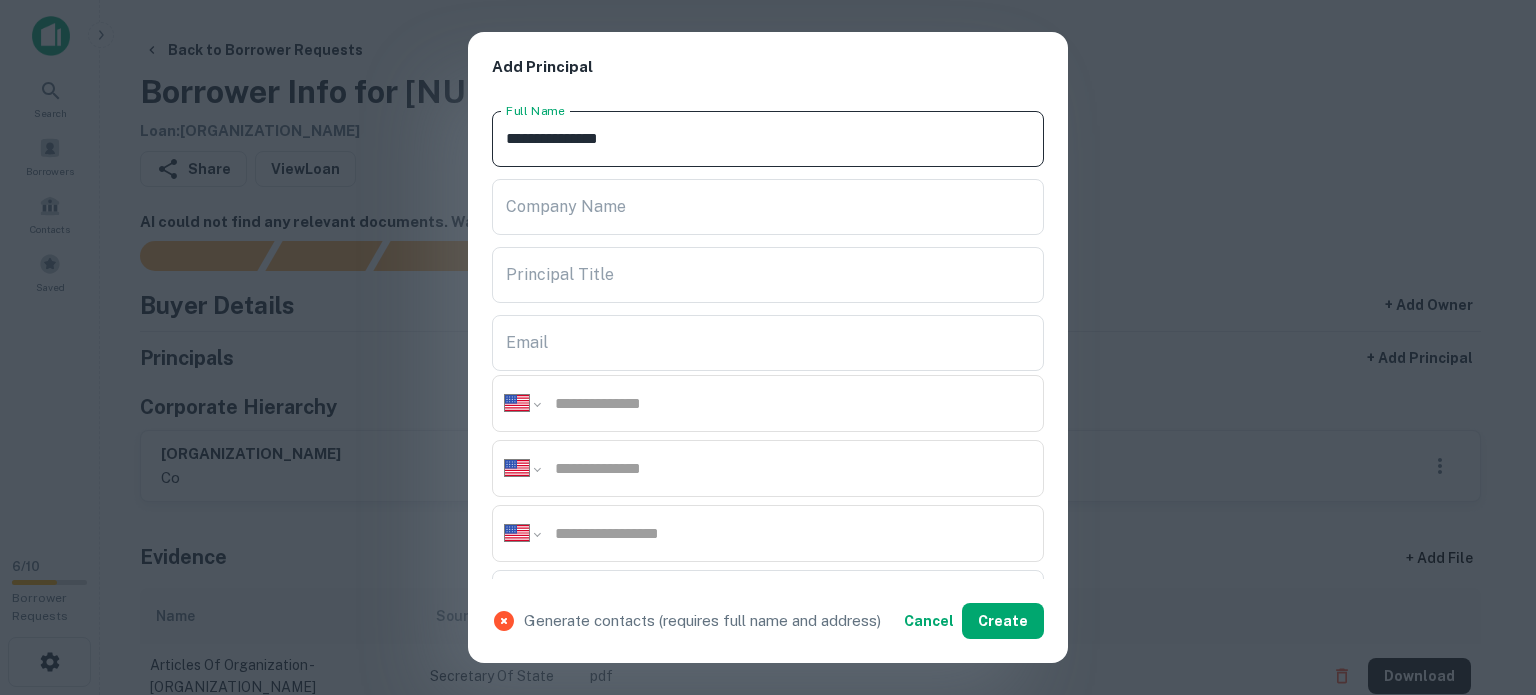 click on "**********" at bounding box center (768, 139) 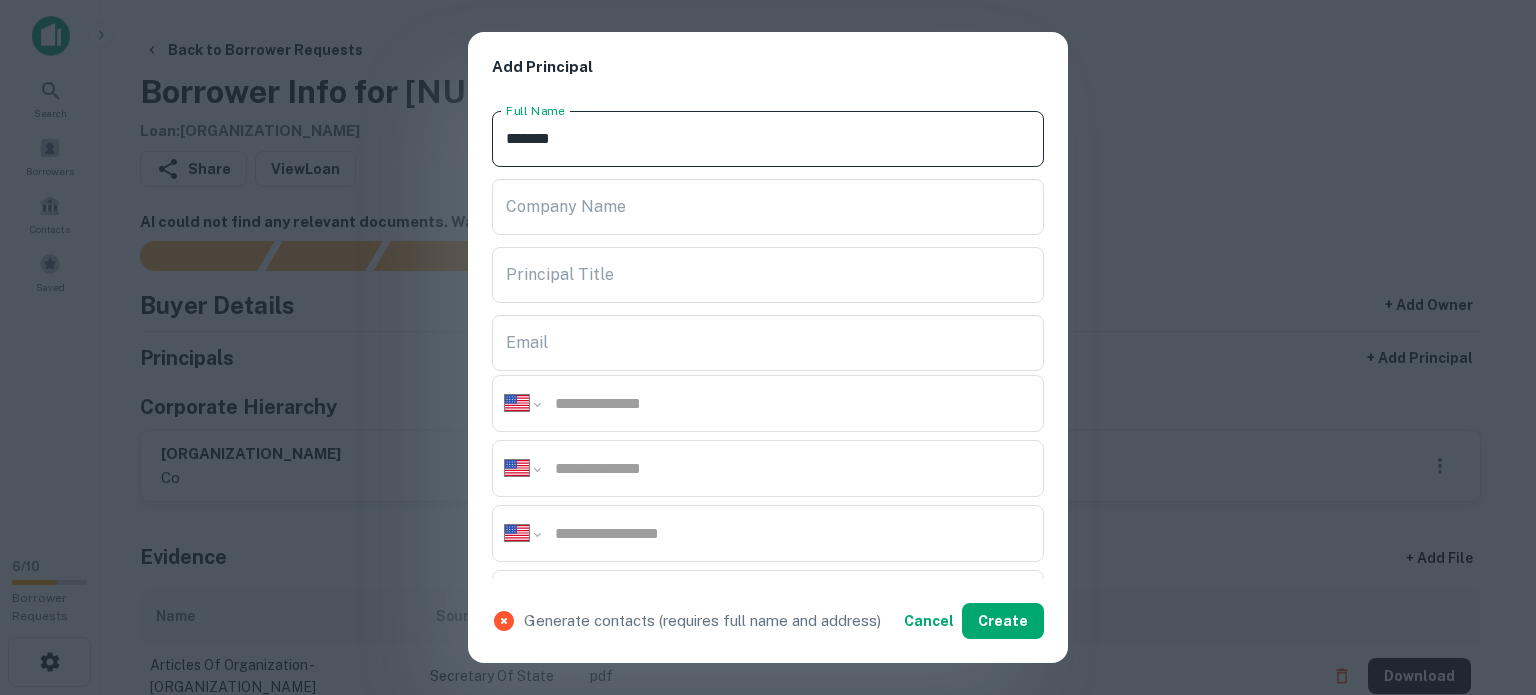 click on "******" at bounding box center (768, 139) 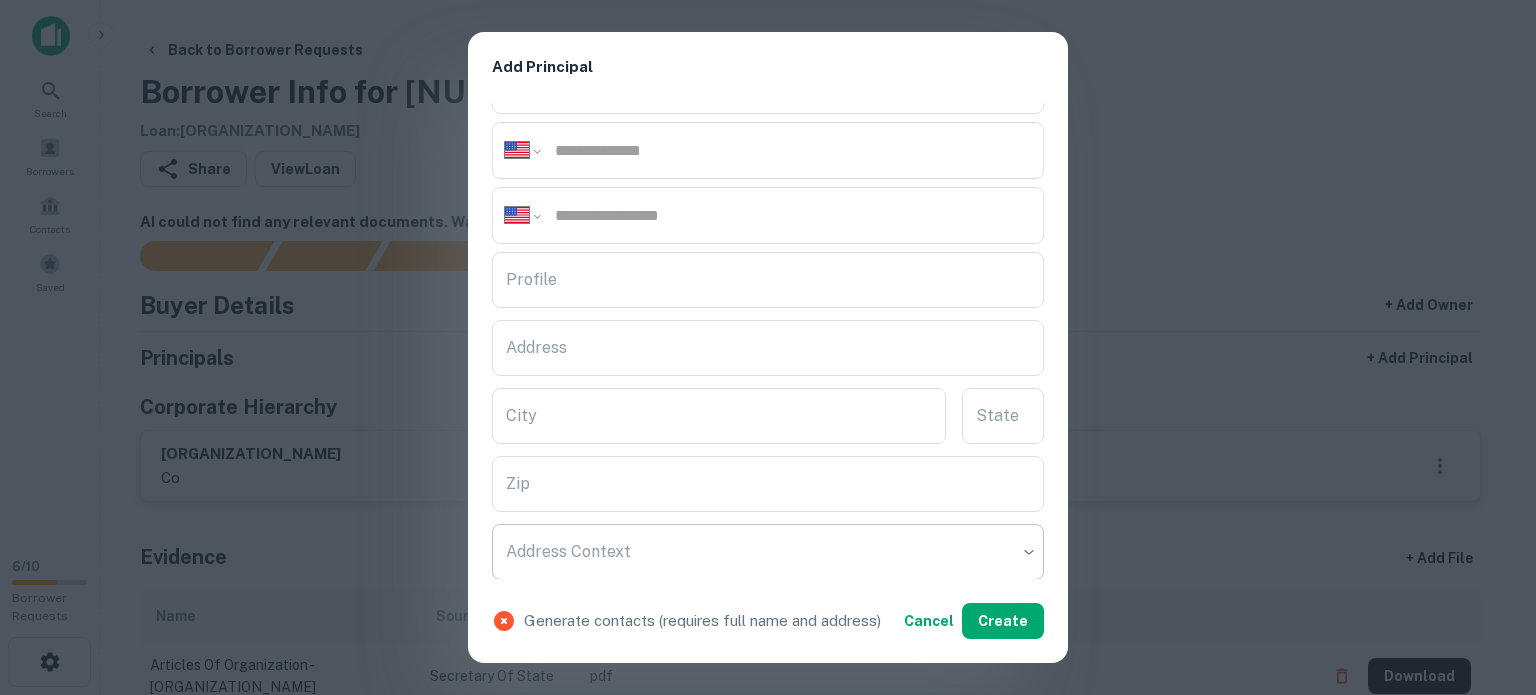 scroll, scrollTop: 400, scrollLeft: 0, axis: vertical 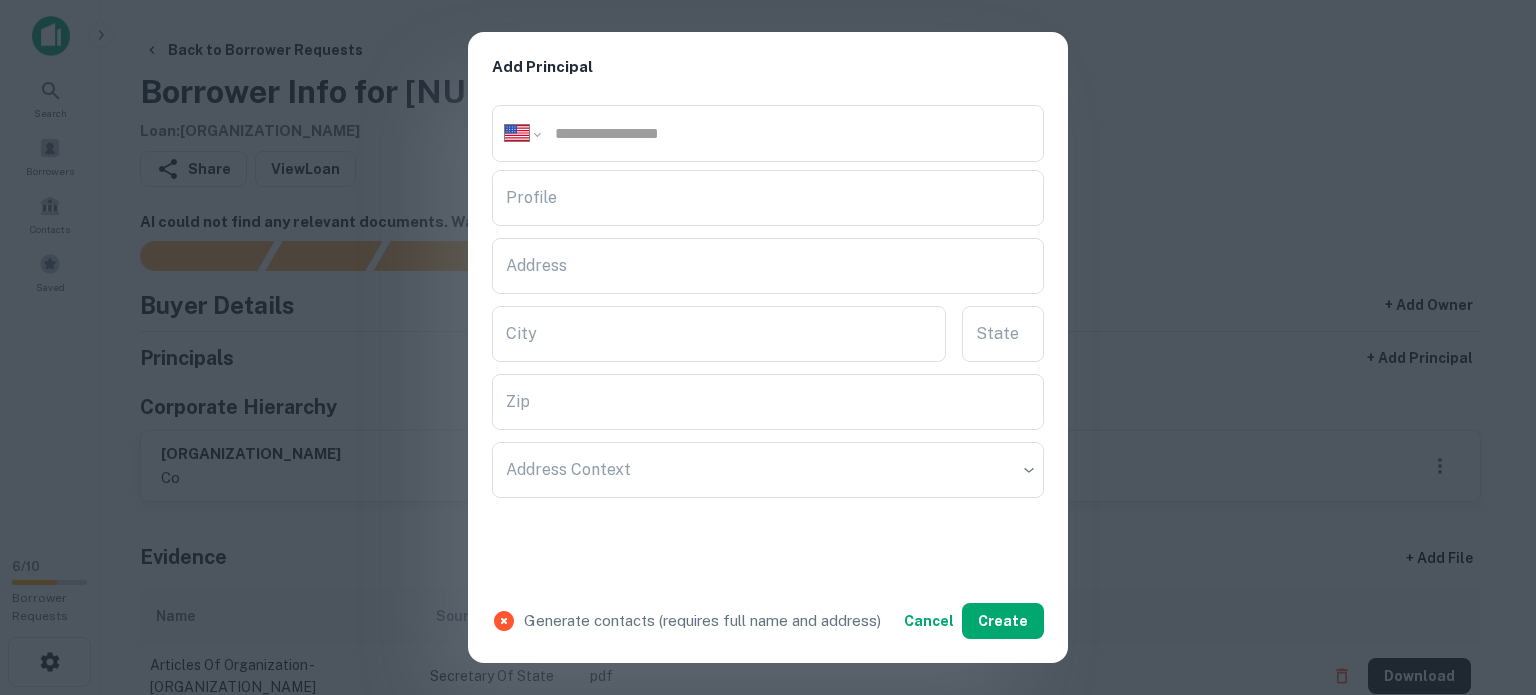 type on "**********" 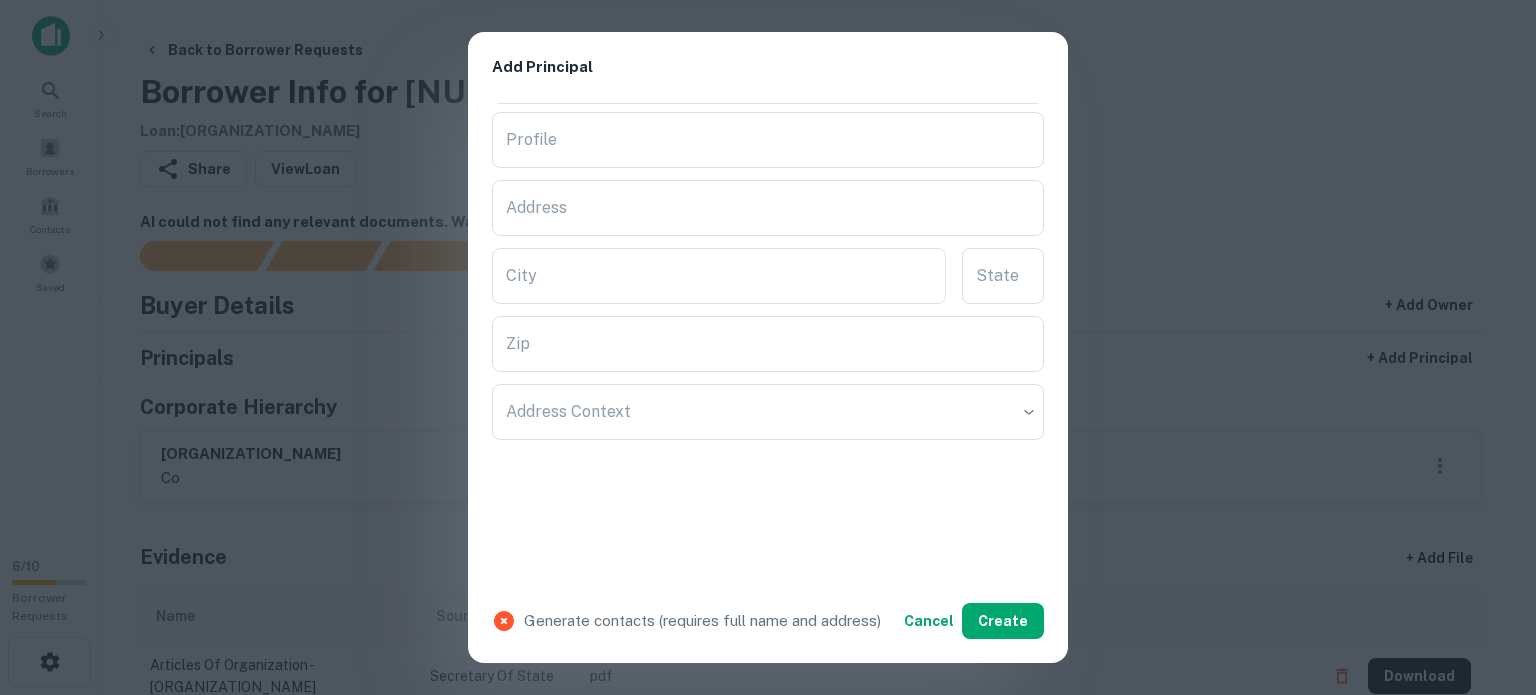 scroll, scrollTop: 512, scrollLeft: 0, axis: vertical 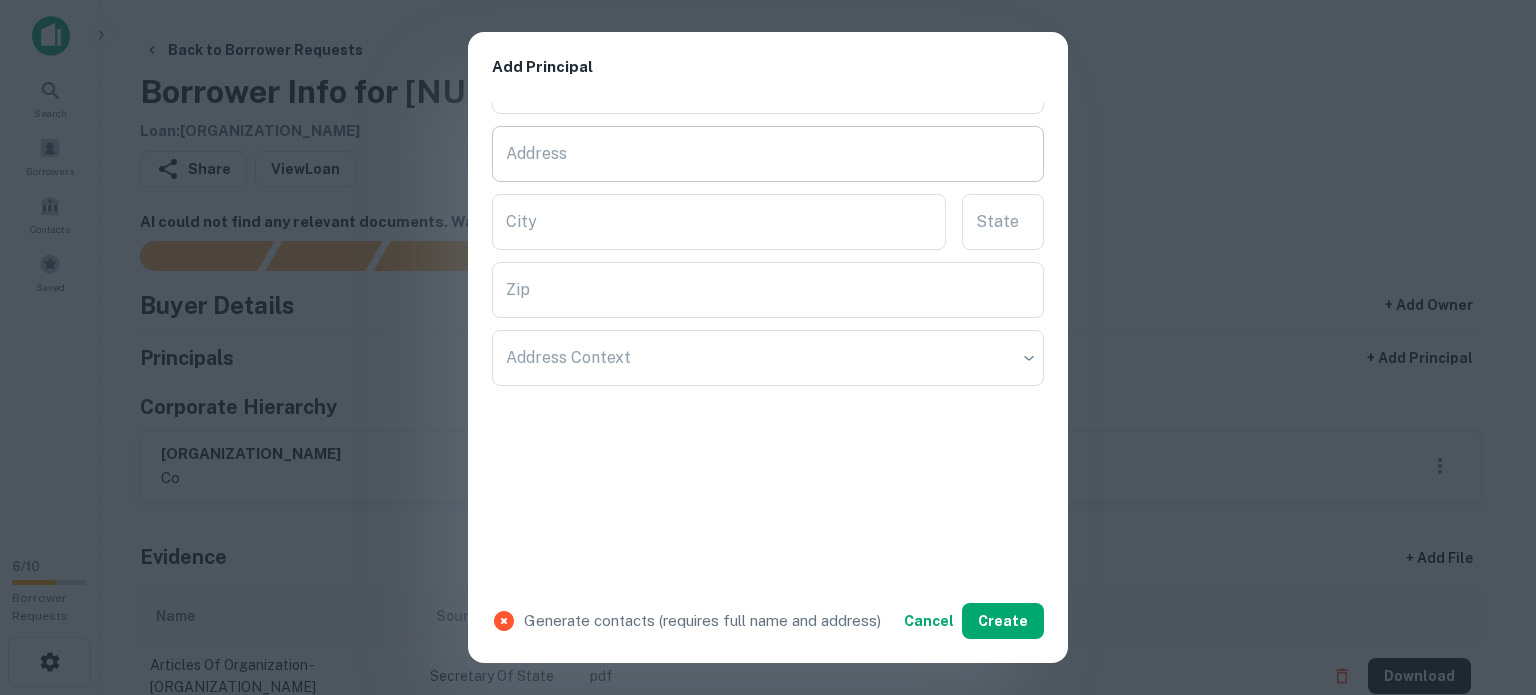 click on "Address" at bounding box center (768, 154) 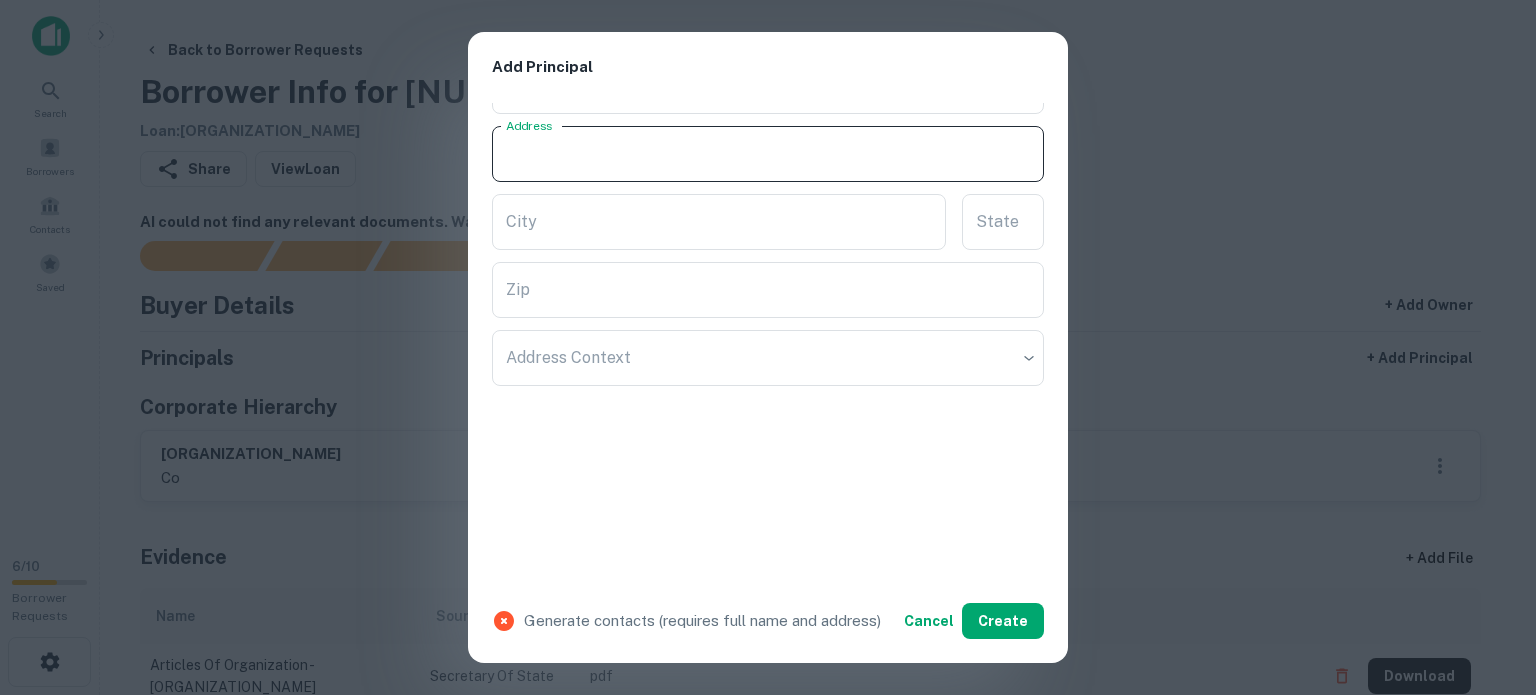 paste on "**********" 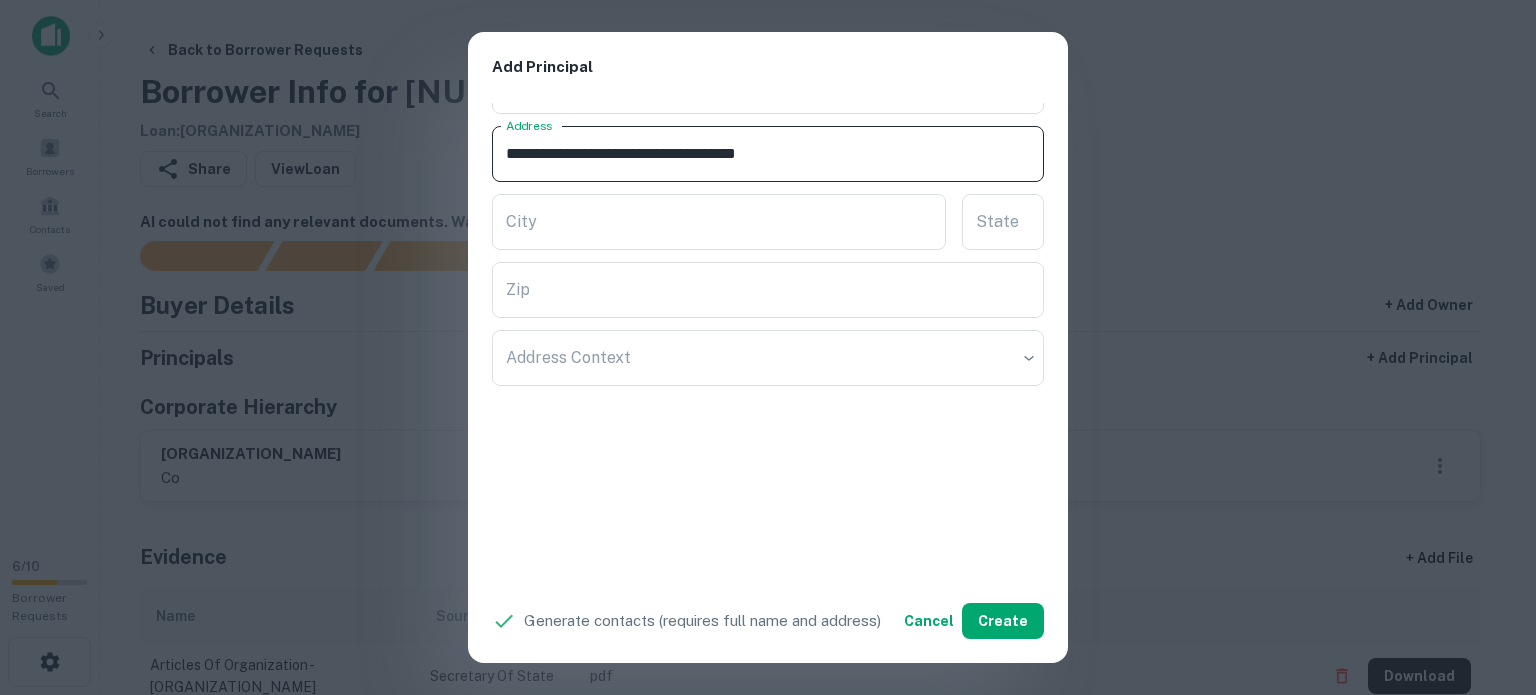 drag, startPoint x: 734, startPoint y: 143, endPoint x: 852, endPoint y: 158, distance: 118.94957 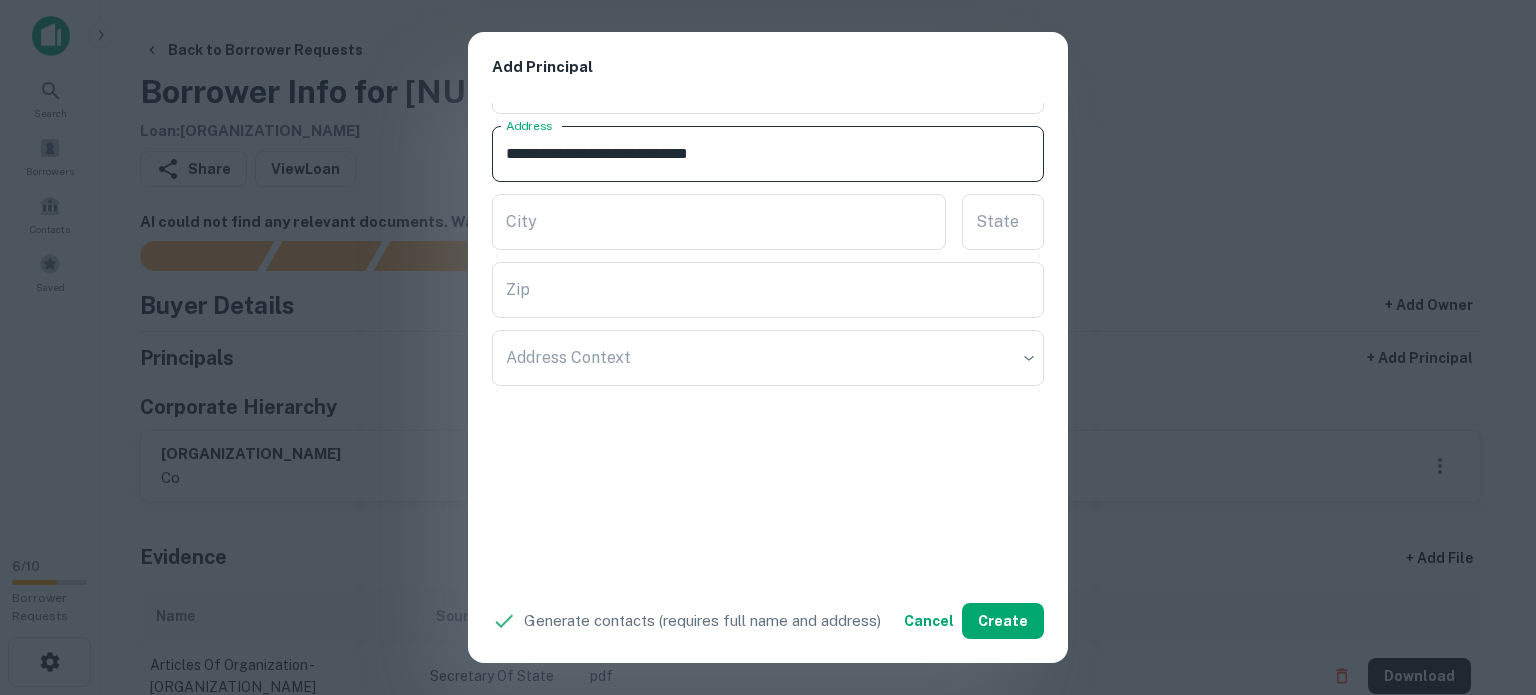 click on "**********" at bounding box center [768, 154] 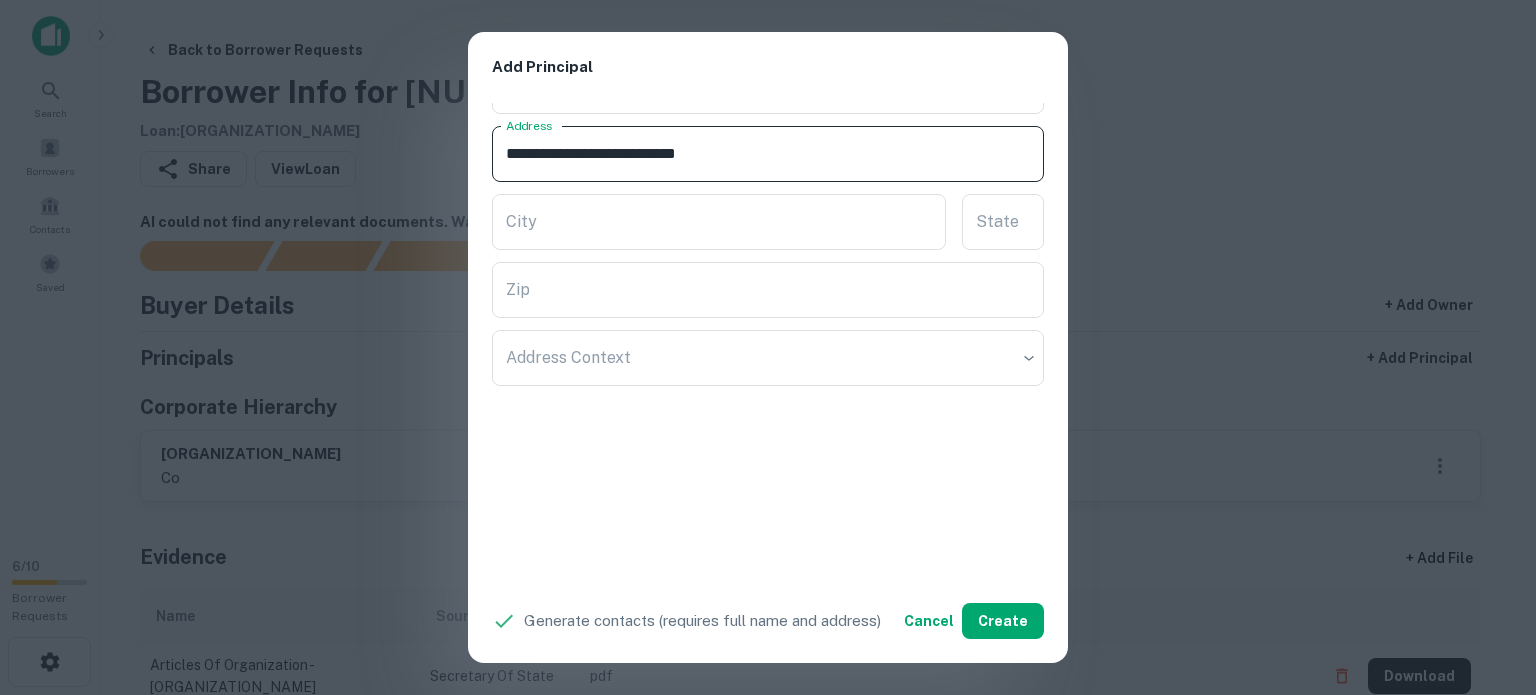 drag, startPoint x: 681, startPoint y: 155, endPoint x: 743, endPoint y: 159, distance: 62.1289 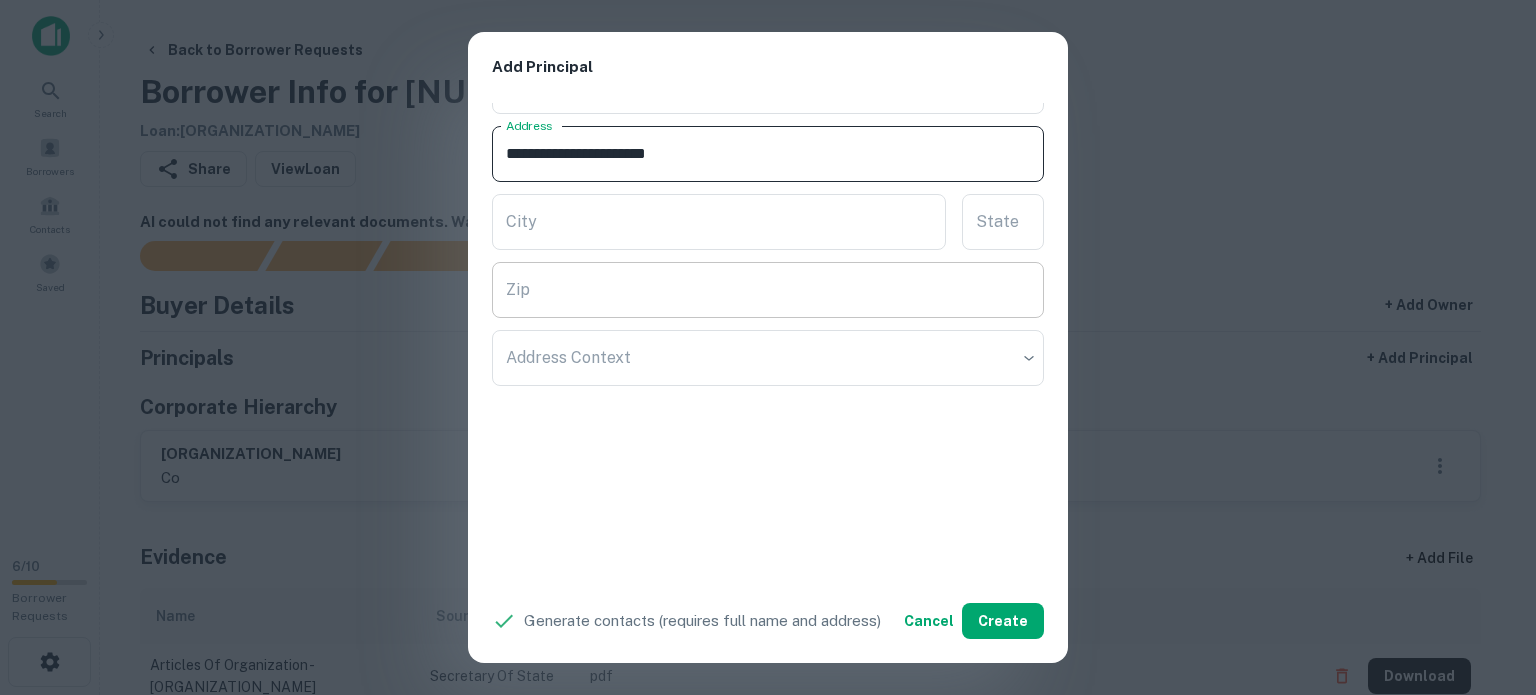 type on "**********" 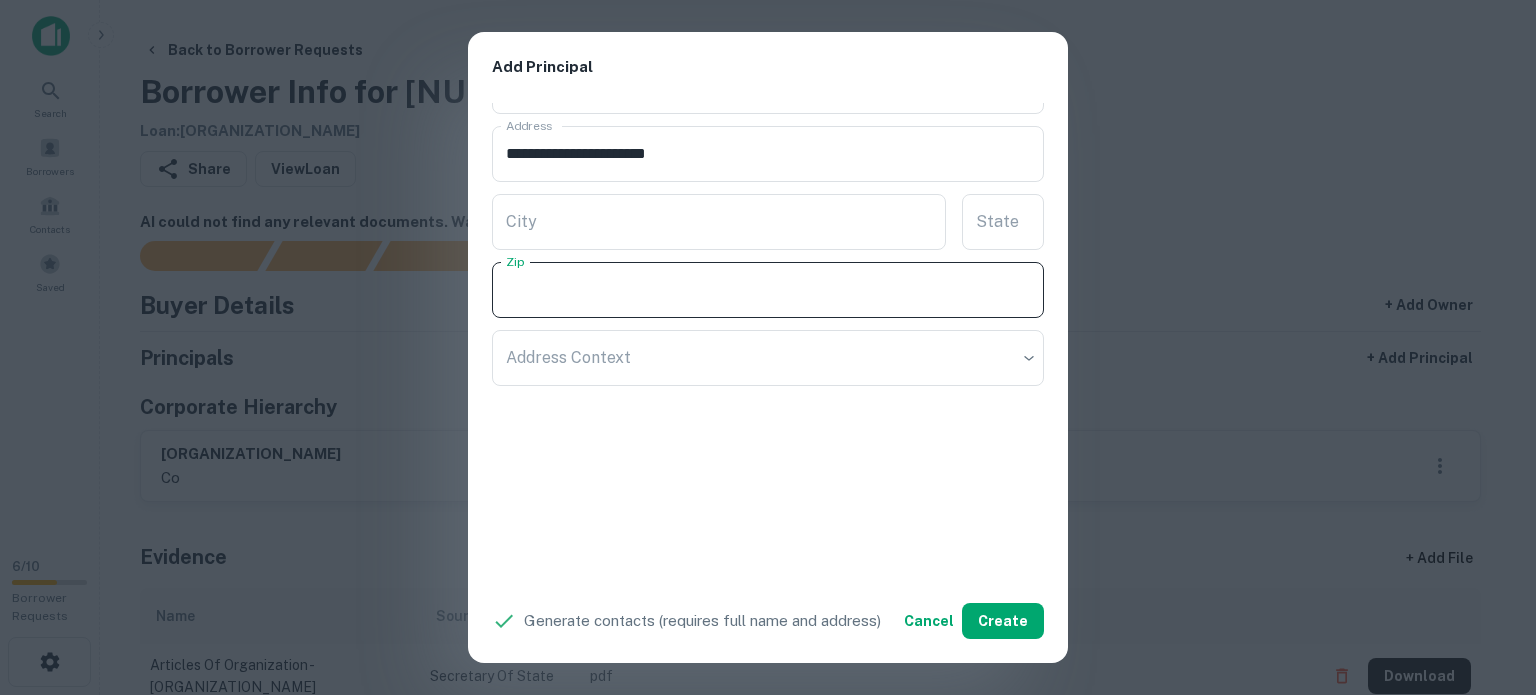 click on "Zip" at bounding box center [768, 290] 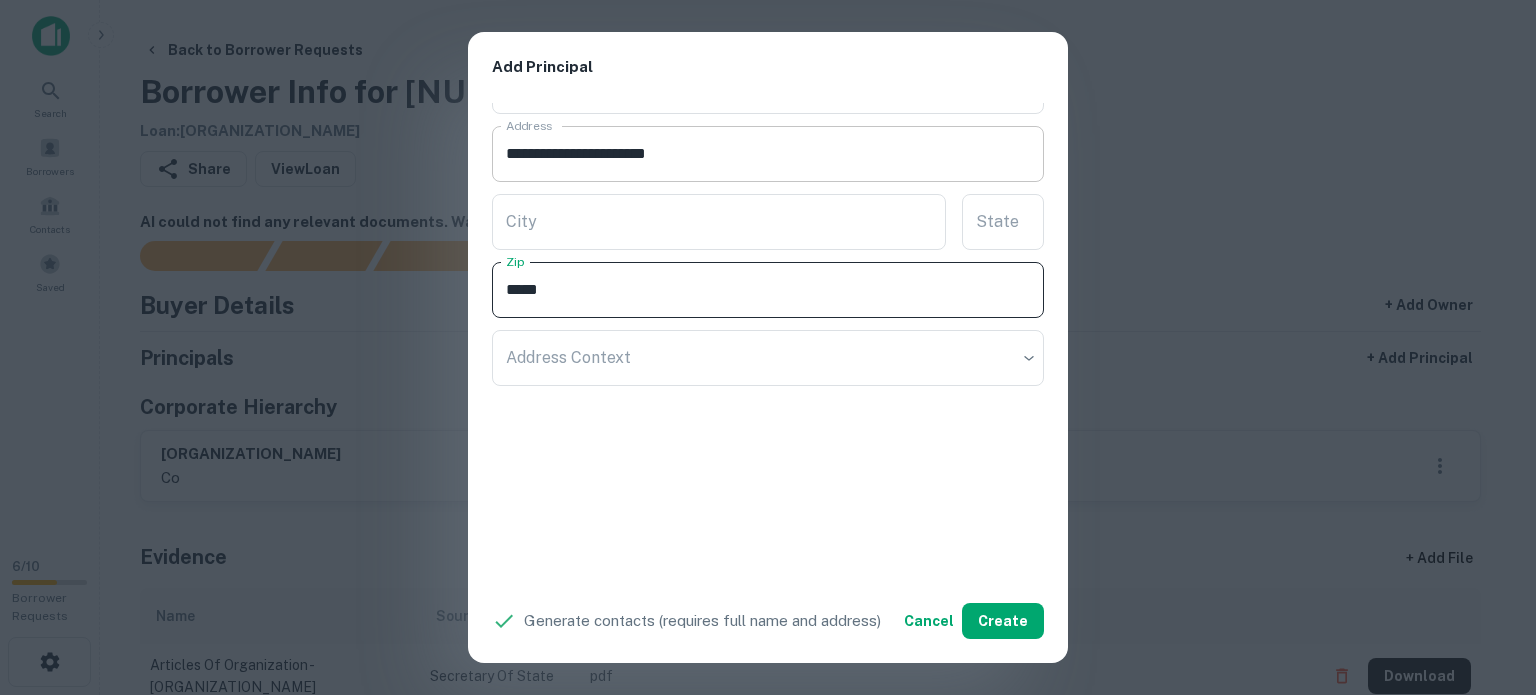 type on "*****" 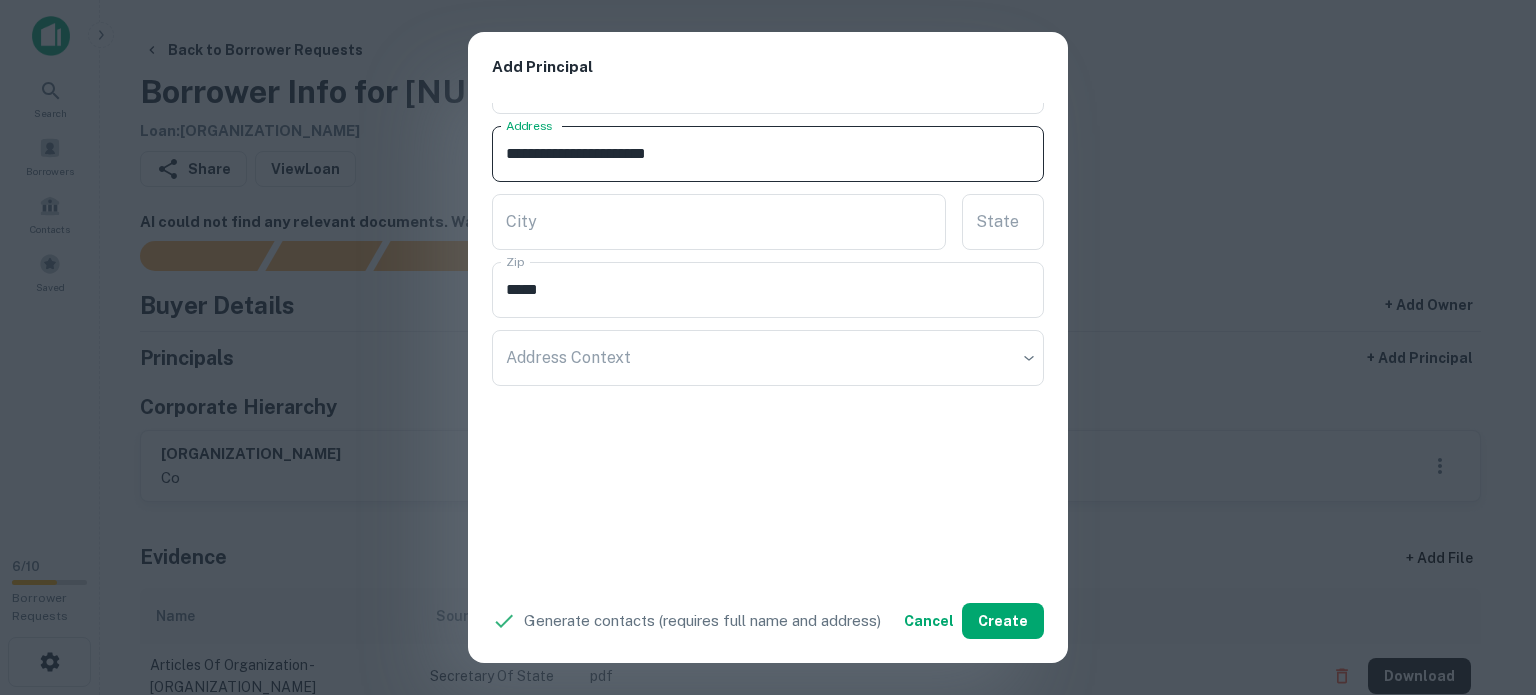 drag, startPoint x: 654, startPoint y: 147, endPoint x: 708, endPoint y: 159, distance: 55.31727 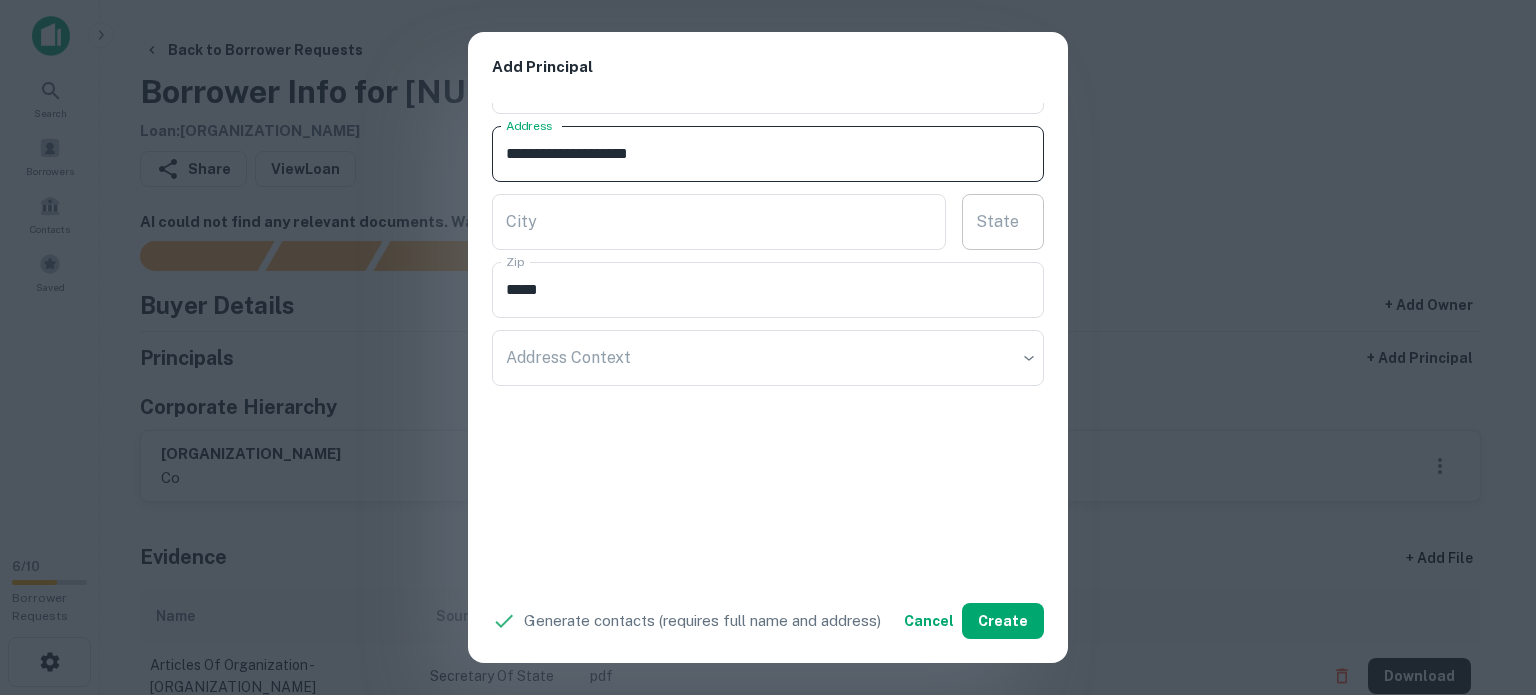 type on "**********" 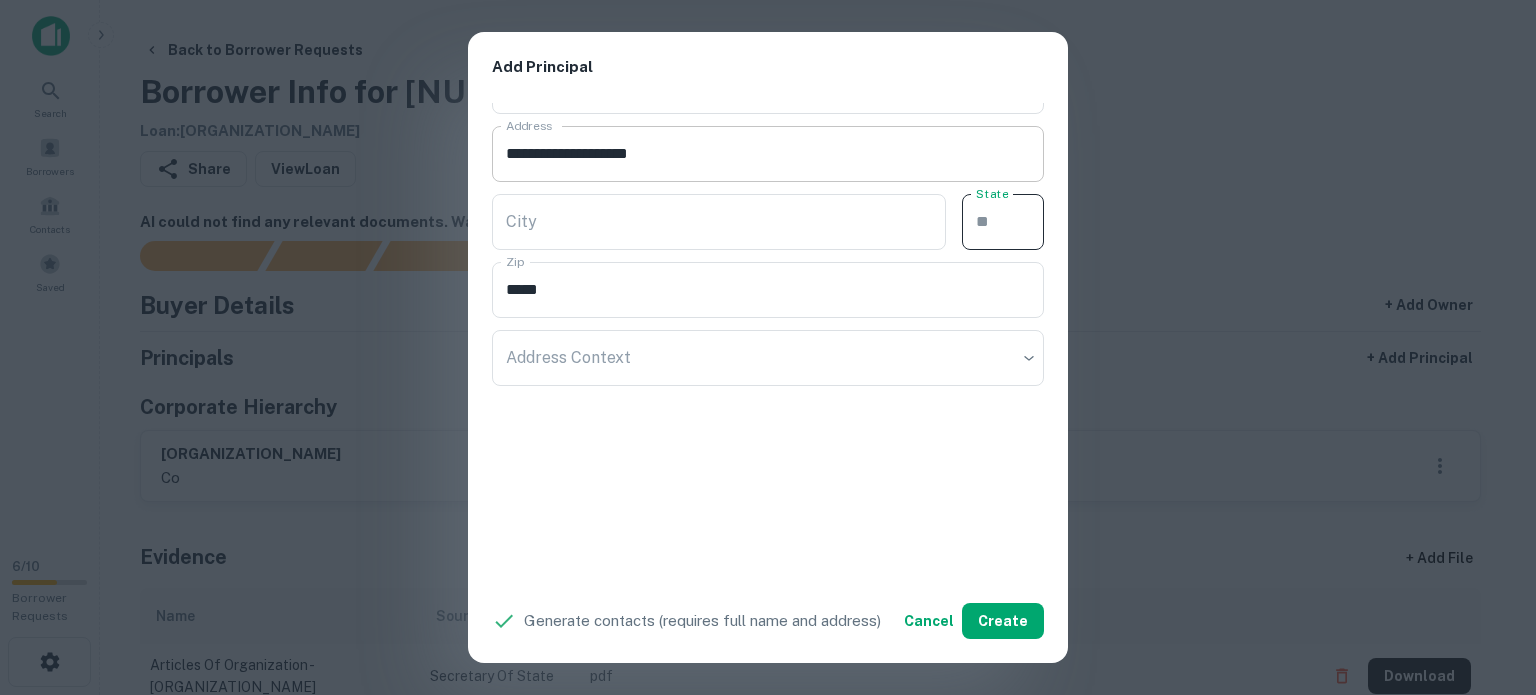 paste on "**" 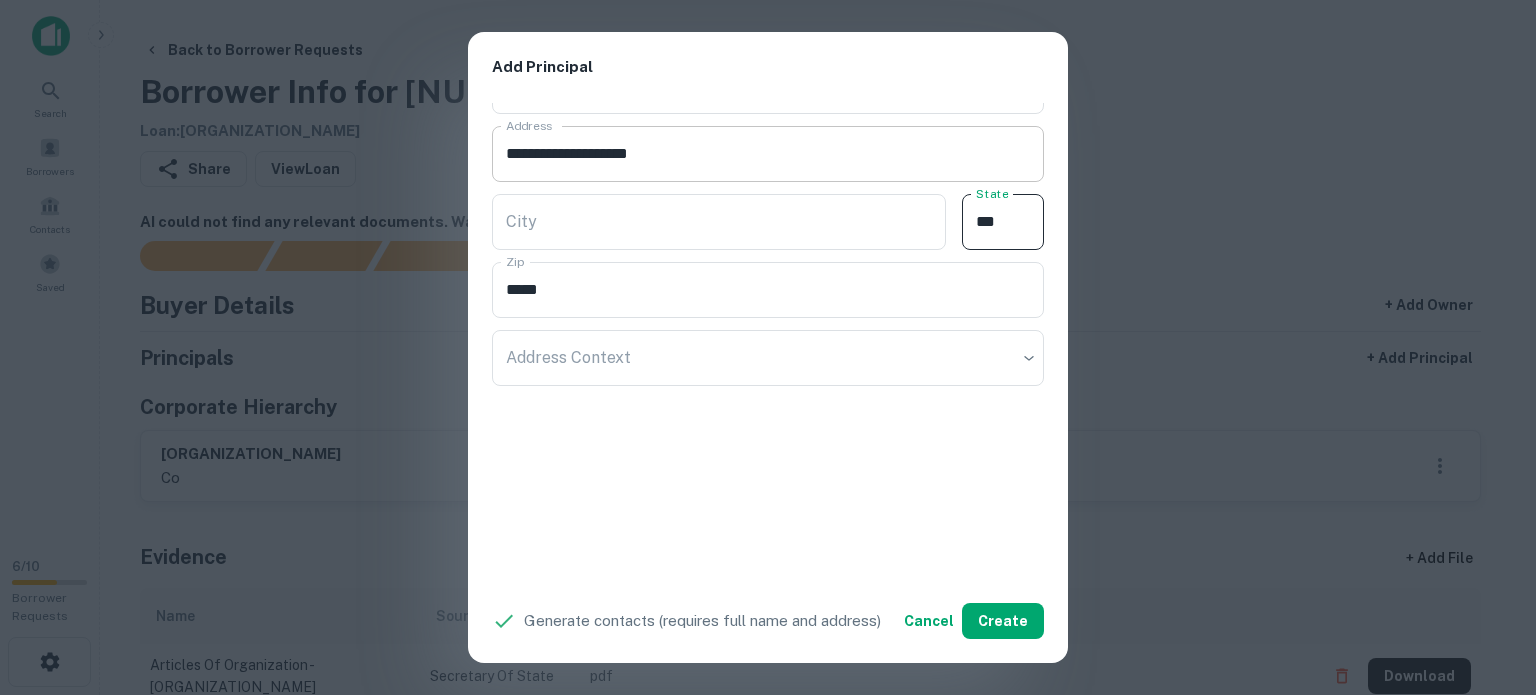 type on "**" 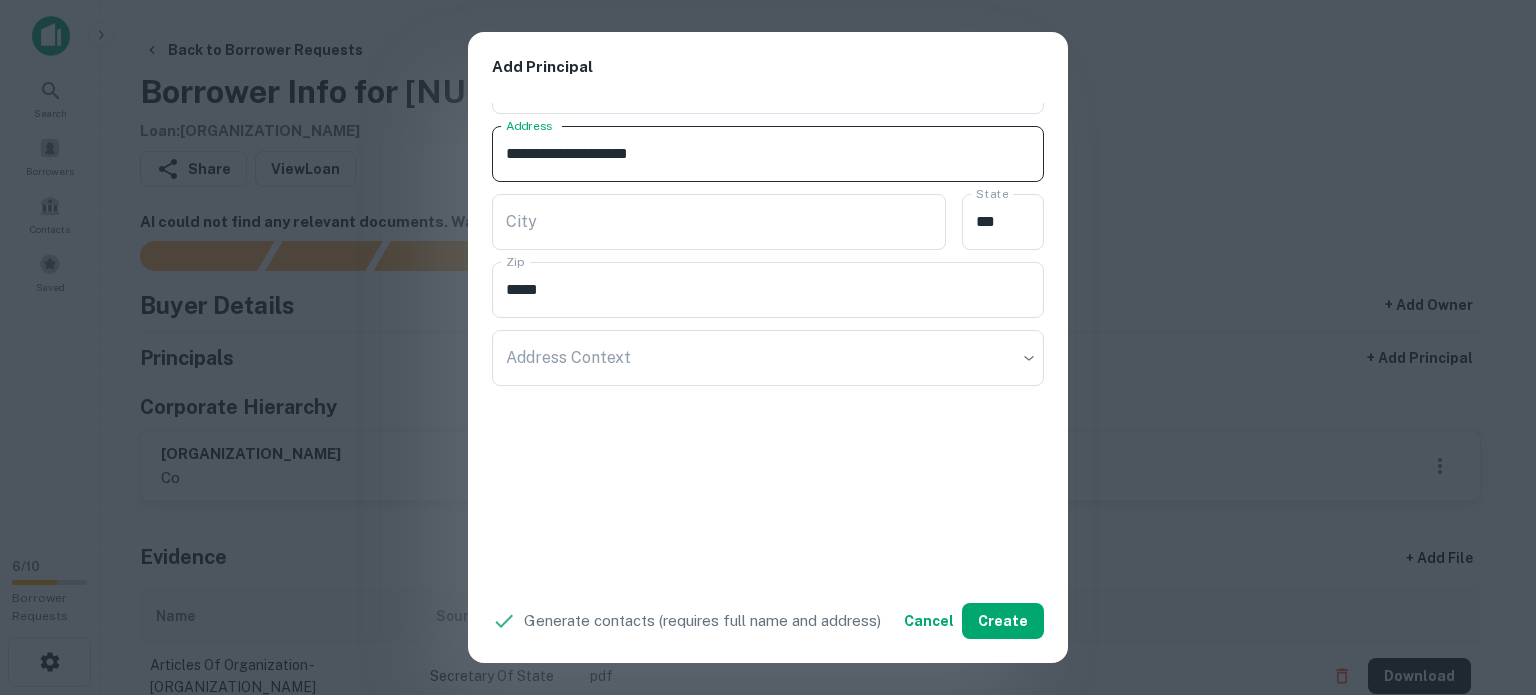 drag, startPoint x: 600, startPoint y: 148, endPoint x: 646, endPoint y: 157, distance: 46.872166 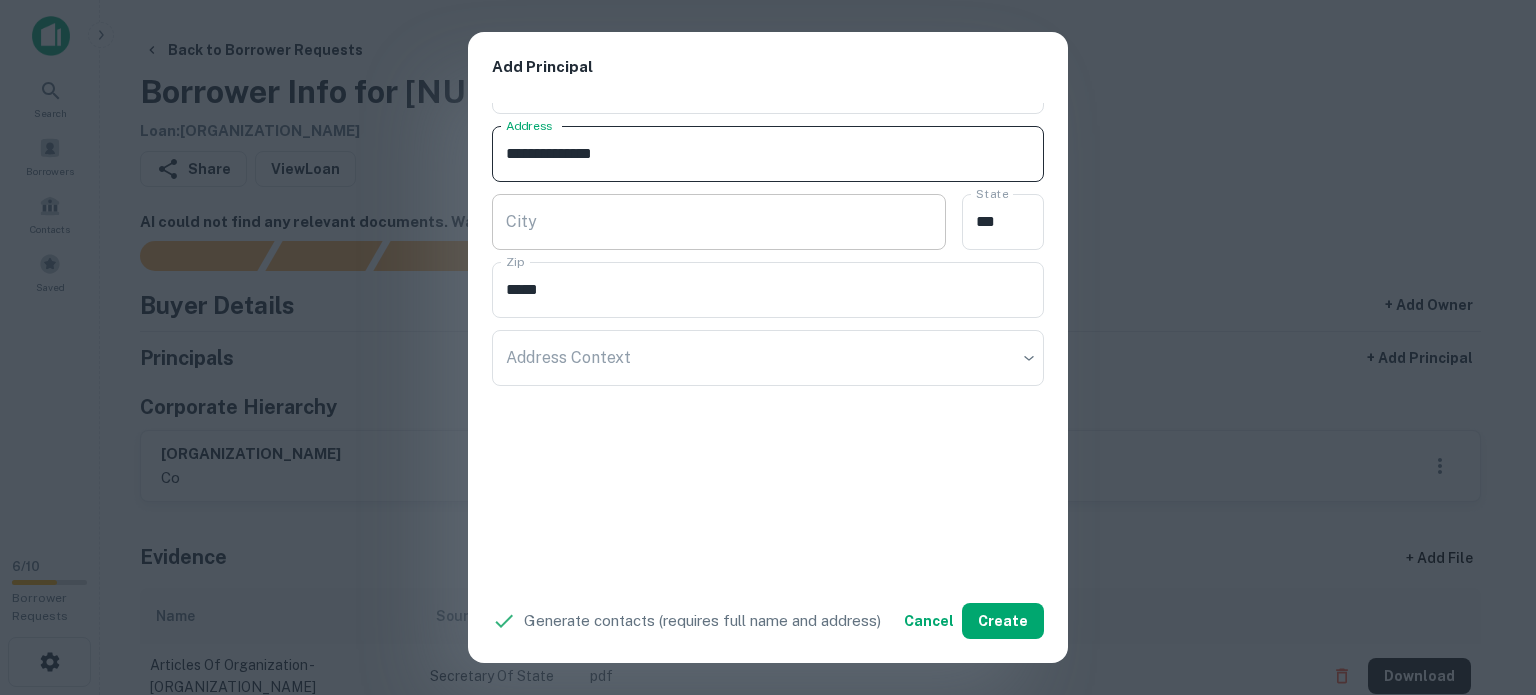 type on "**********" 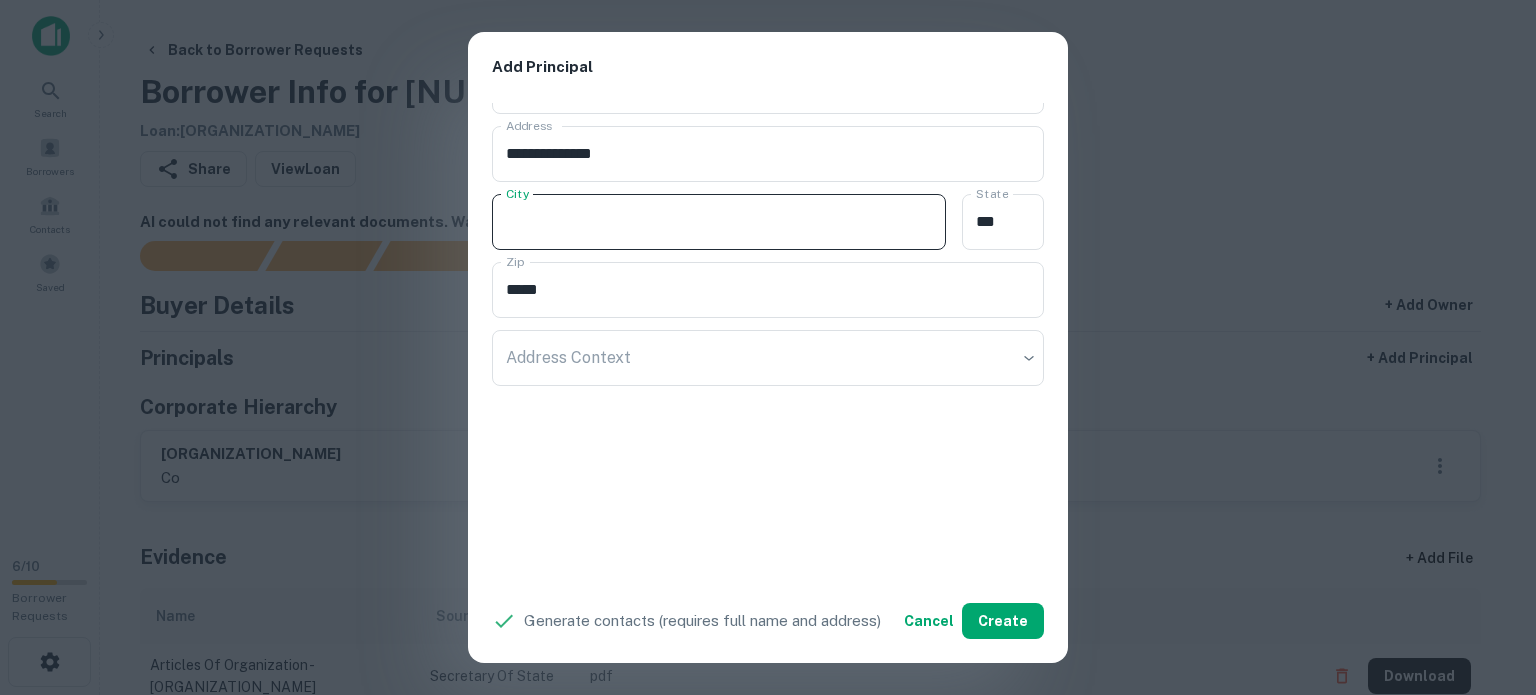 paste on "******" 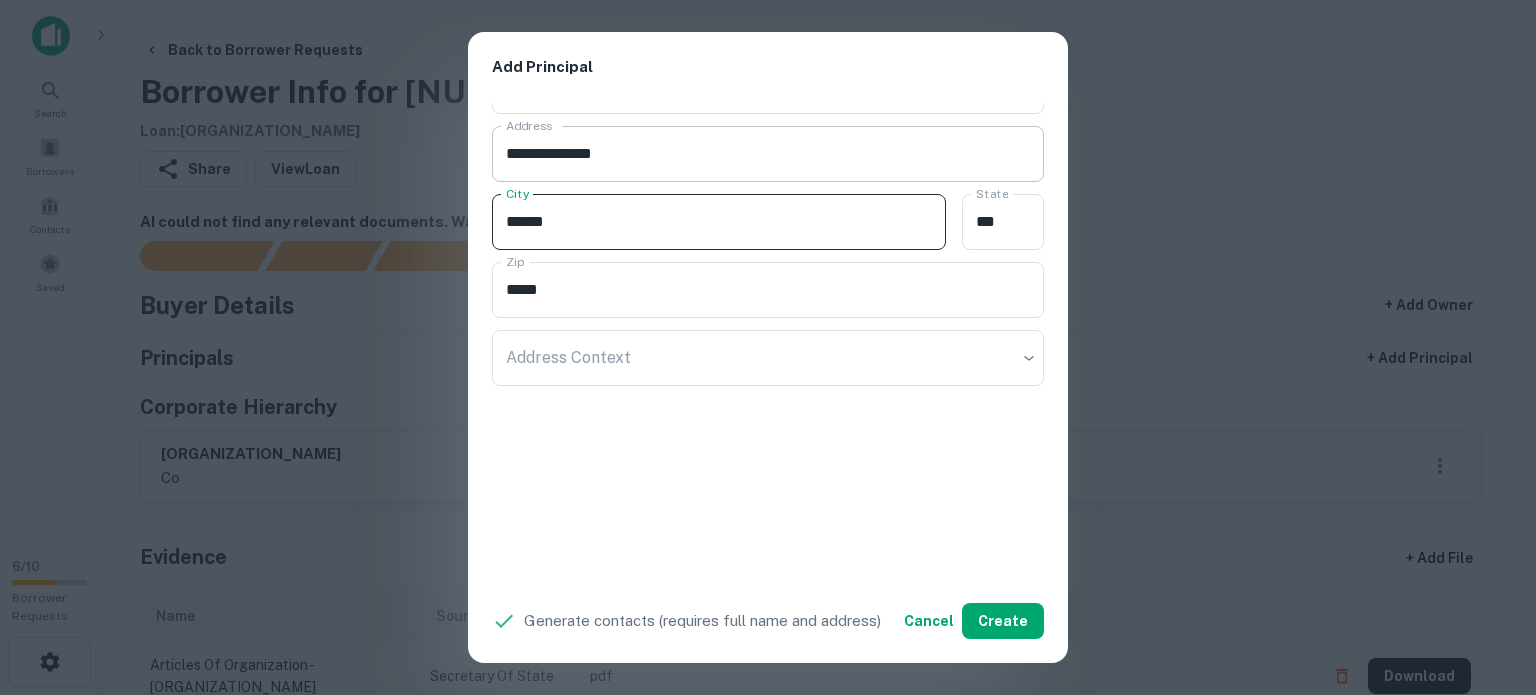 type on "******" 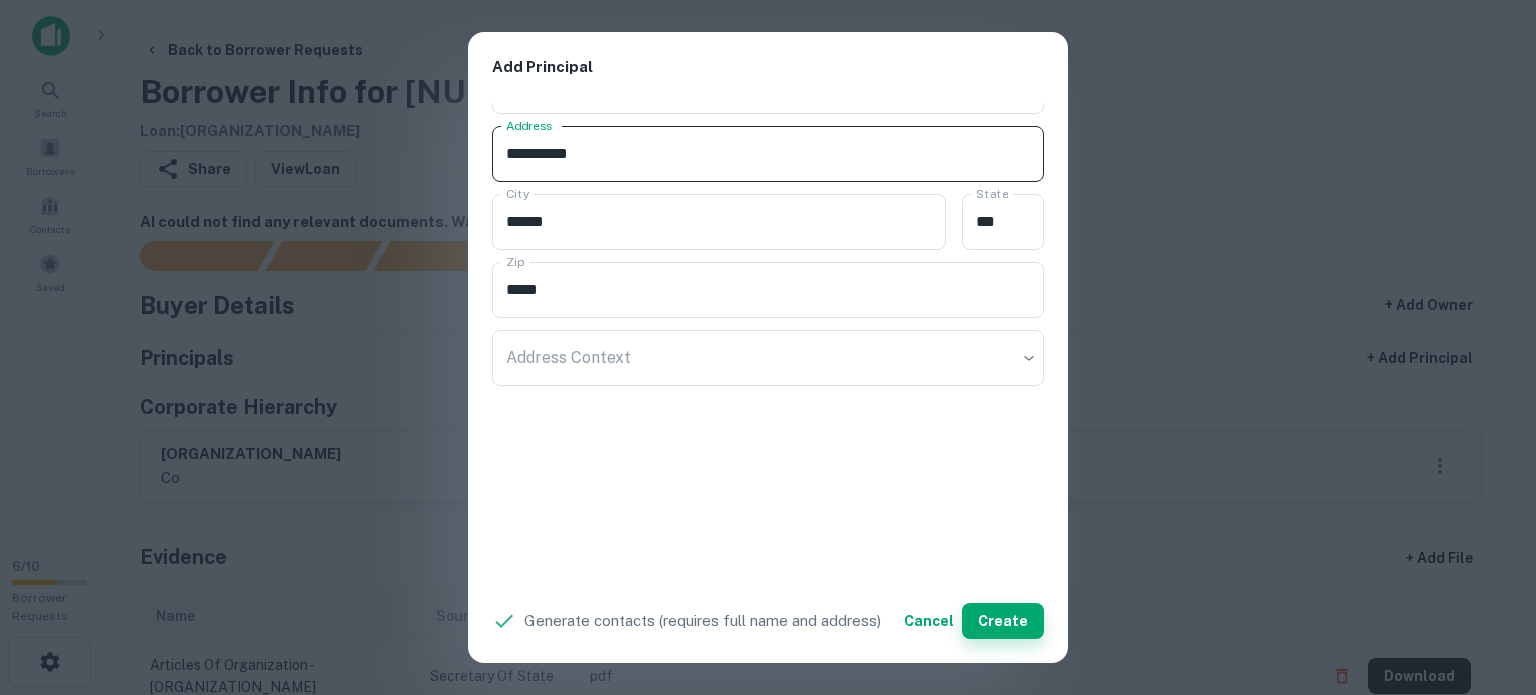 type on "**********" 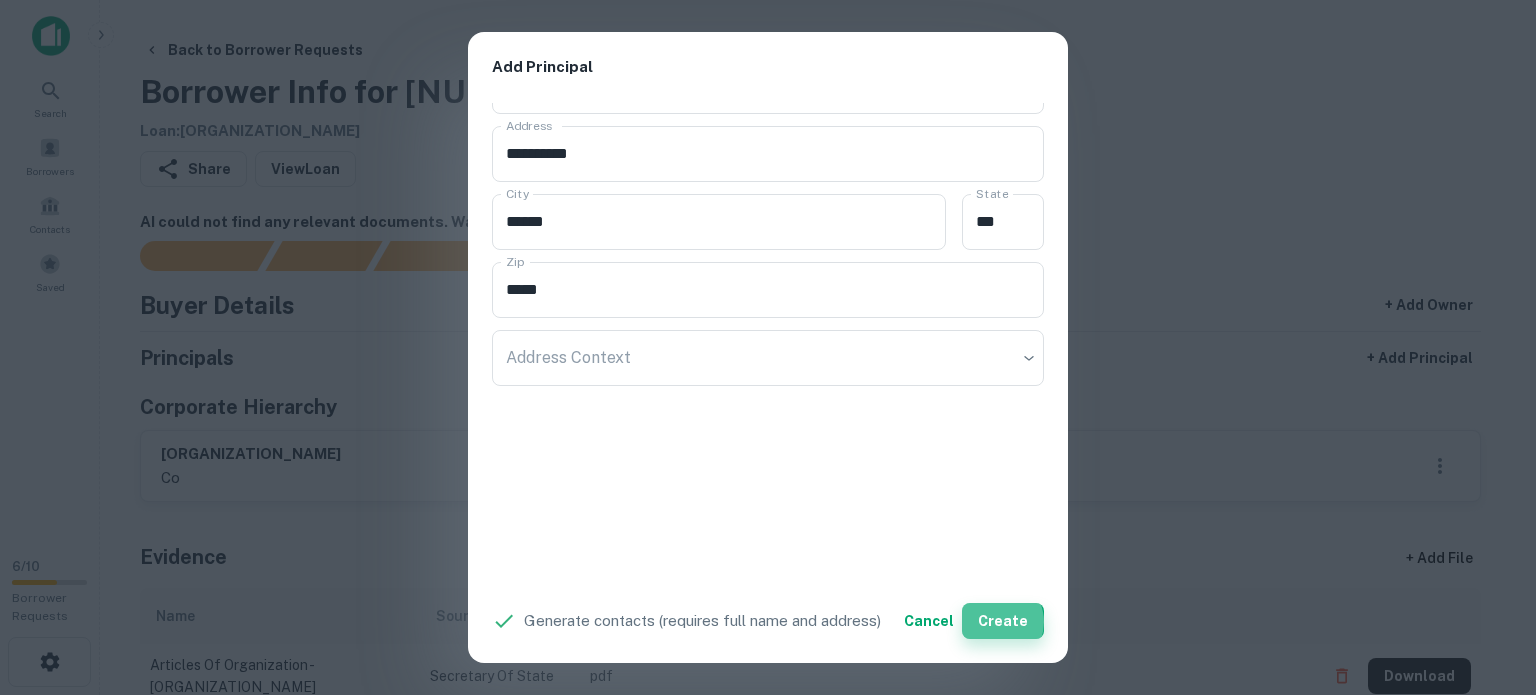 click on "Create" at bounding box center (1003, 621) 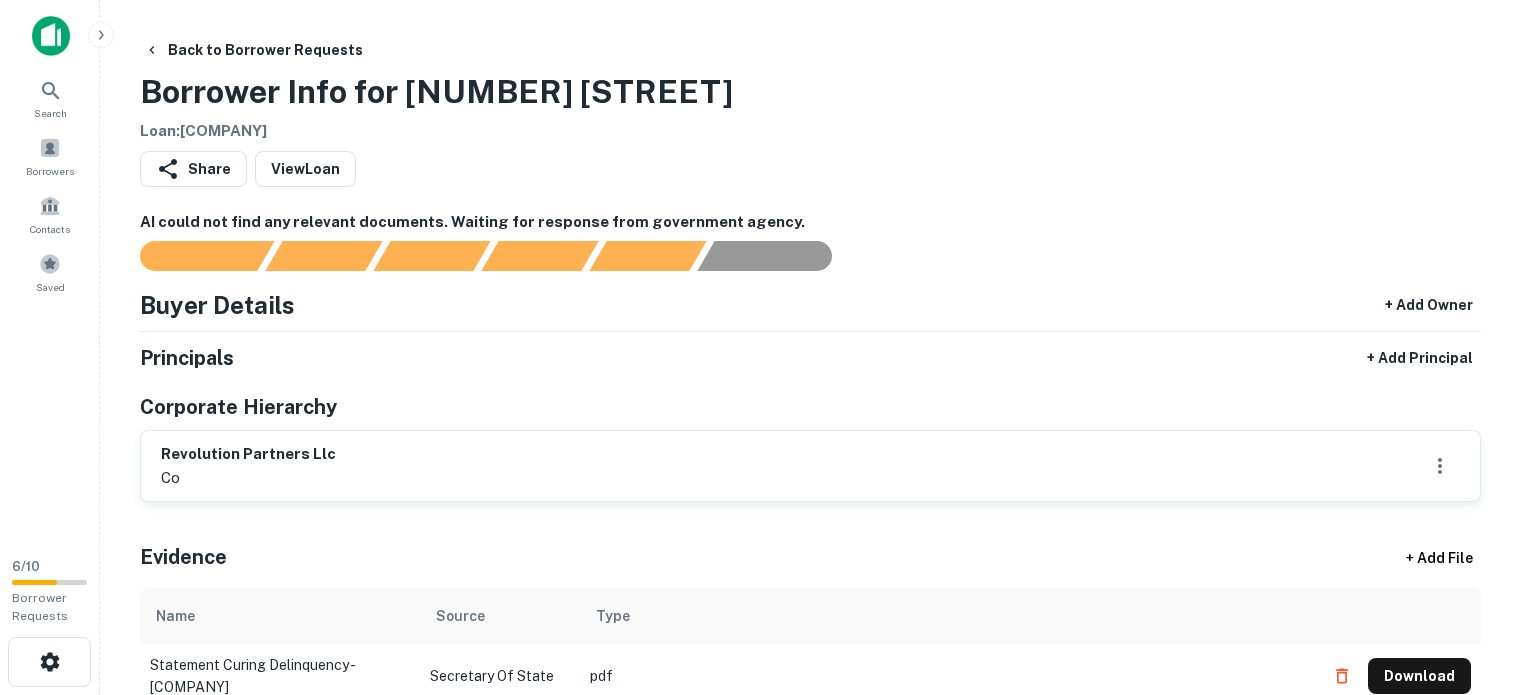 scroll, scrollTop: 0, scrollLeft: 0, axis: both 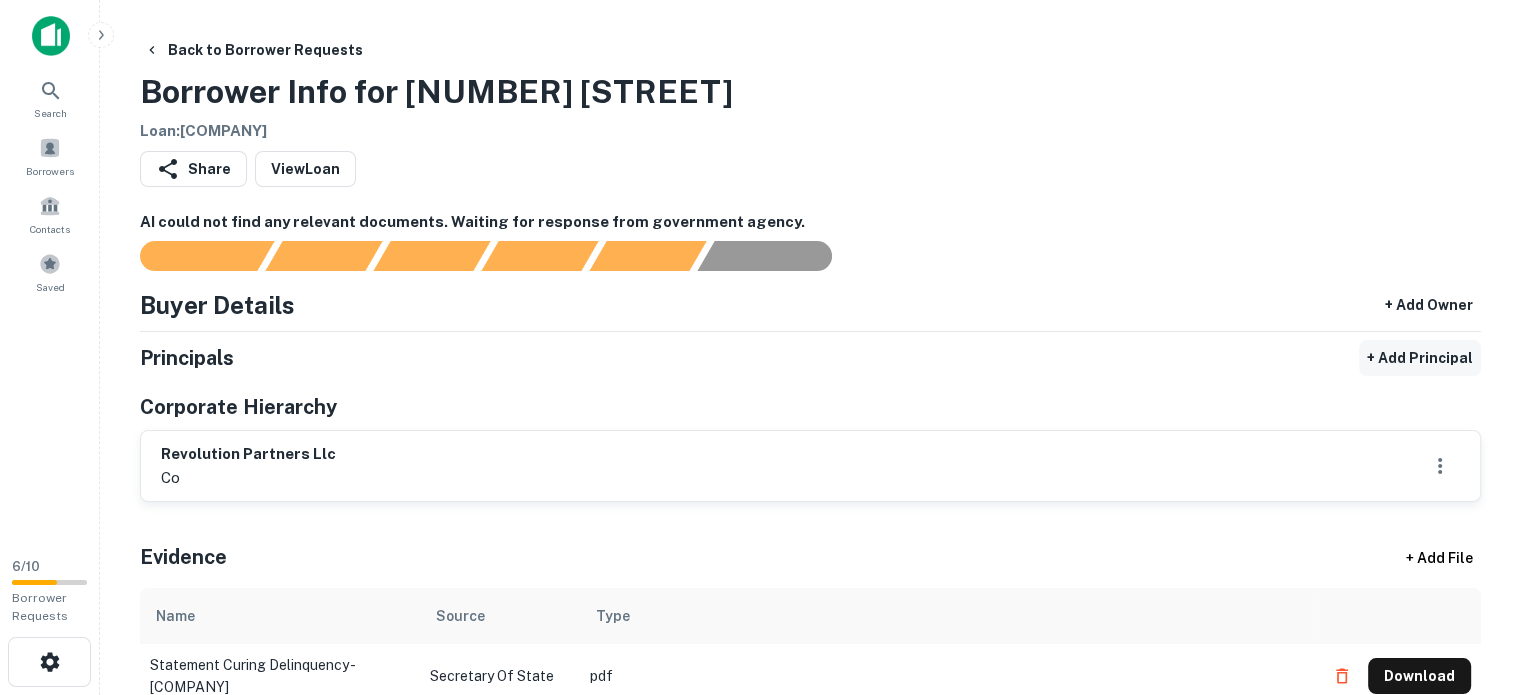 click on "+ Add Principal" at bounding box center (1420, 358) 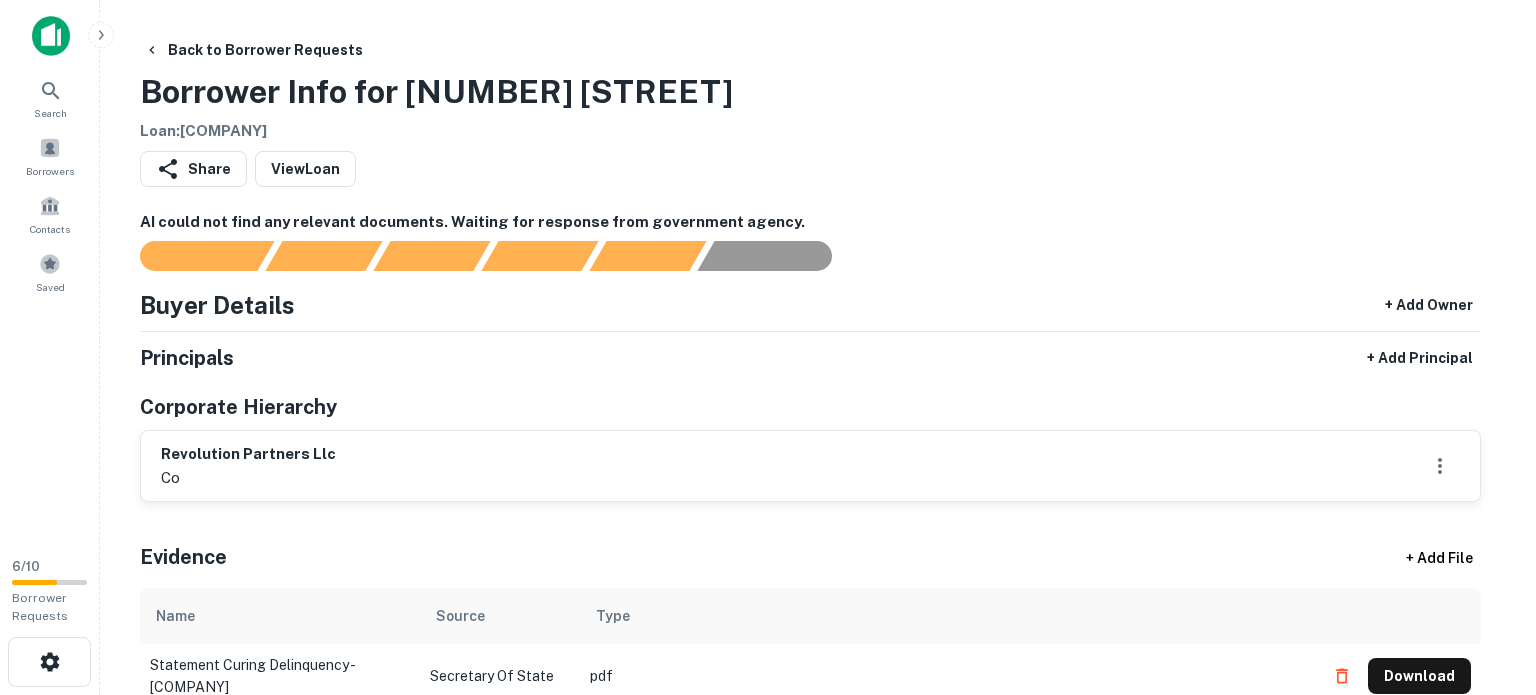 click on "Full Name" at bounding box center (71, 809) 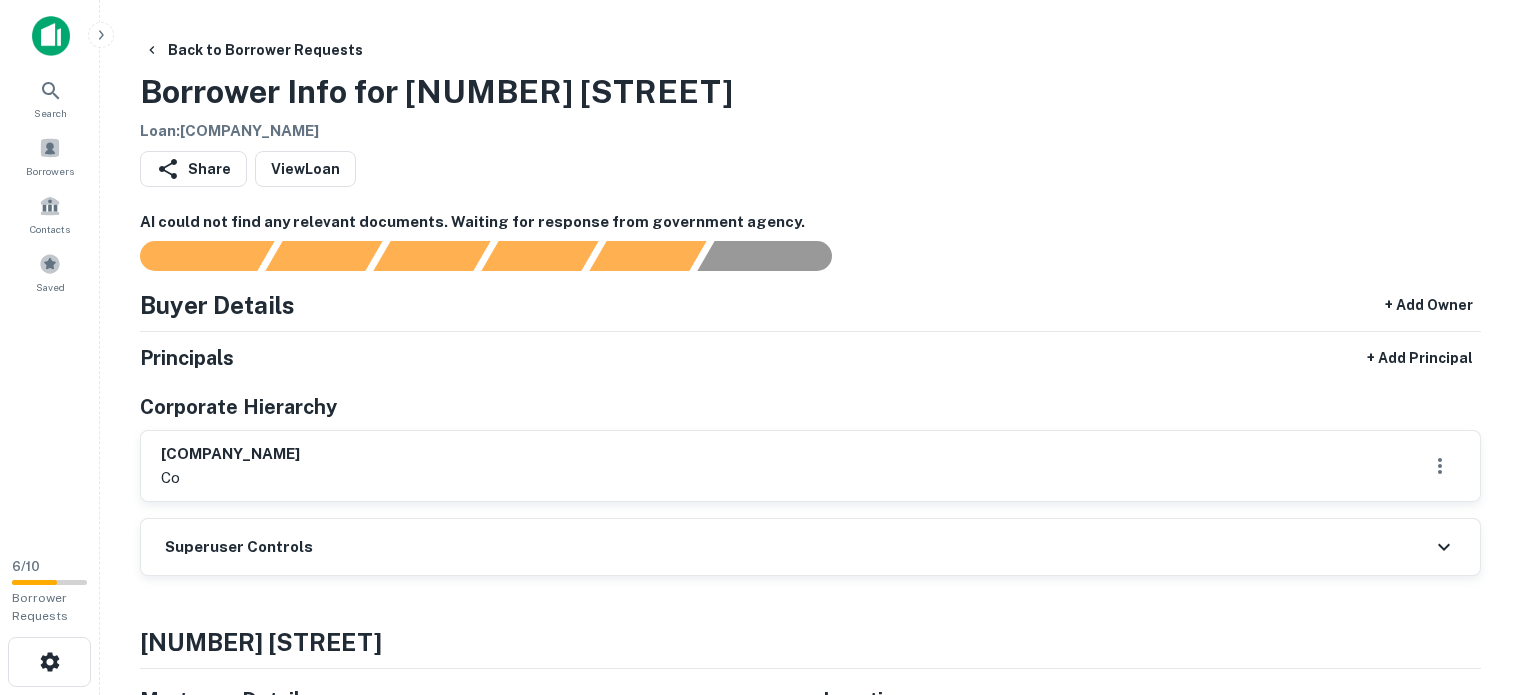 scroll, scrollTop: 0, scrollLeft: 0, axis: both 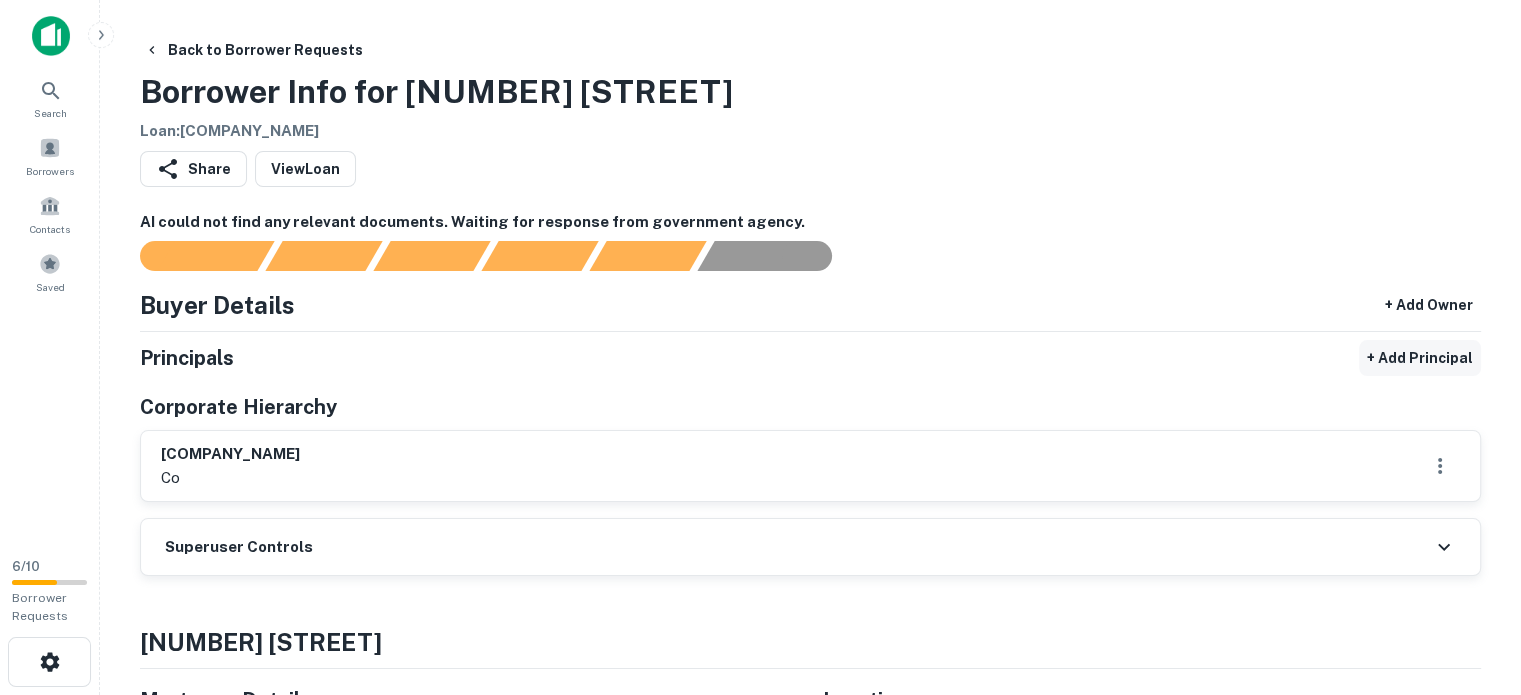 click on "+ Add Principal" at bounding box center [1420, 358] 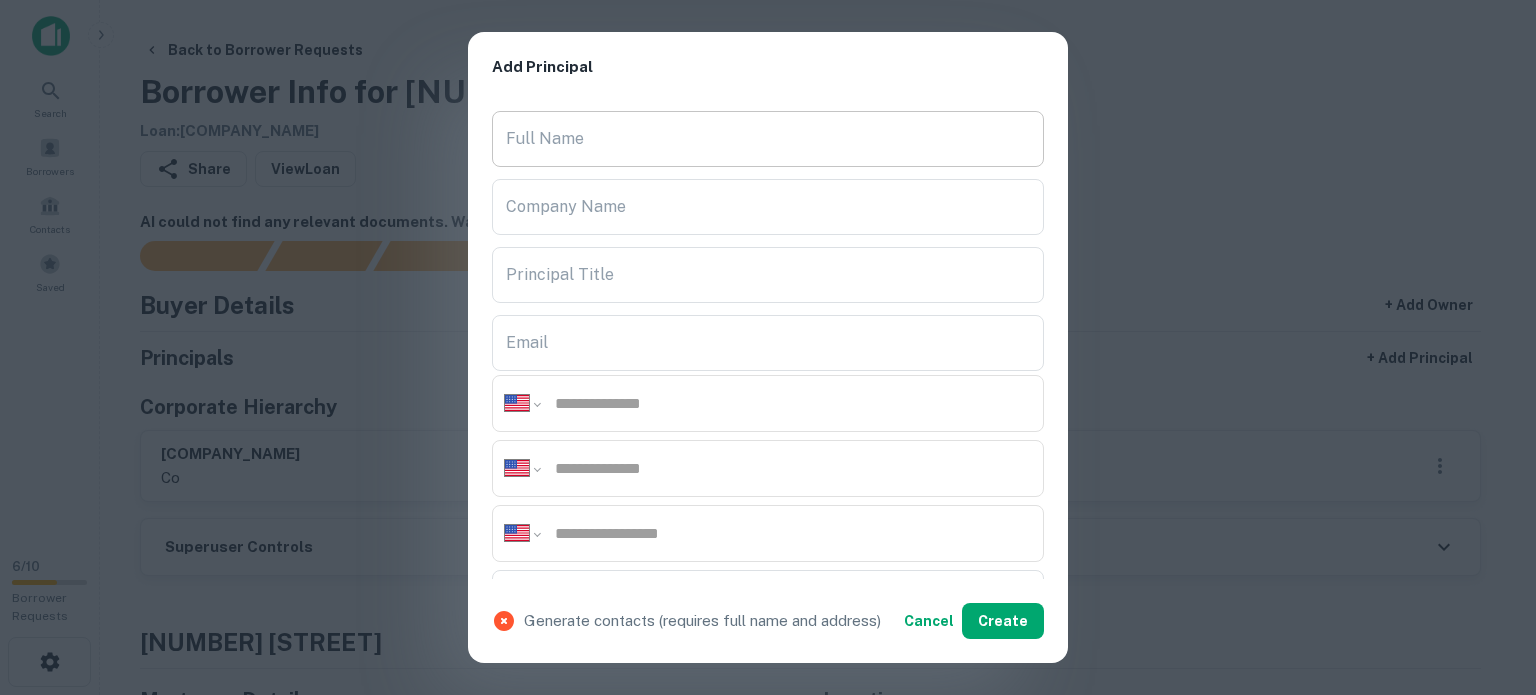 click on "Full Name" at bounding box center [768, 139] 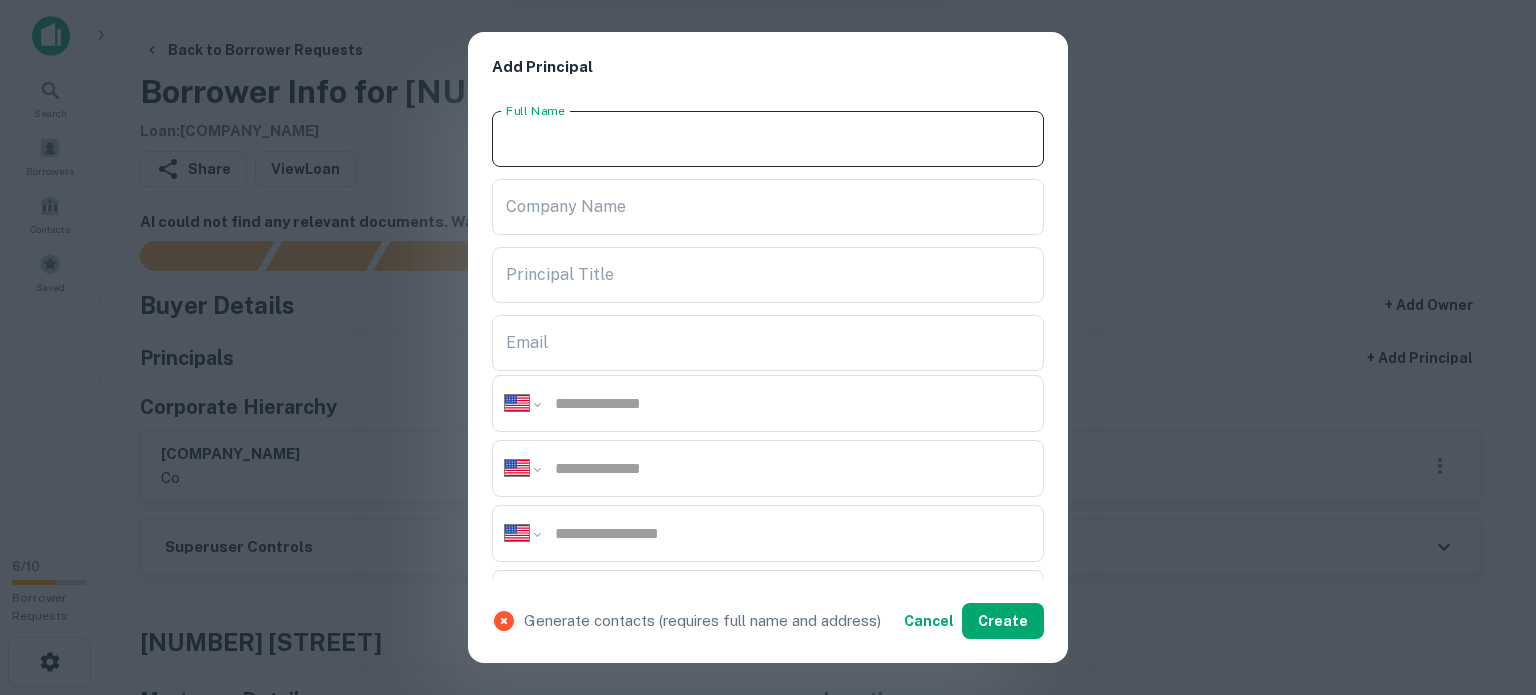 paste on "**********" 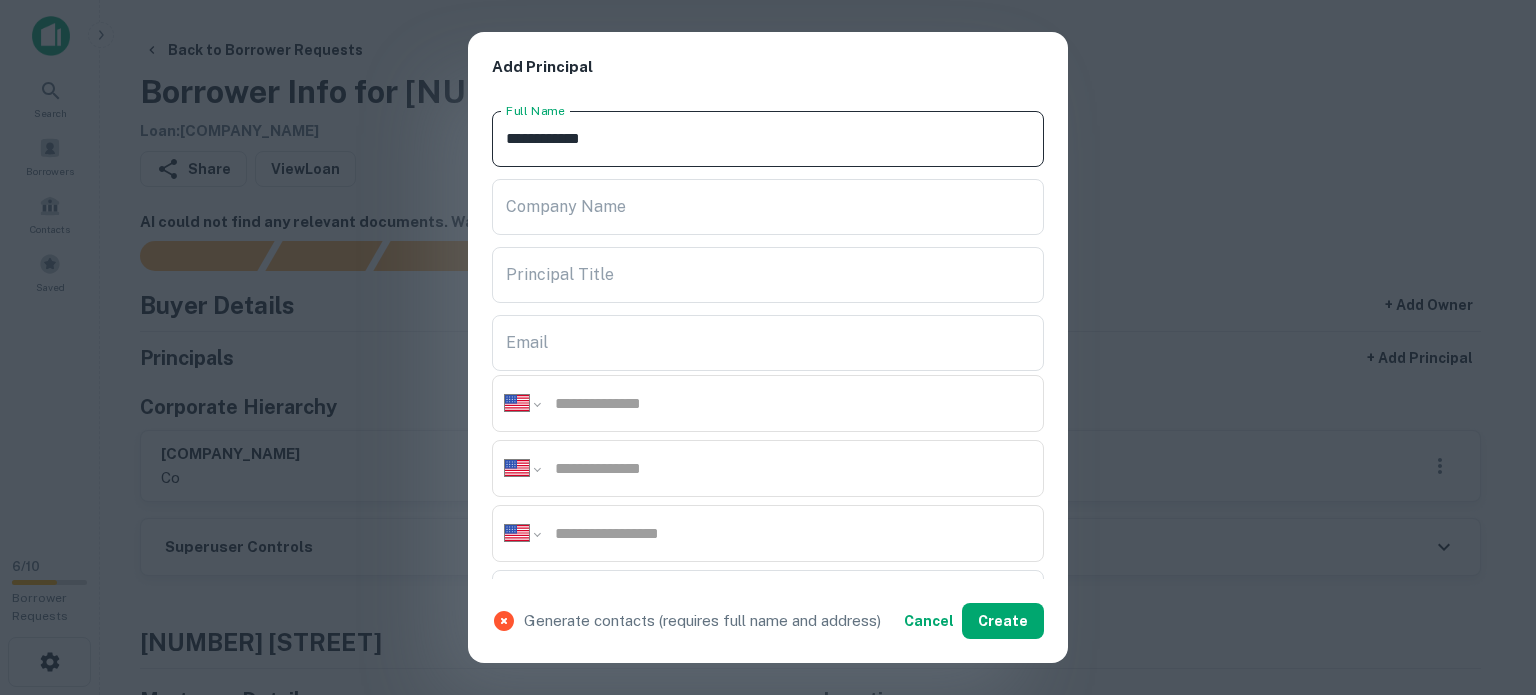 type on "**********" 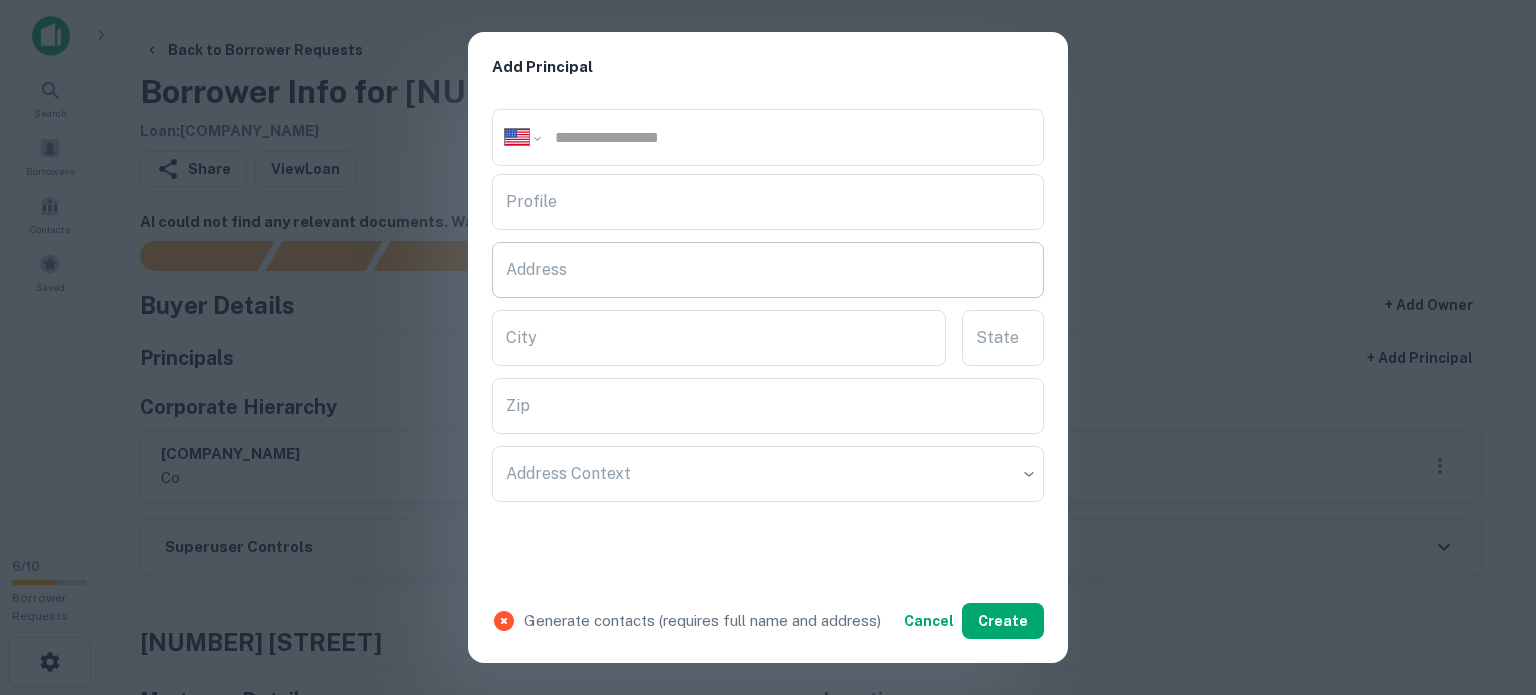 scroll, scrollTop: 400, scrollLeft: 0, axis: vertical 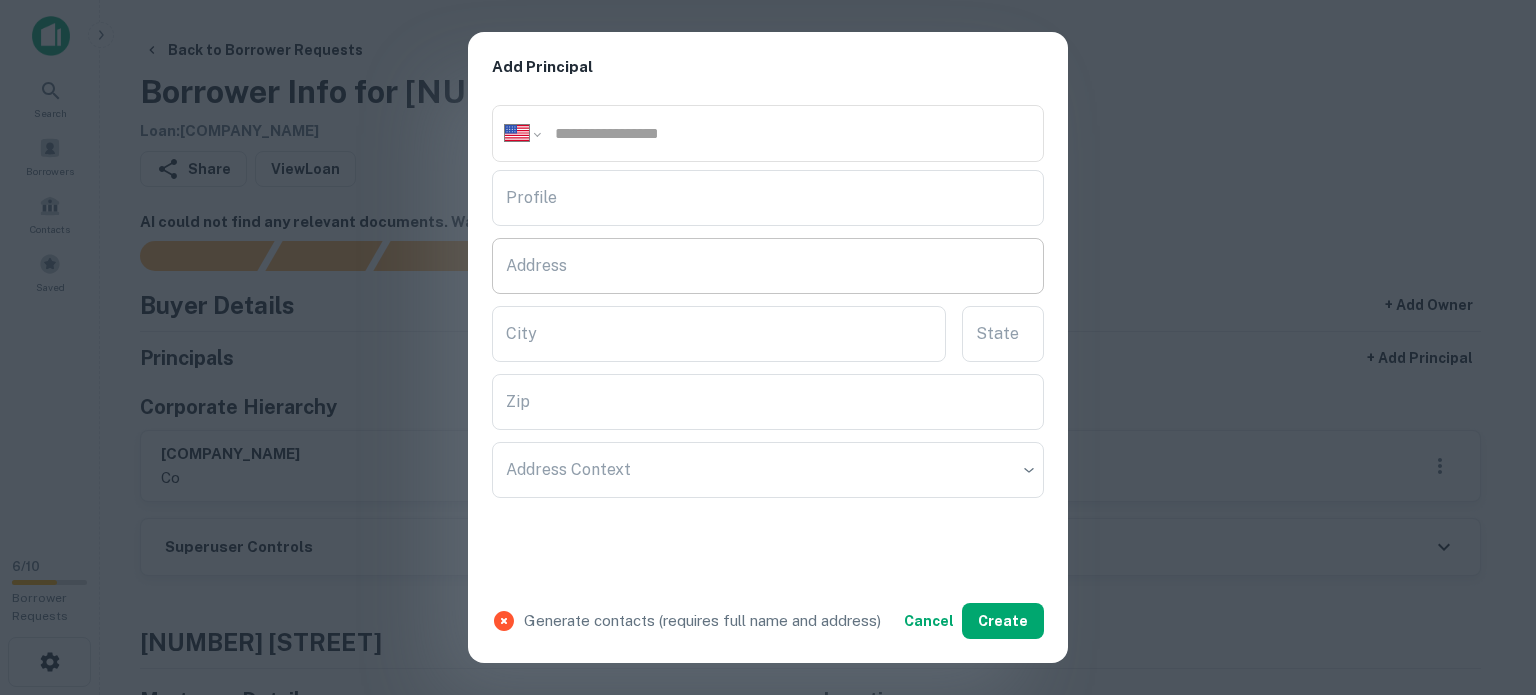 click on "Address" at bounding box center (768, 266) 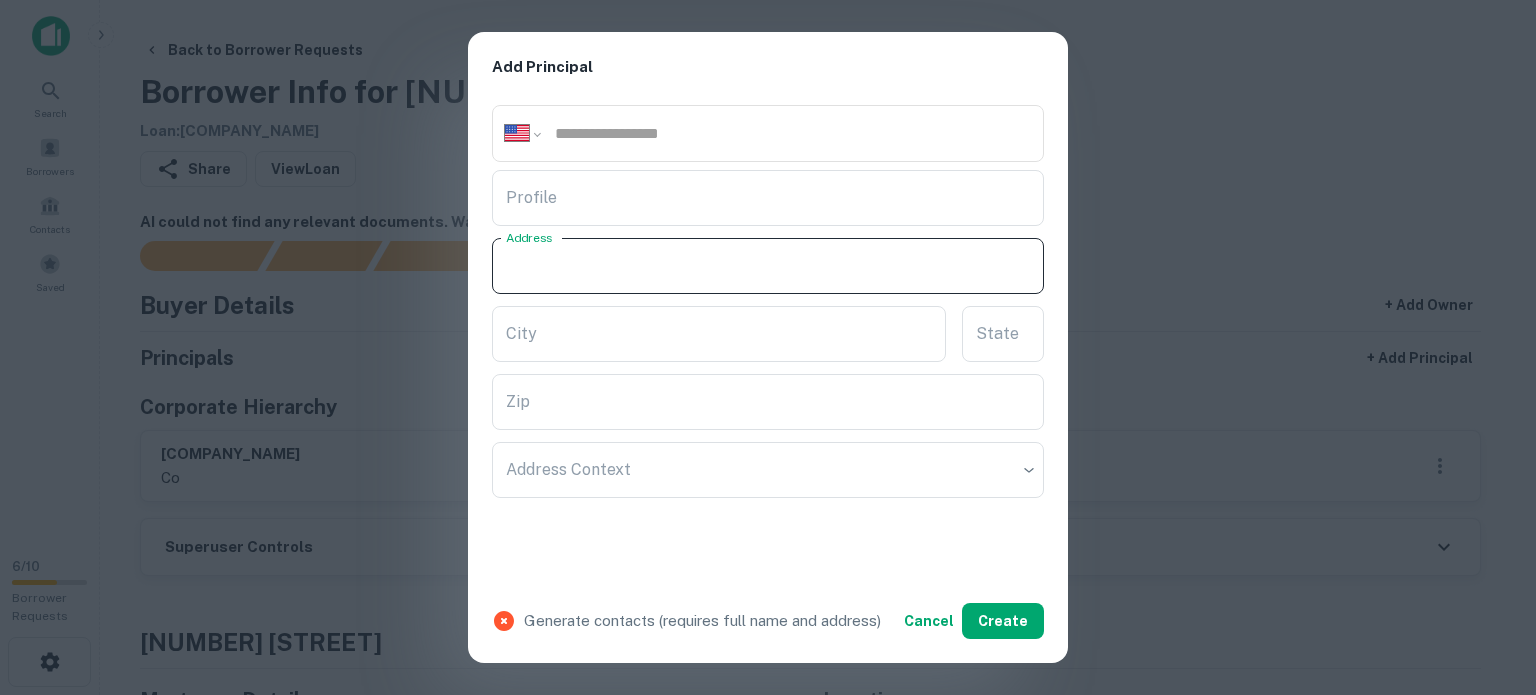 paste on "**********" 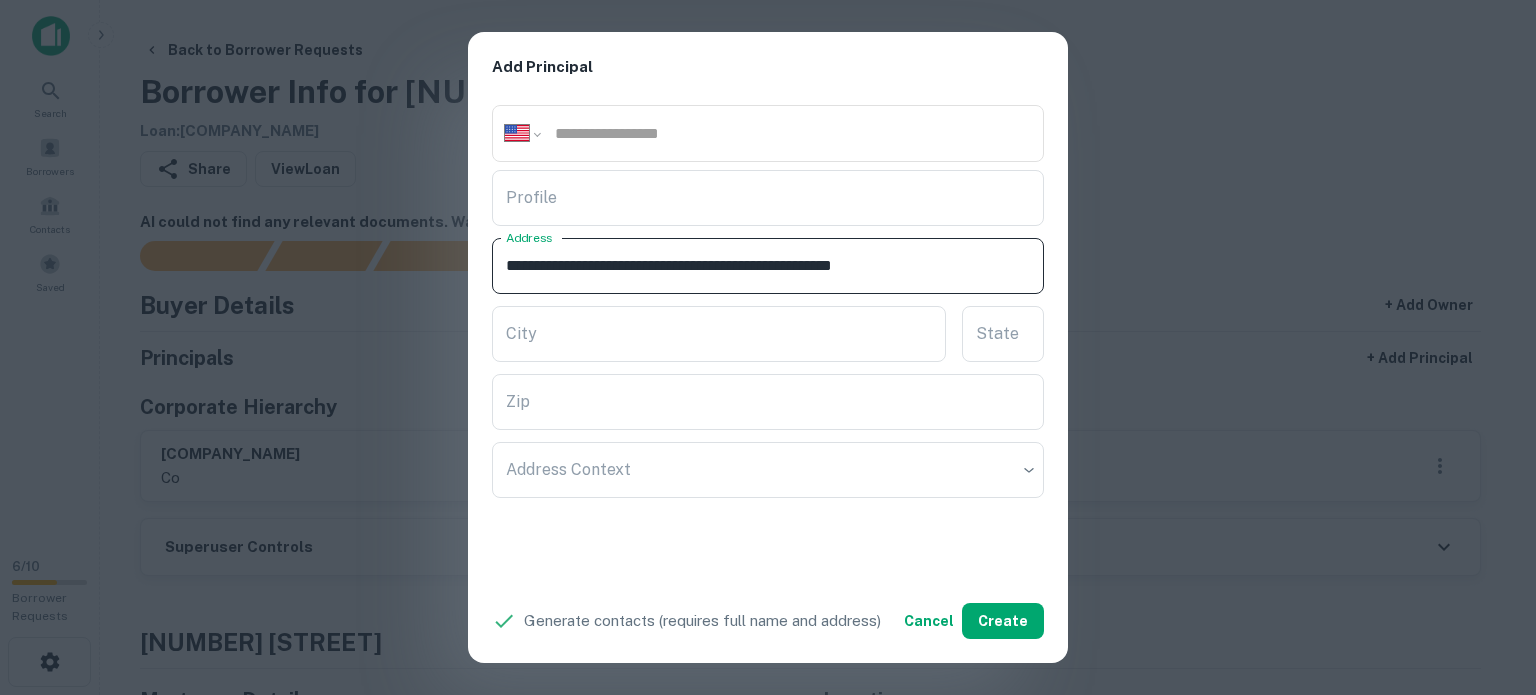 drag, startPoint x: 876, startPoint y: 265, endPoint x: 939, endPoint y: 276, distance: 63.953106 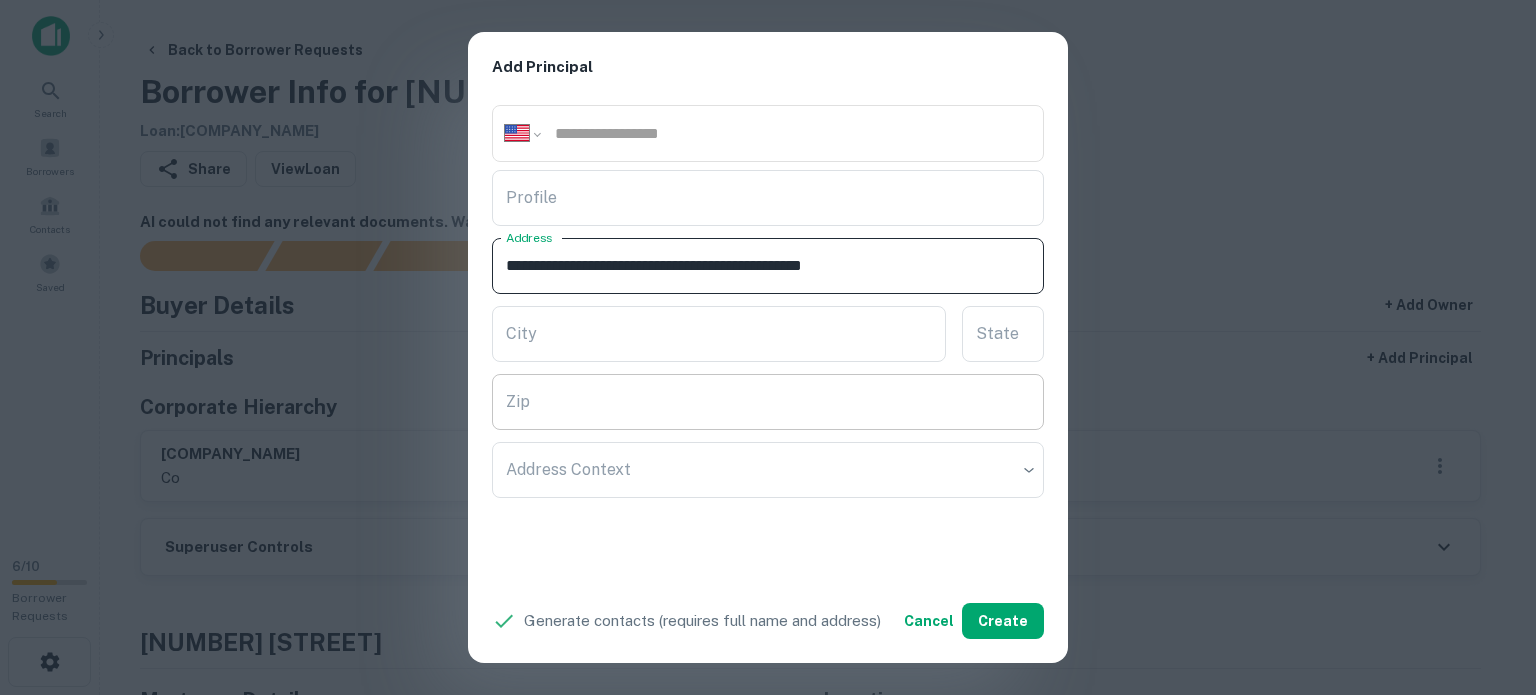 type on "**********" 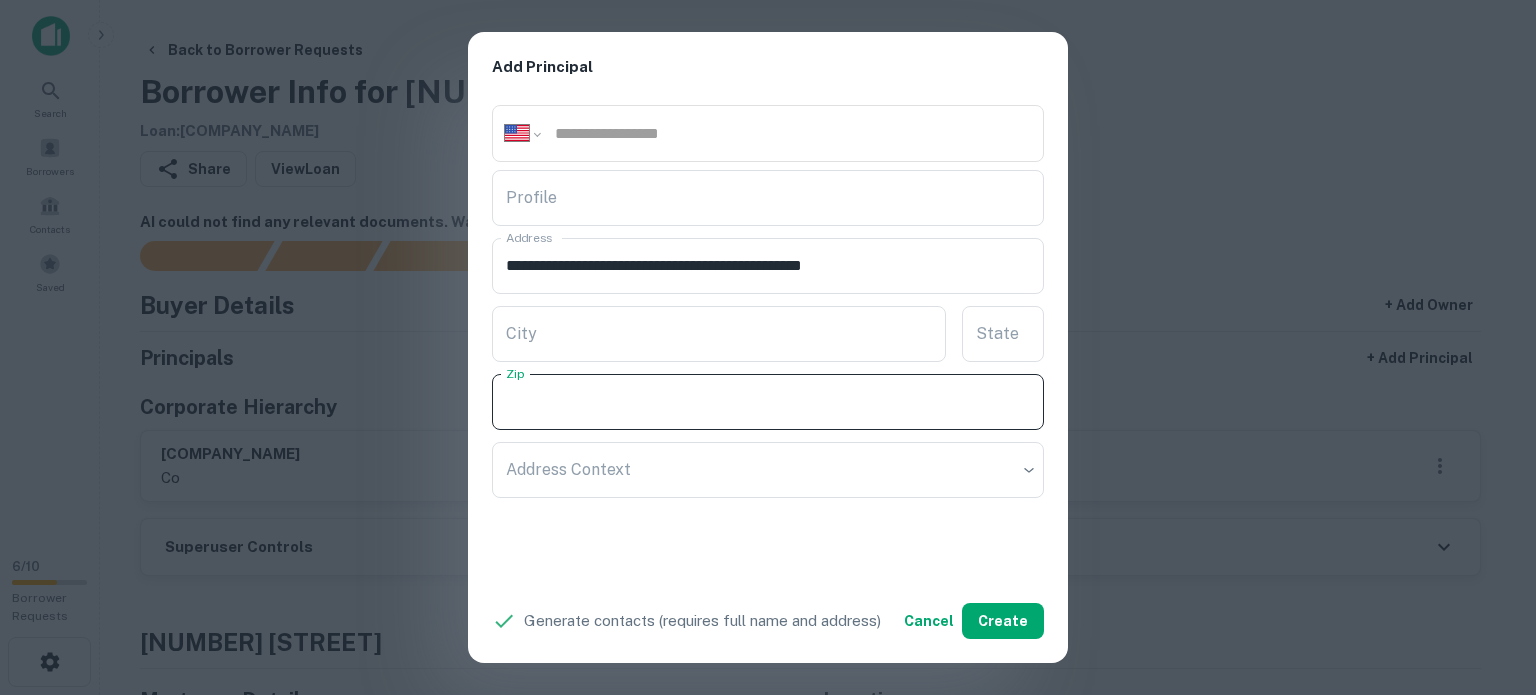 paste on "*****" 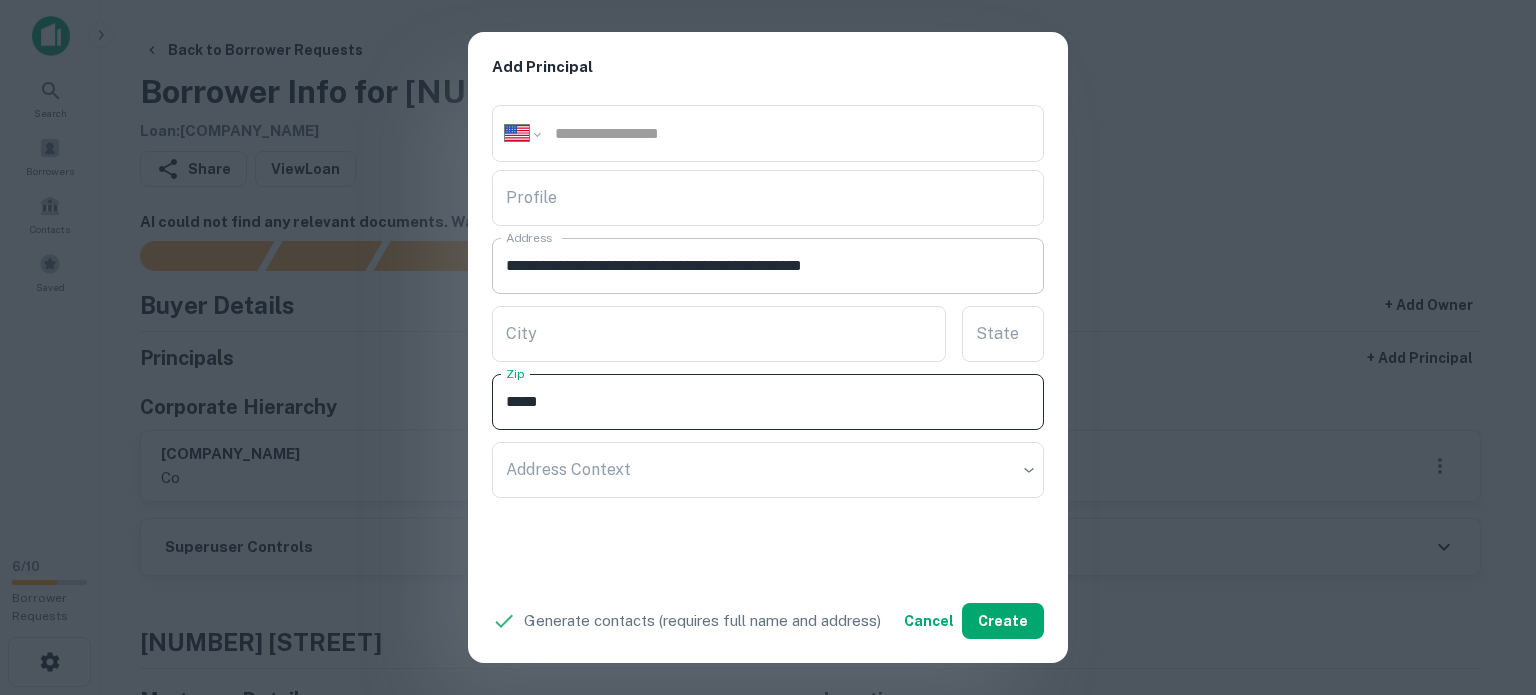 type on "*****" 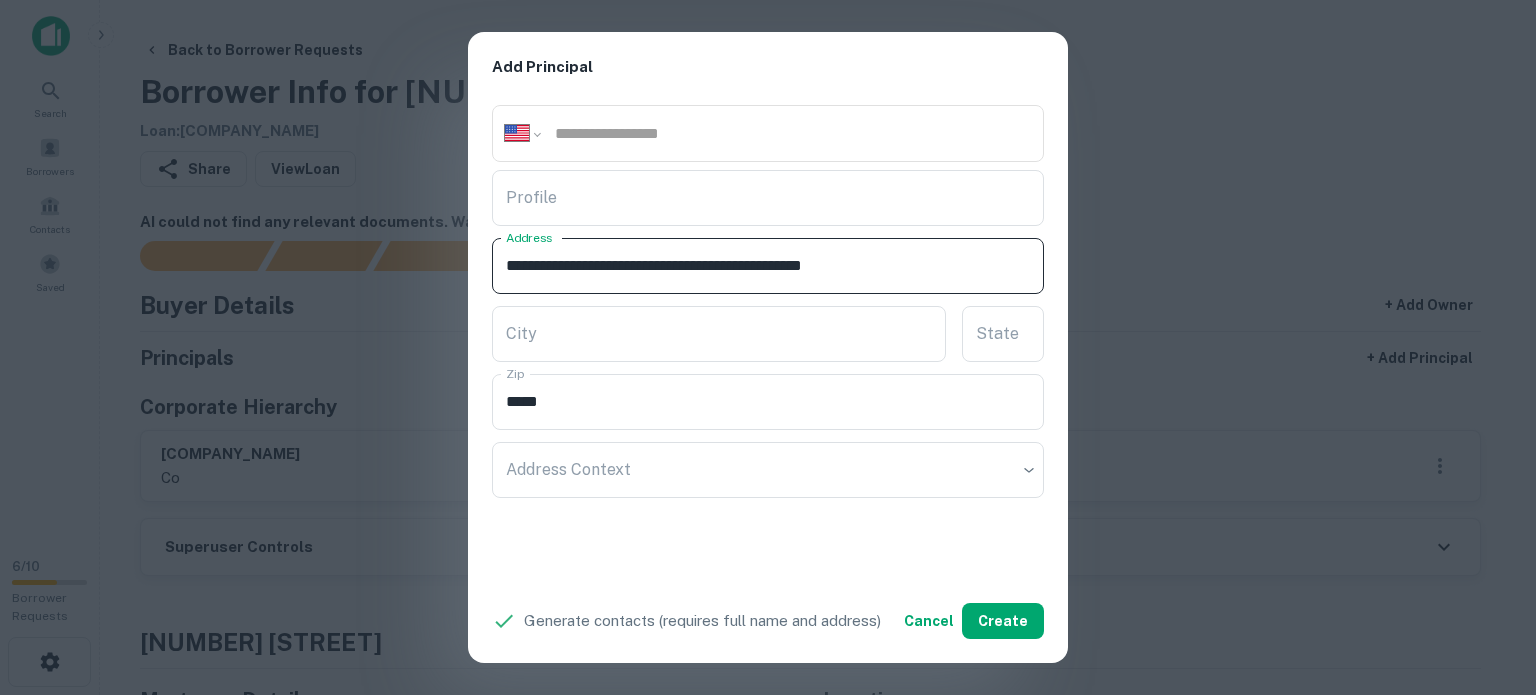 drag, startPoint x: 857, startPoint y: 262, endPoint x: 886, endPoint y: 270, distance: 30.083218 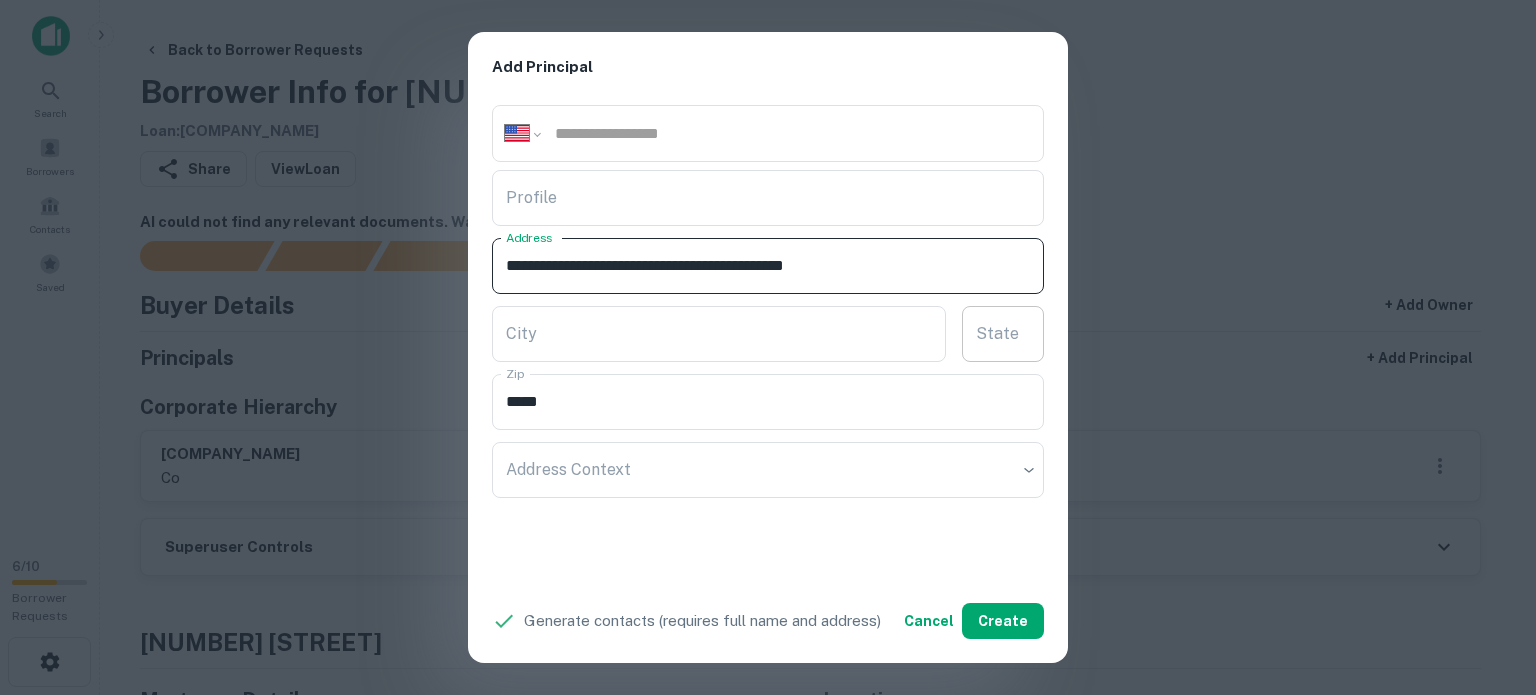 type on "**********" 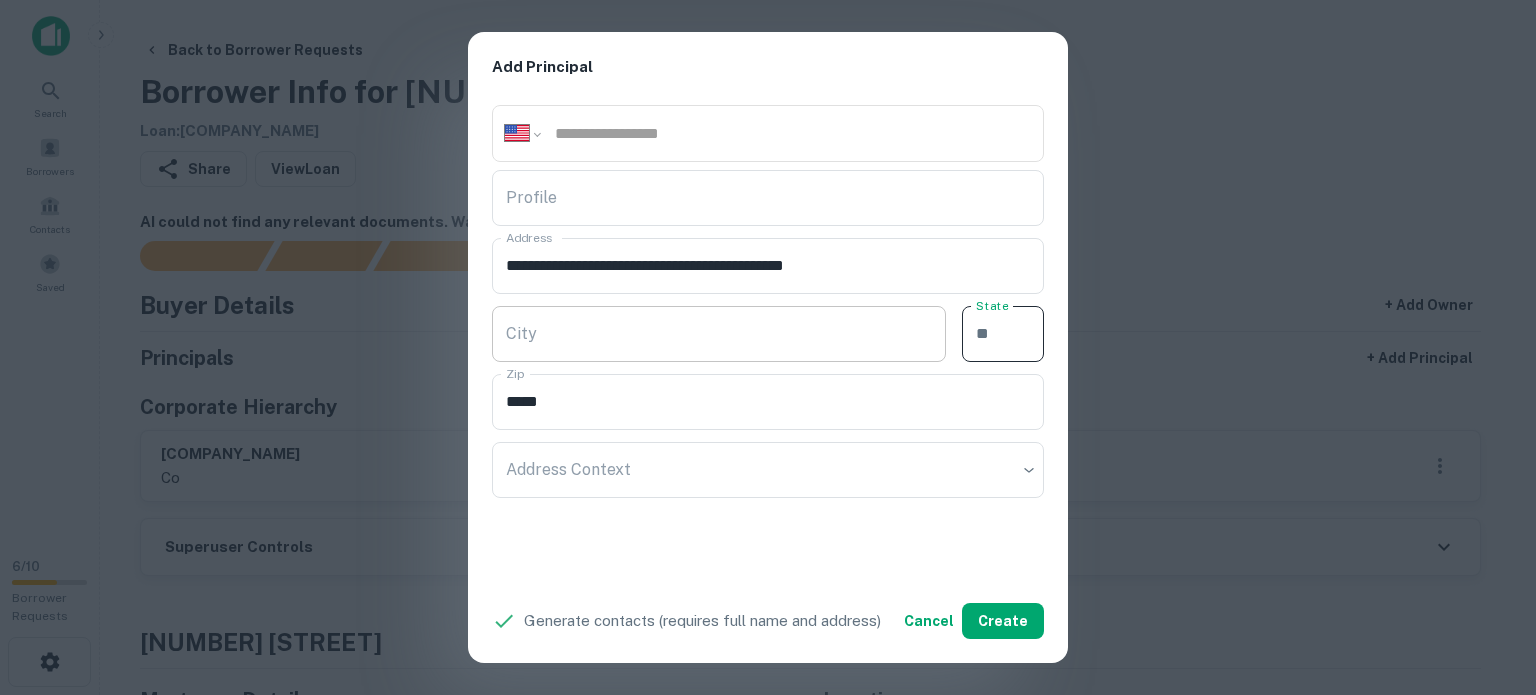 paste on "**" 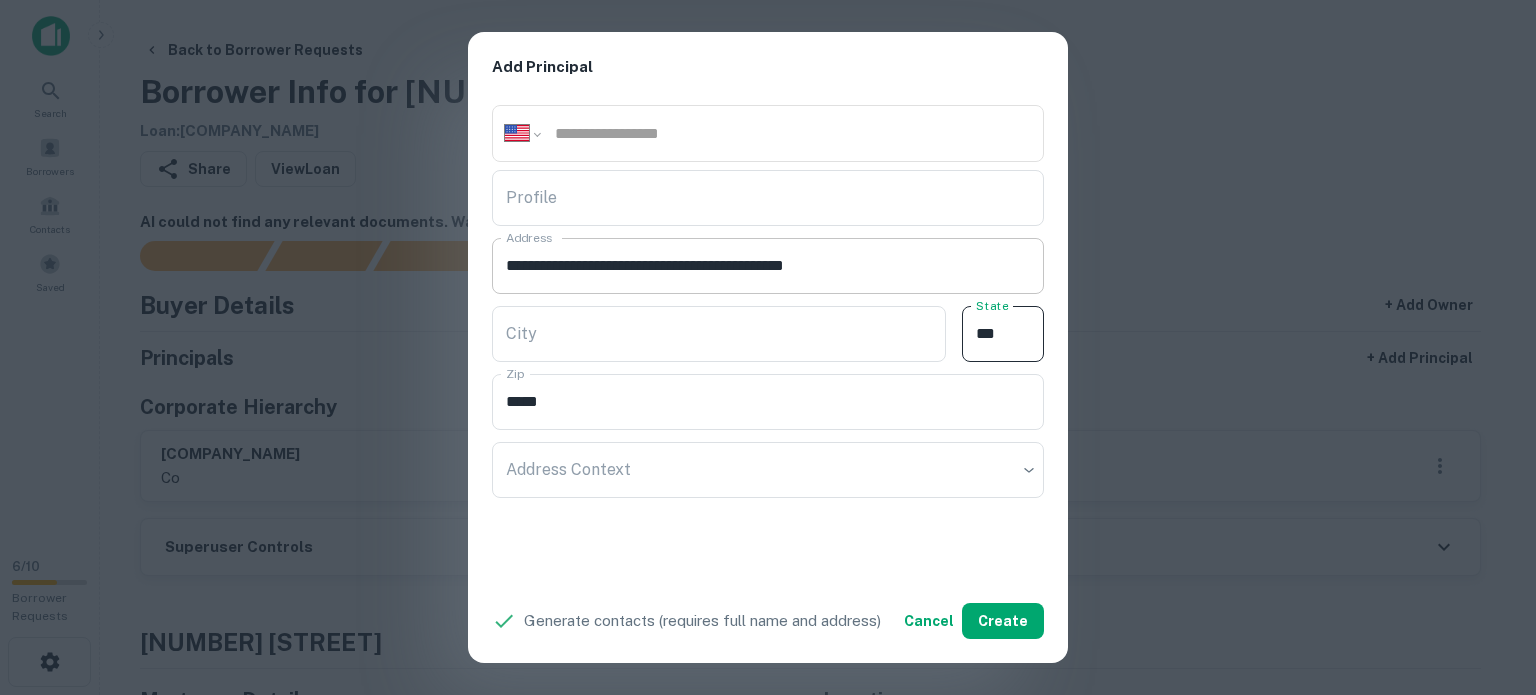 type on "**" 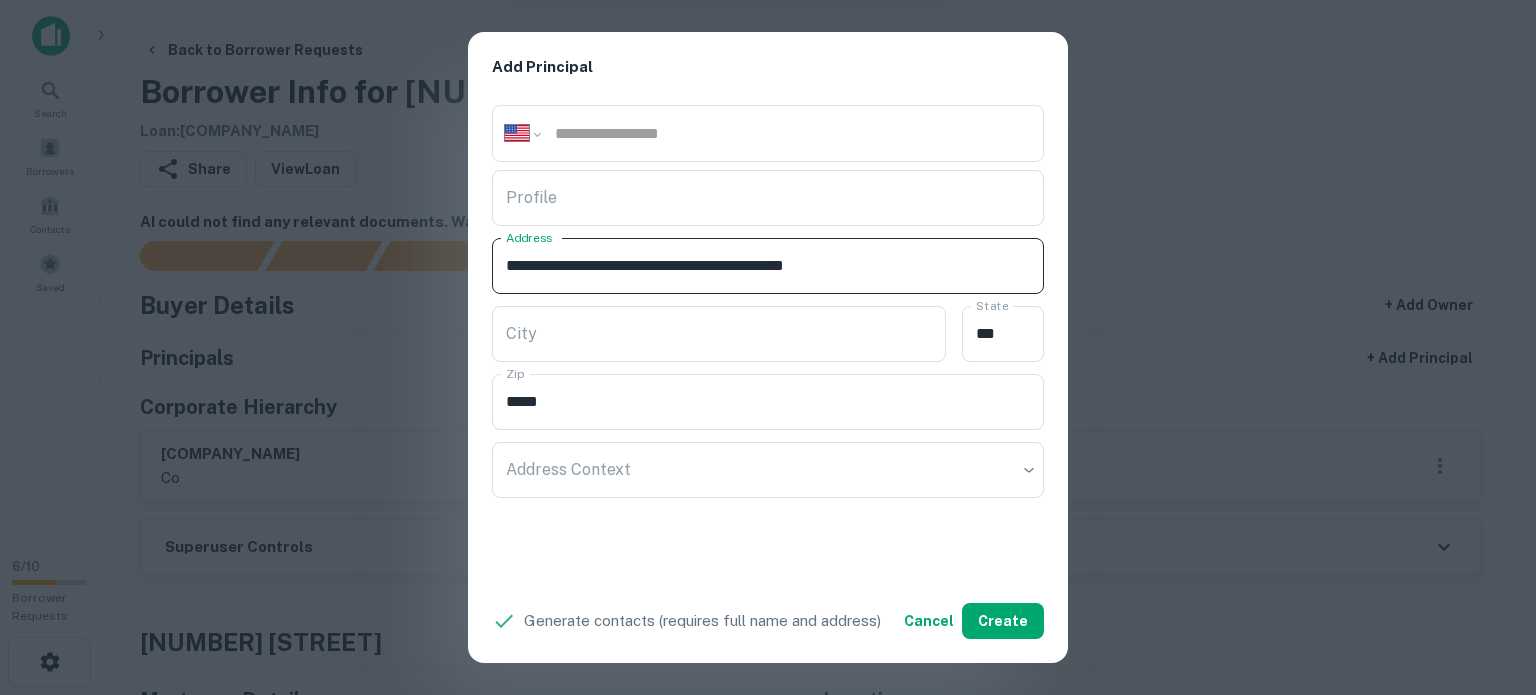 drag, startPoint x: 764, startPoint y: 258, endPoint x: 868, endPoint y: 263, distance: 104.120125 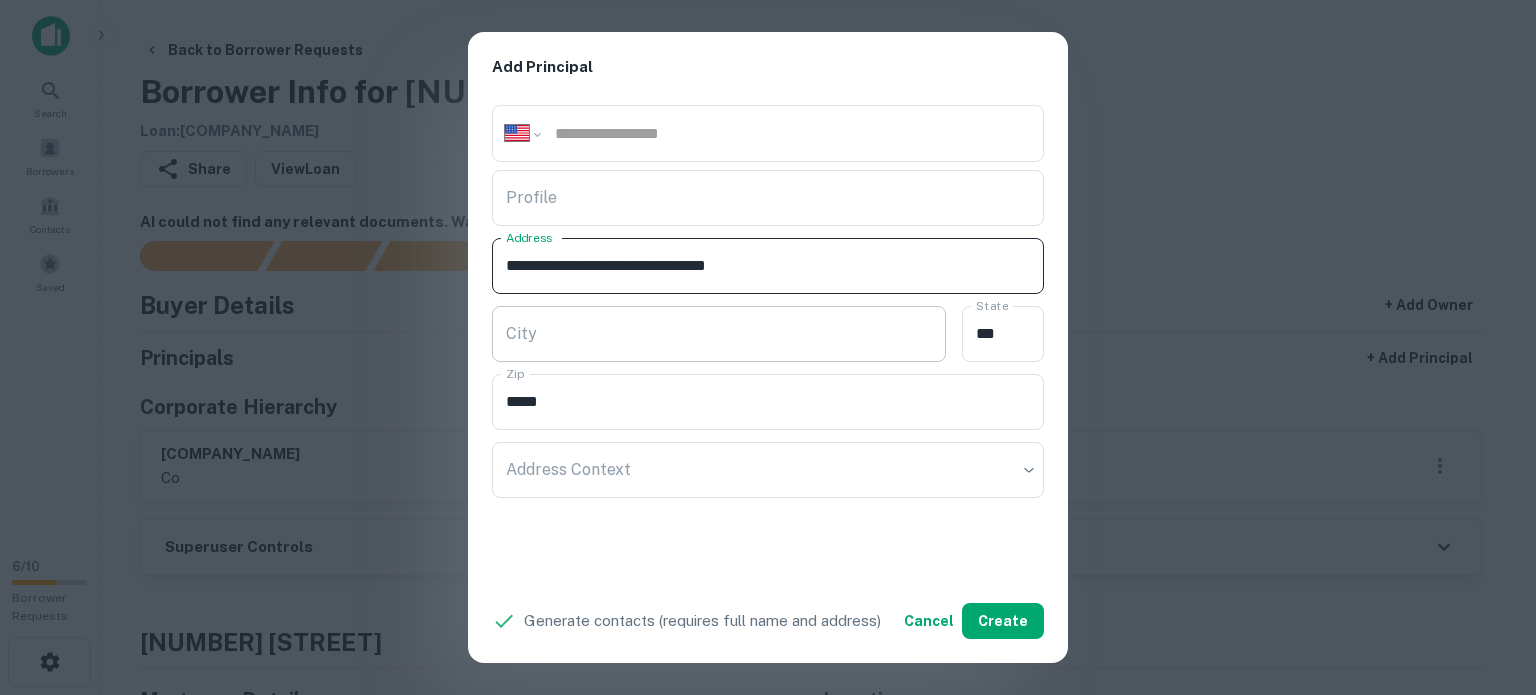 type on "**********" 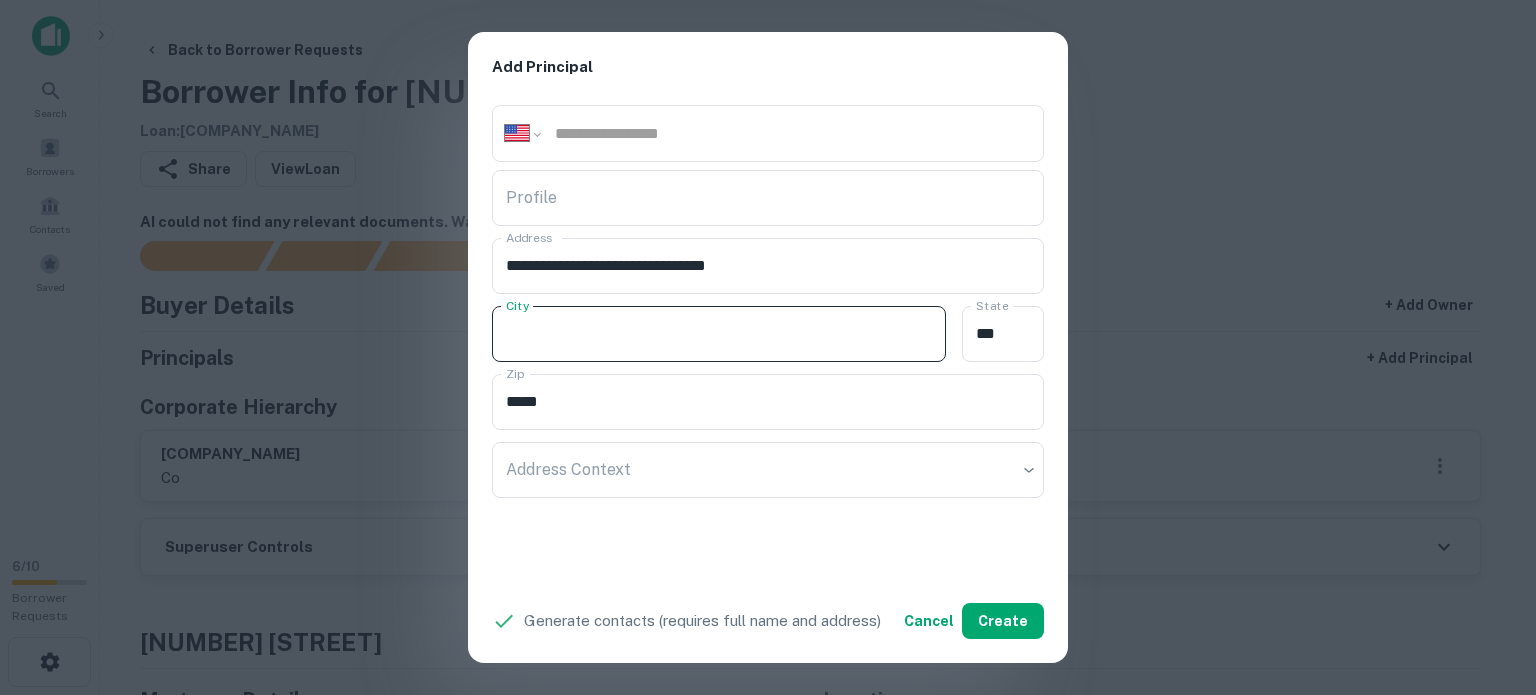 click on "City" at bounding box center (719, 334) 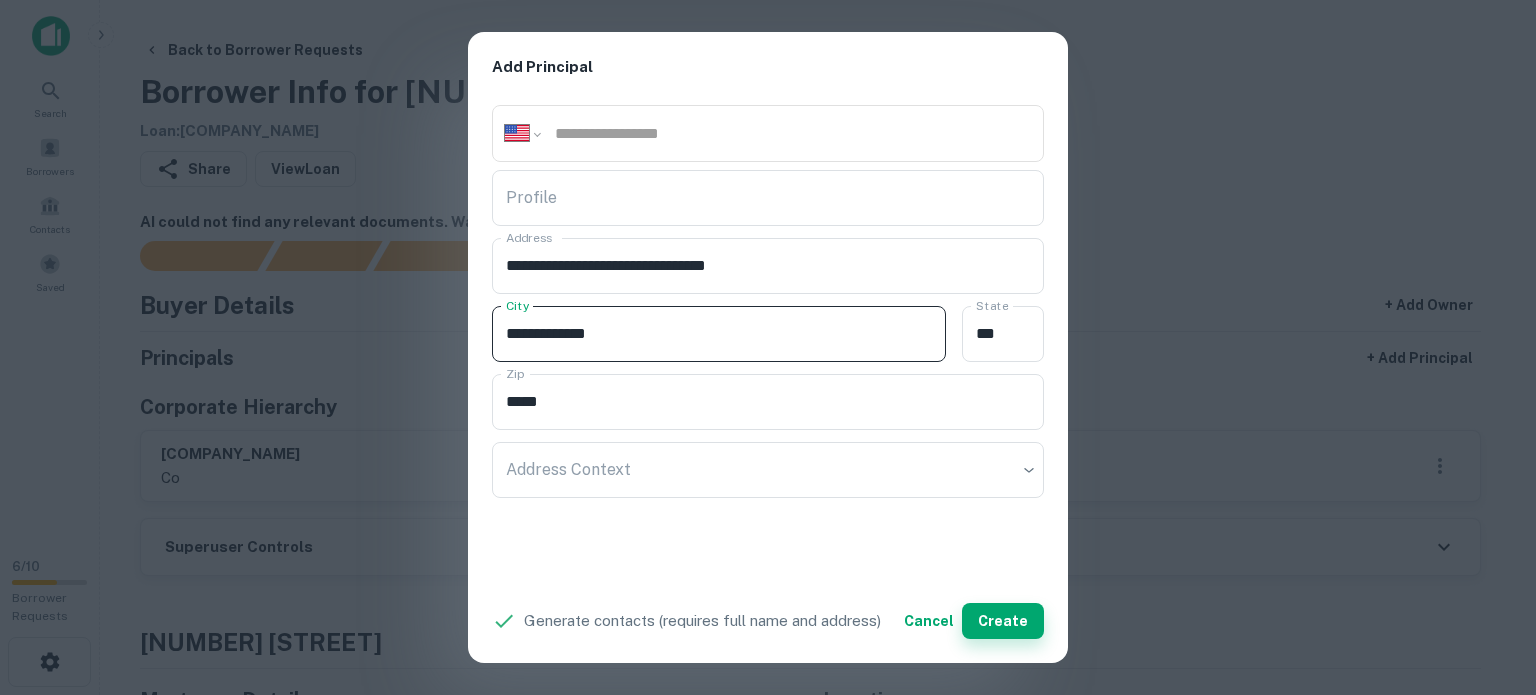 type on "**********" 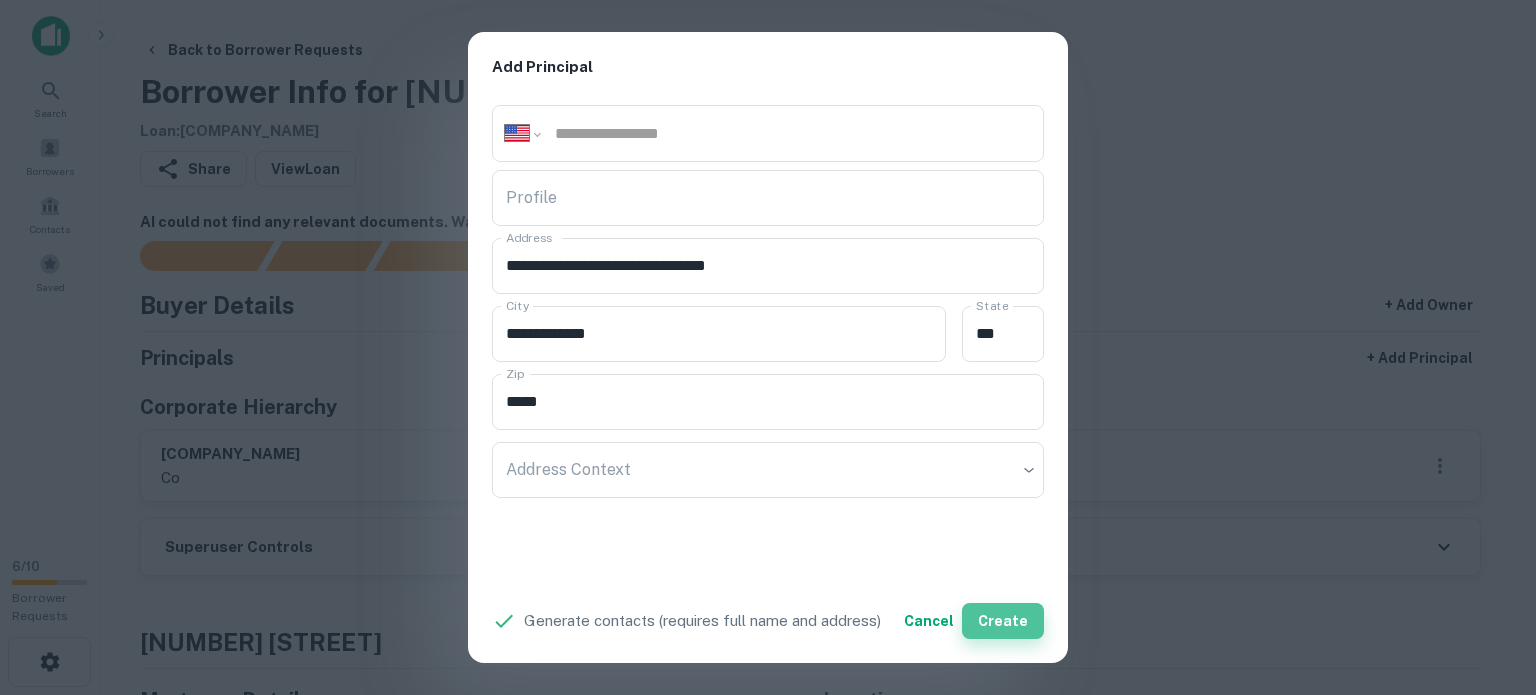 click on "Create" at bounding box center [1003, 621] 